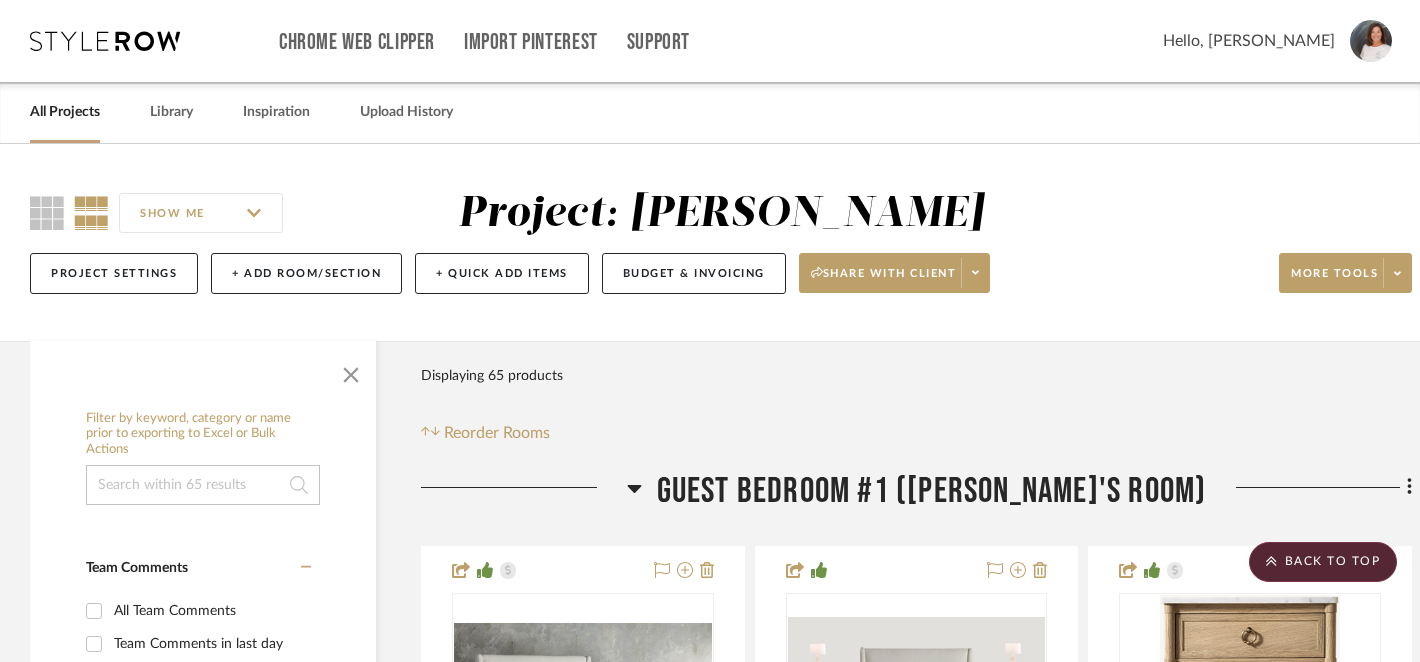 scroll, scrollTop: 2290, scrollLeft: 0, axis: vertical 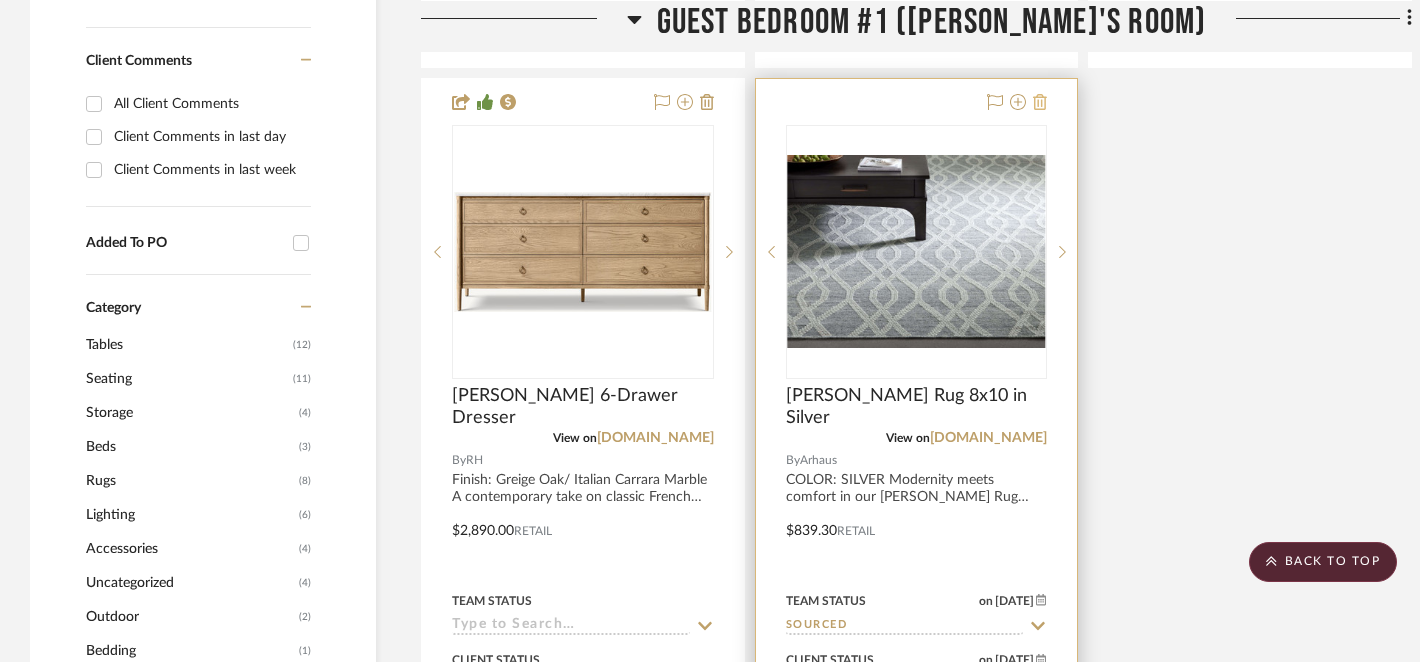 click 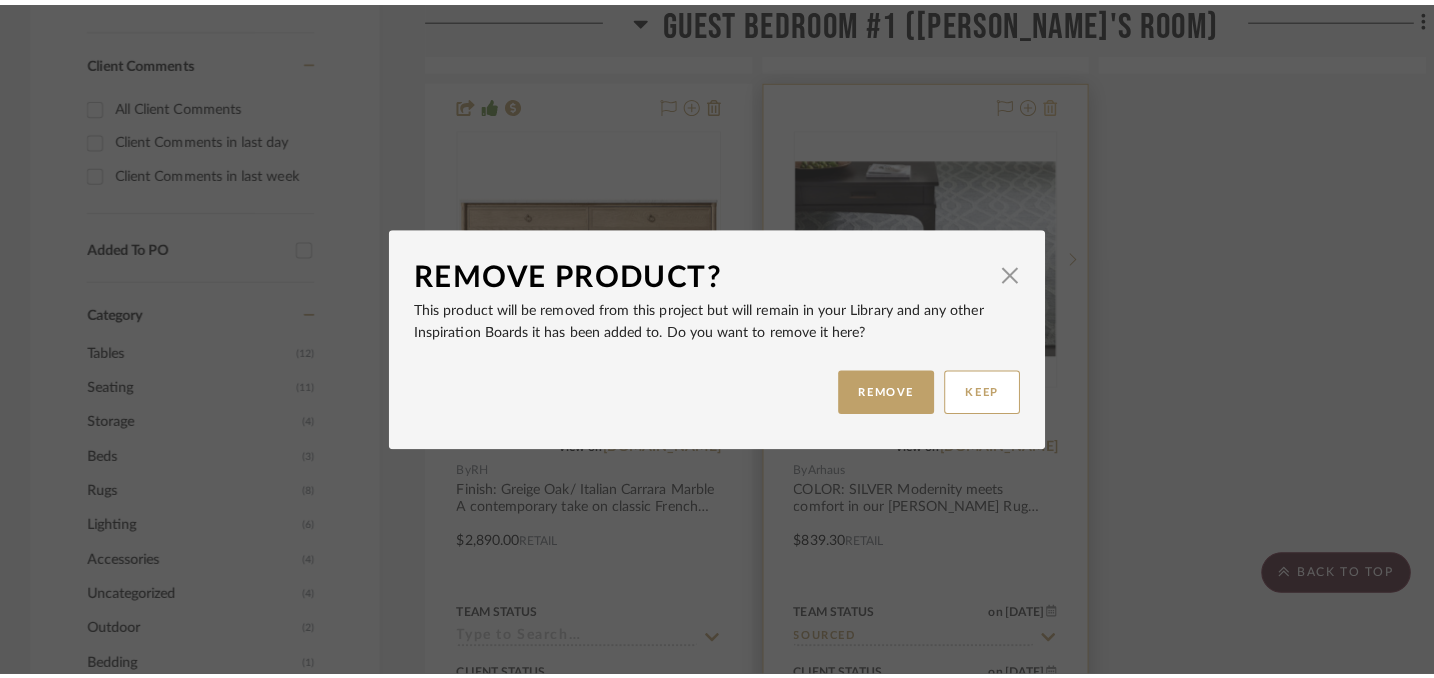 scroll, scrollTop: 0, scrollLeft: 0, axis: both 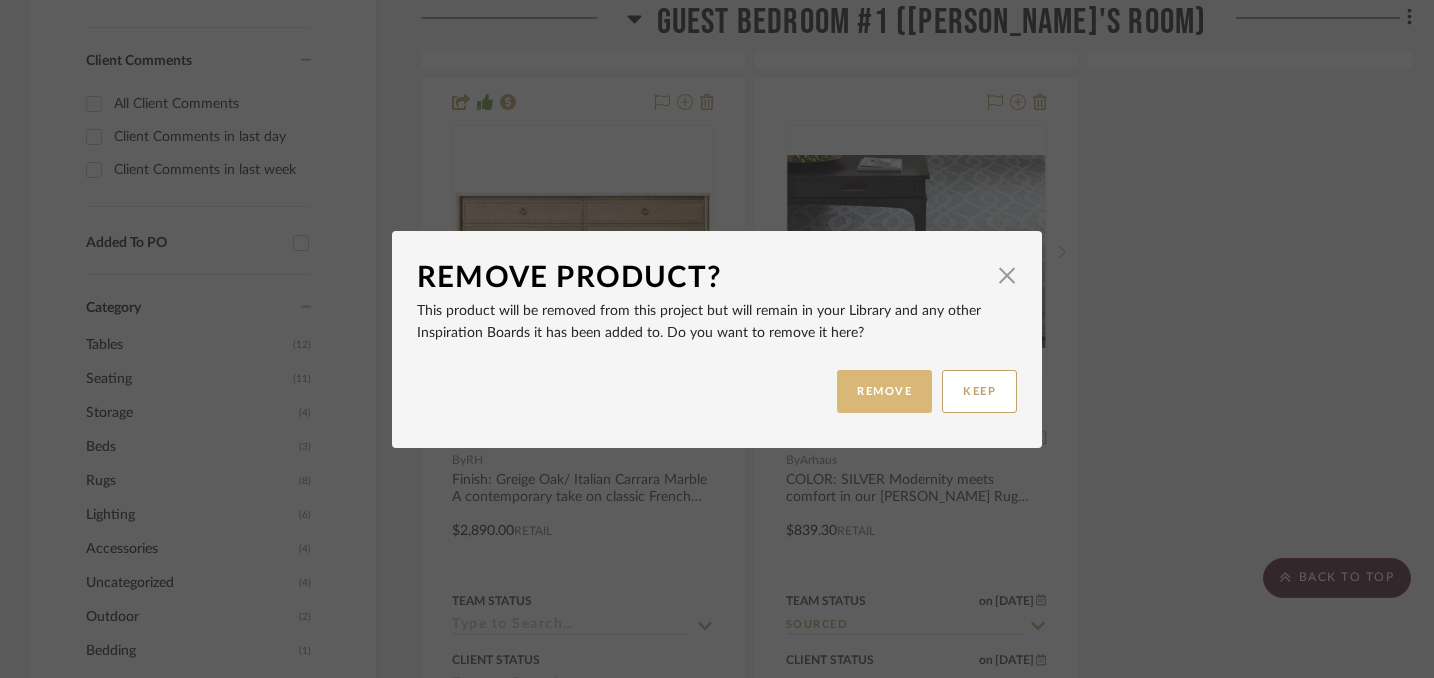 click on "REMOVE" at bounding box center (884, 391) 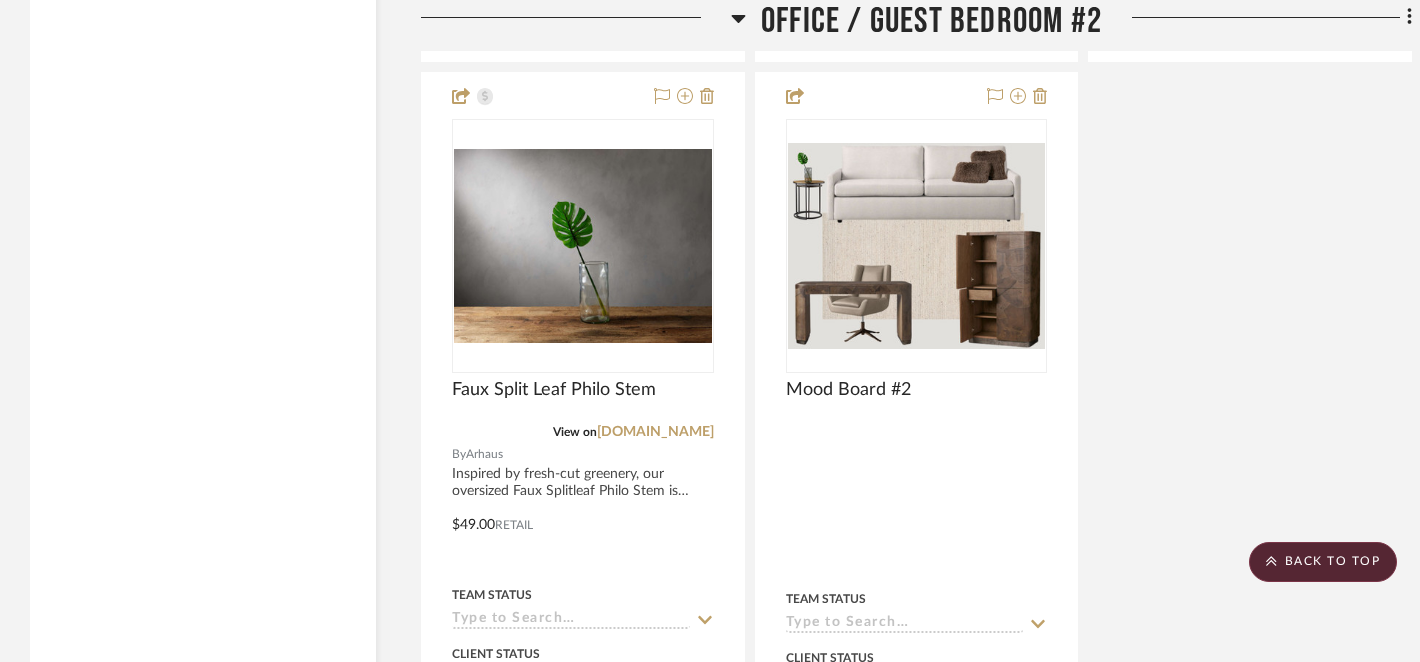 scroll, scrollTop: 4119, scrollLeft: 0, axis: vertical 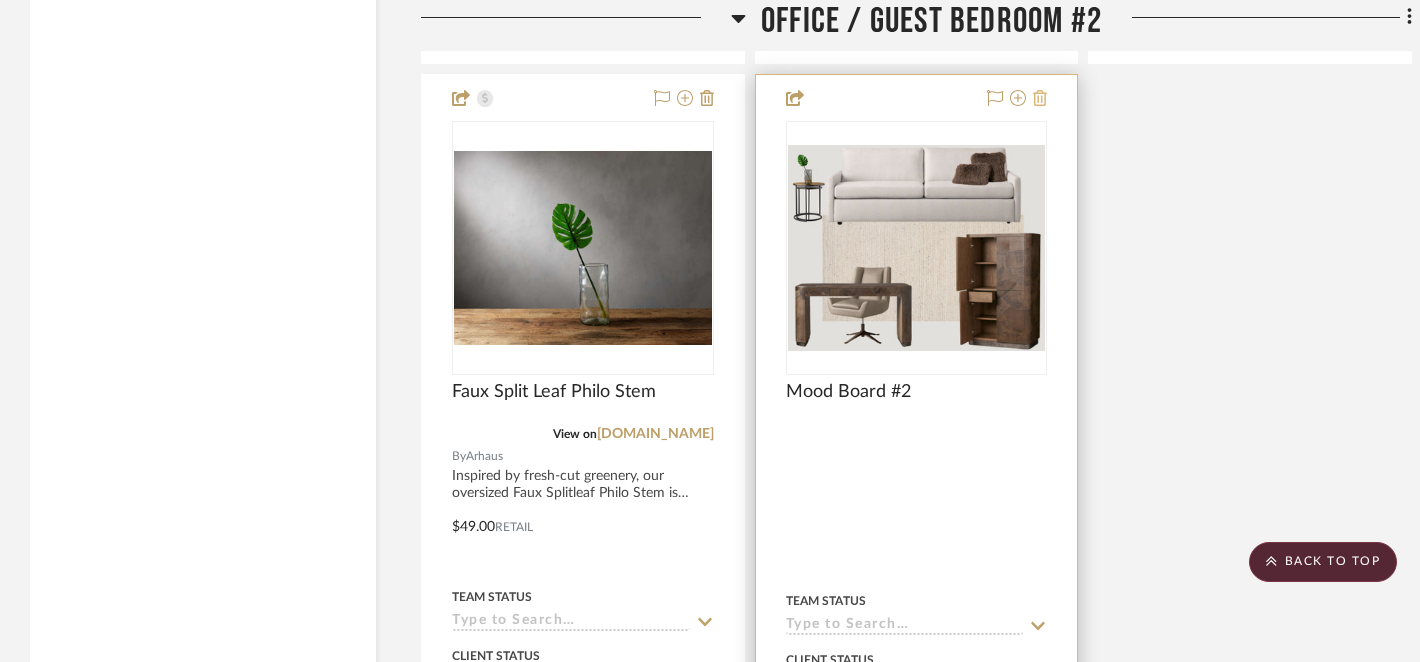click 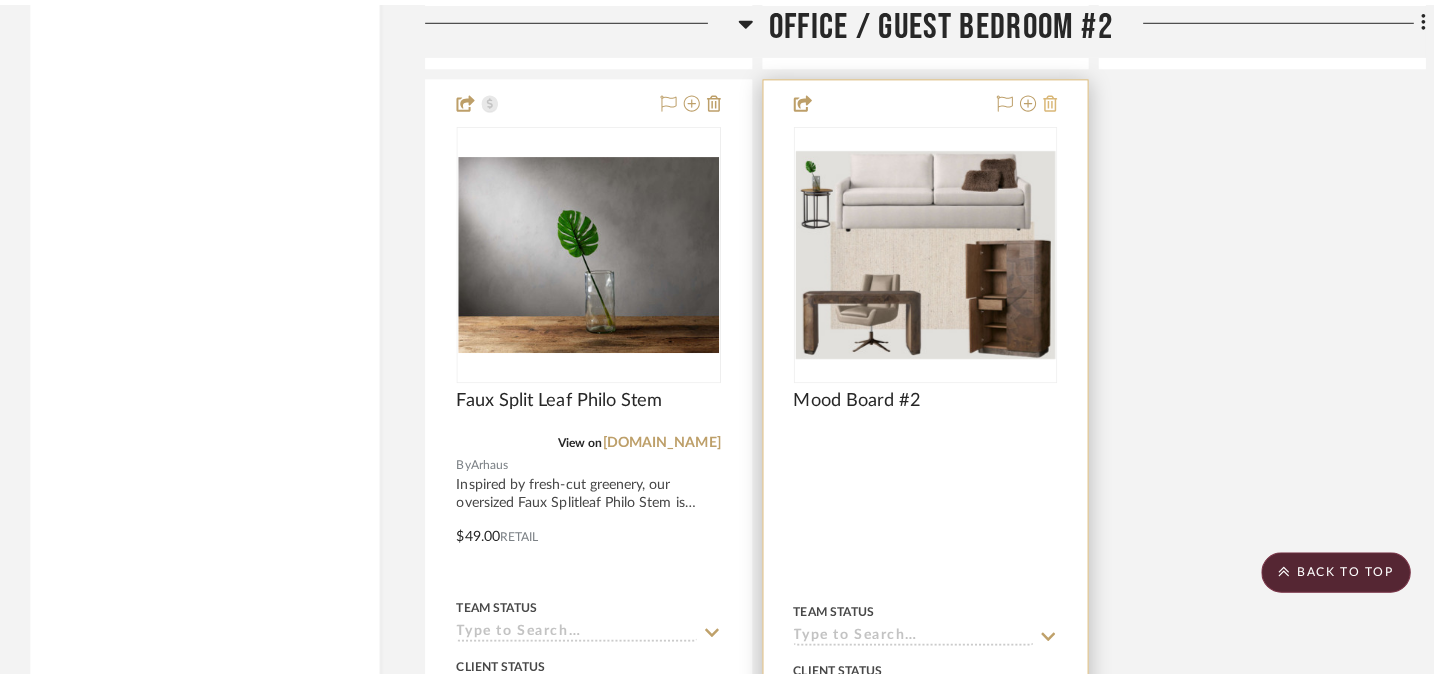 scroll, scrollTop: 0, scrollLeft: 0, axis: both 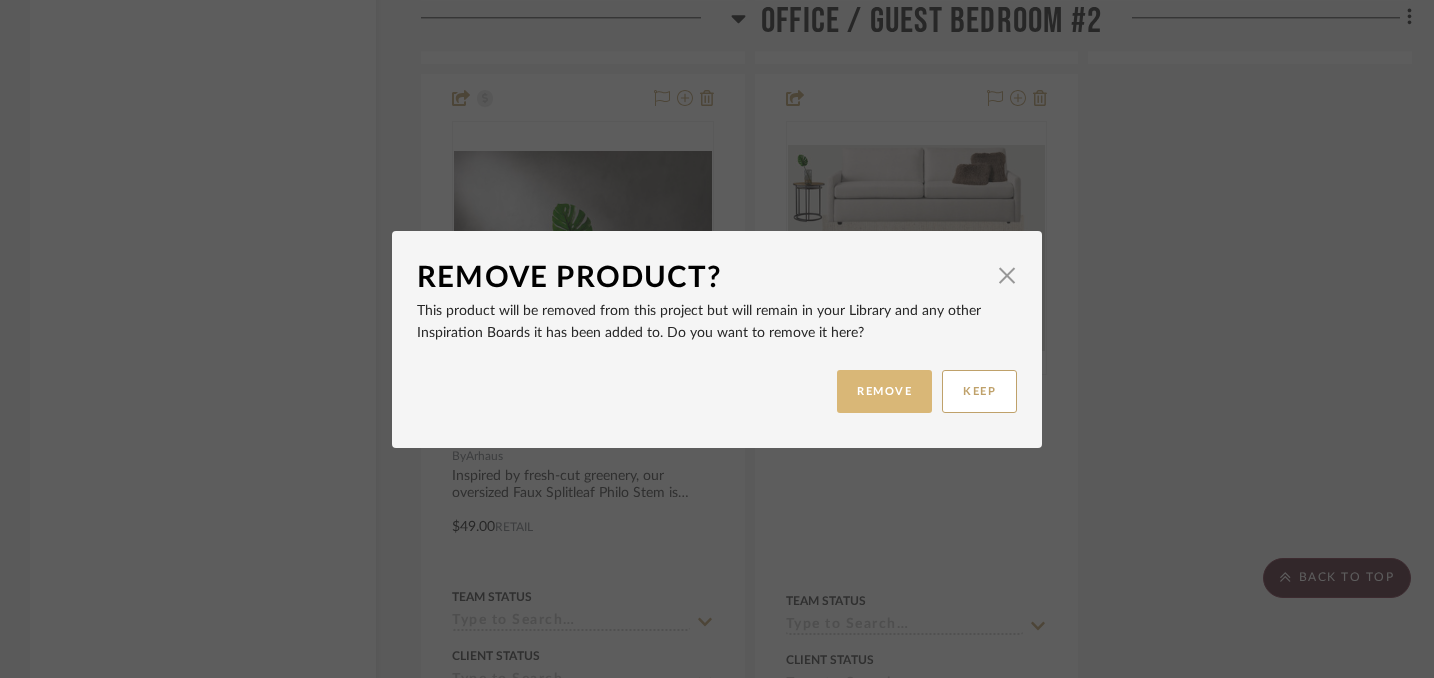 click on "REMOVE" at bounding box center (884, 391) 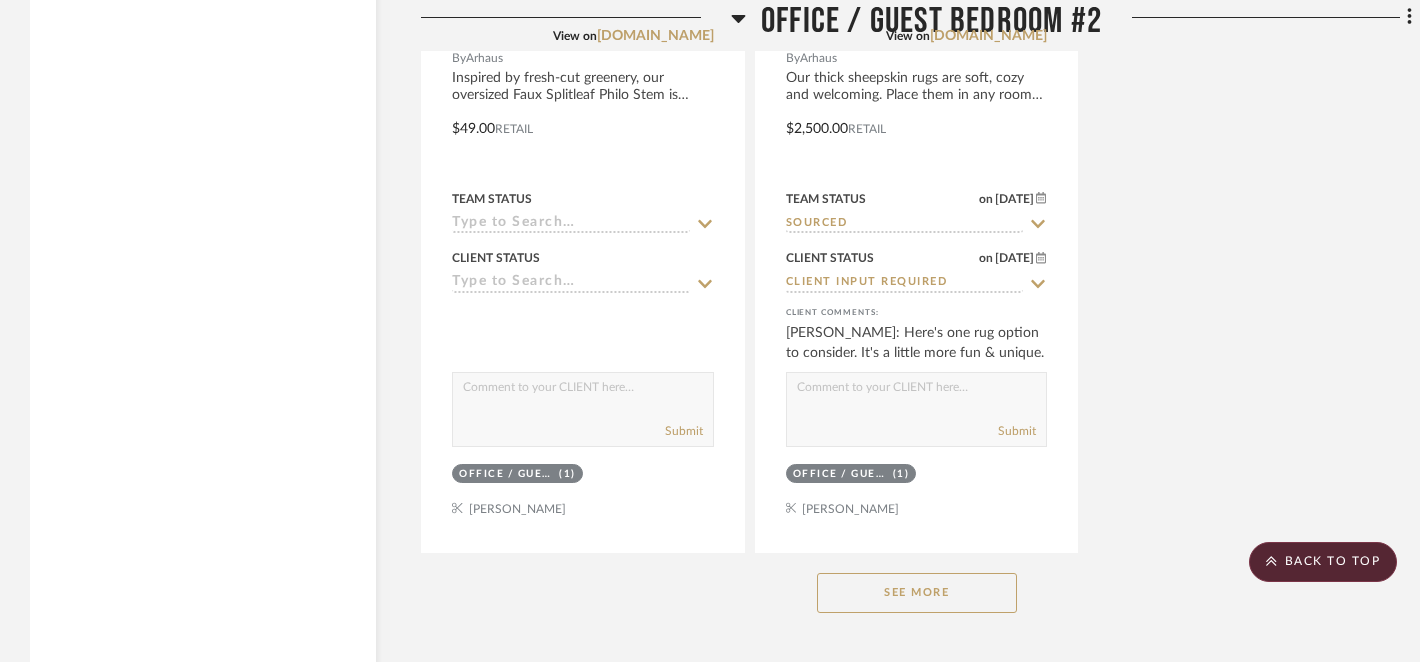 scroll, scrollTop: 4526, scrollLeft: 0, axis: vertical 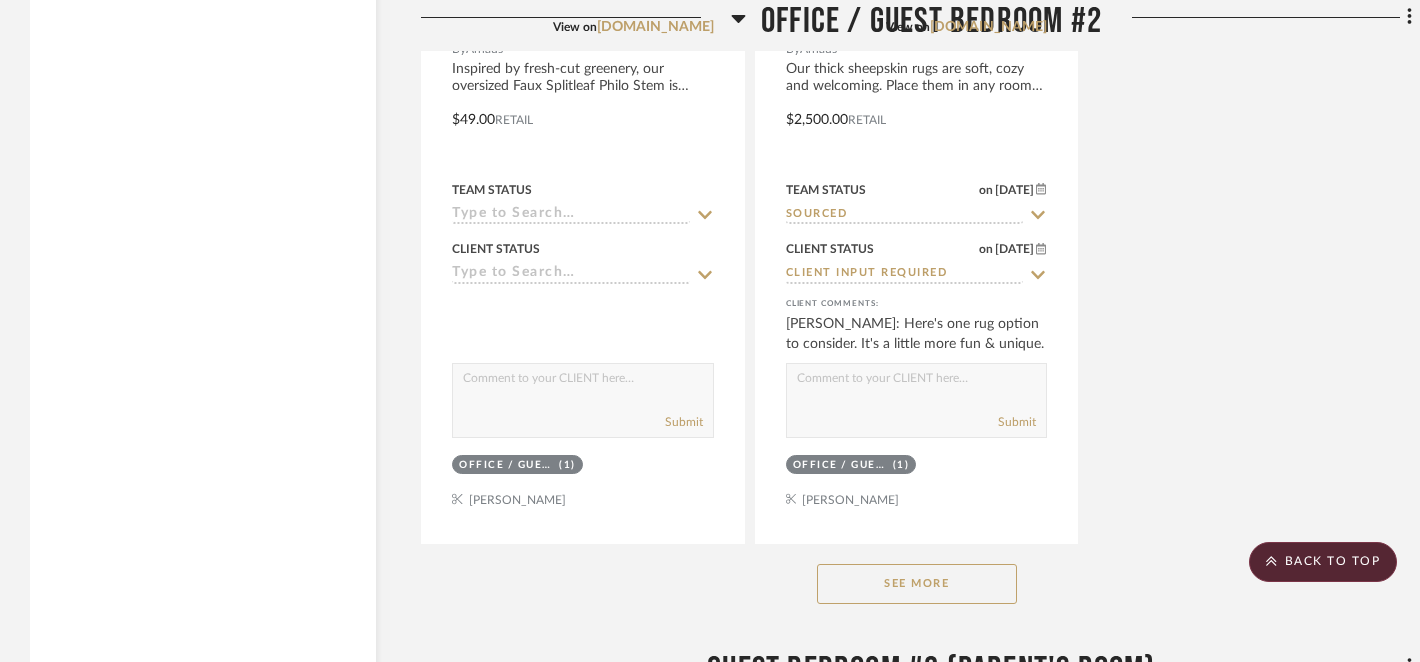 click on "See More" 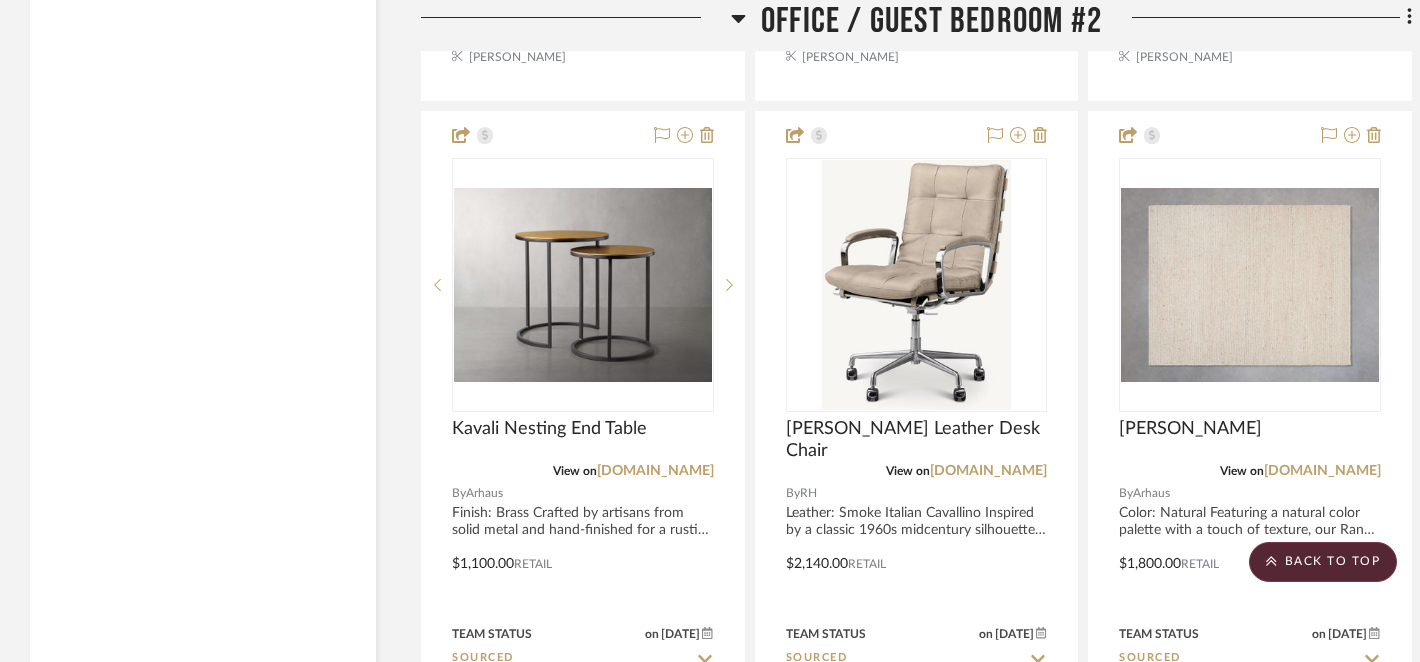 scroll, scrollTop: 4970, scrollLeft: 0, axis: vertical 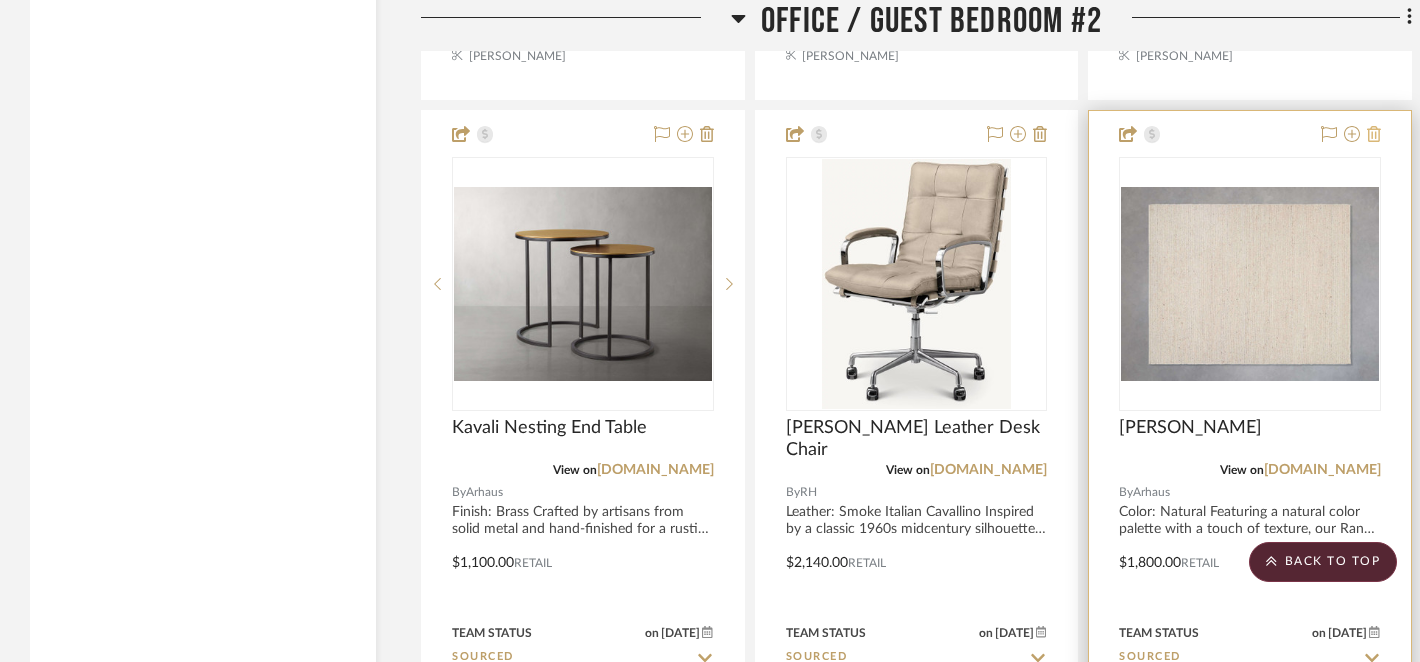click 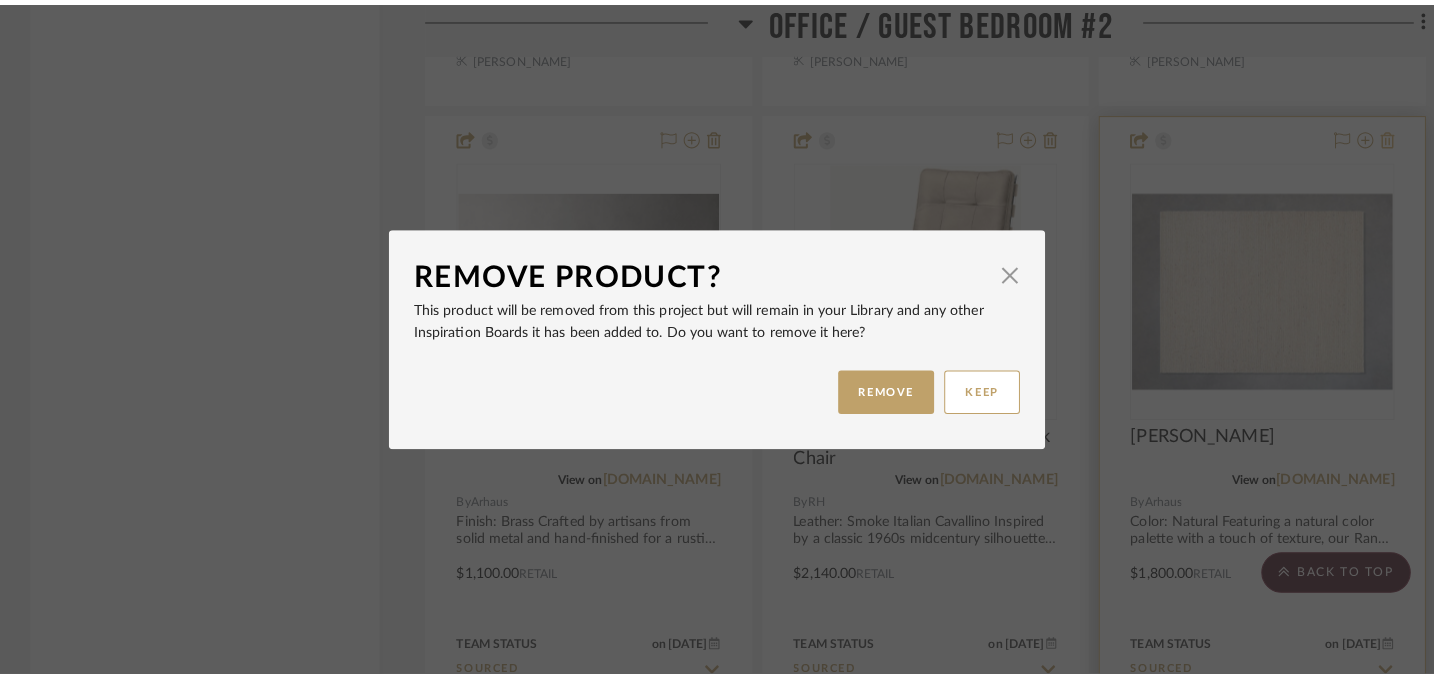 scroll, scrollTop: 0, scrollLeft: 0, axis: both 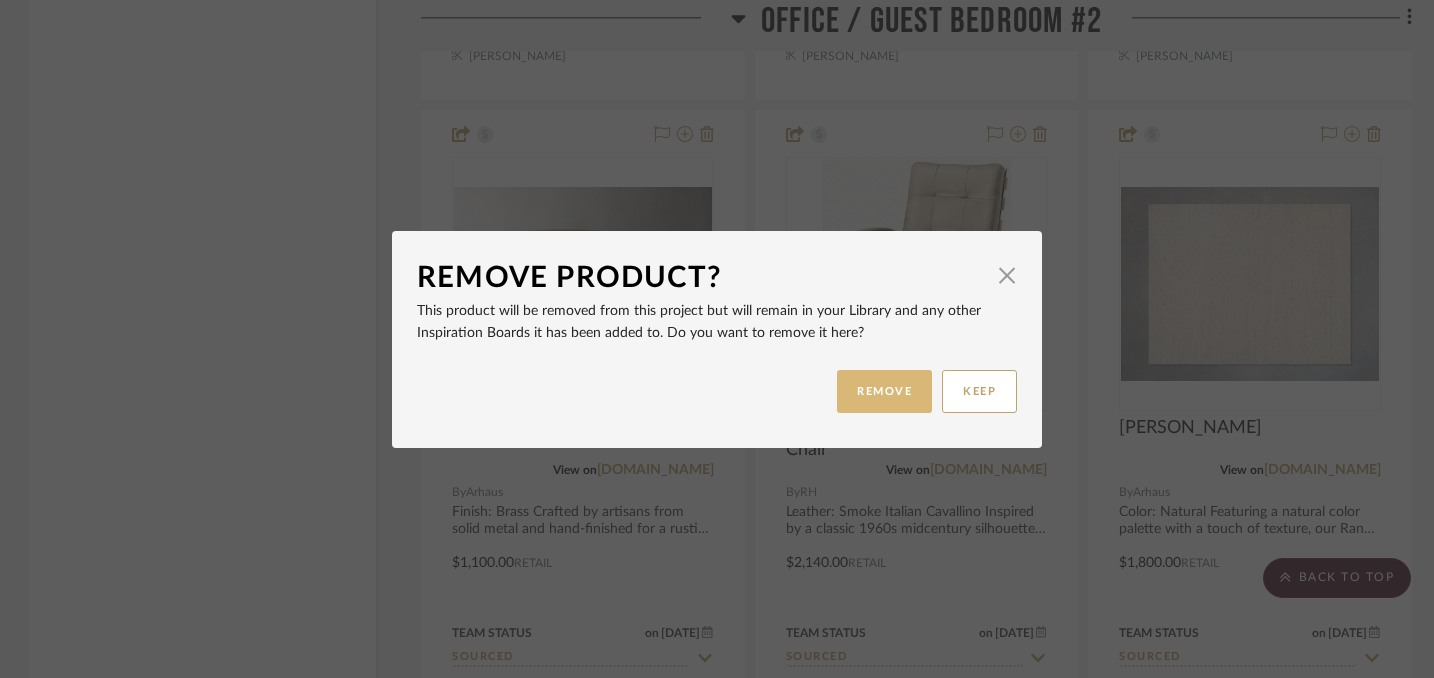 click on "REMOVE" at bounding box center [884, 391] 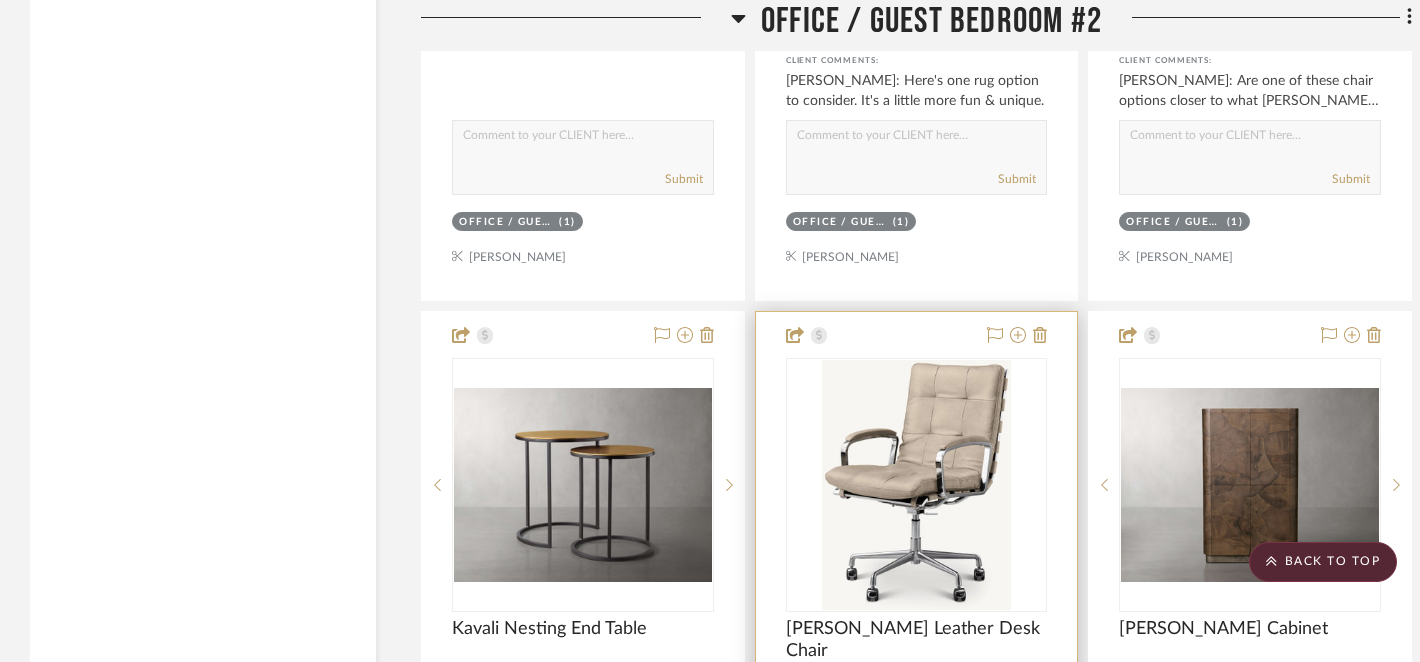 scroll, scrollTop: 4761, scrollLeft: 0, axis: vertical 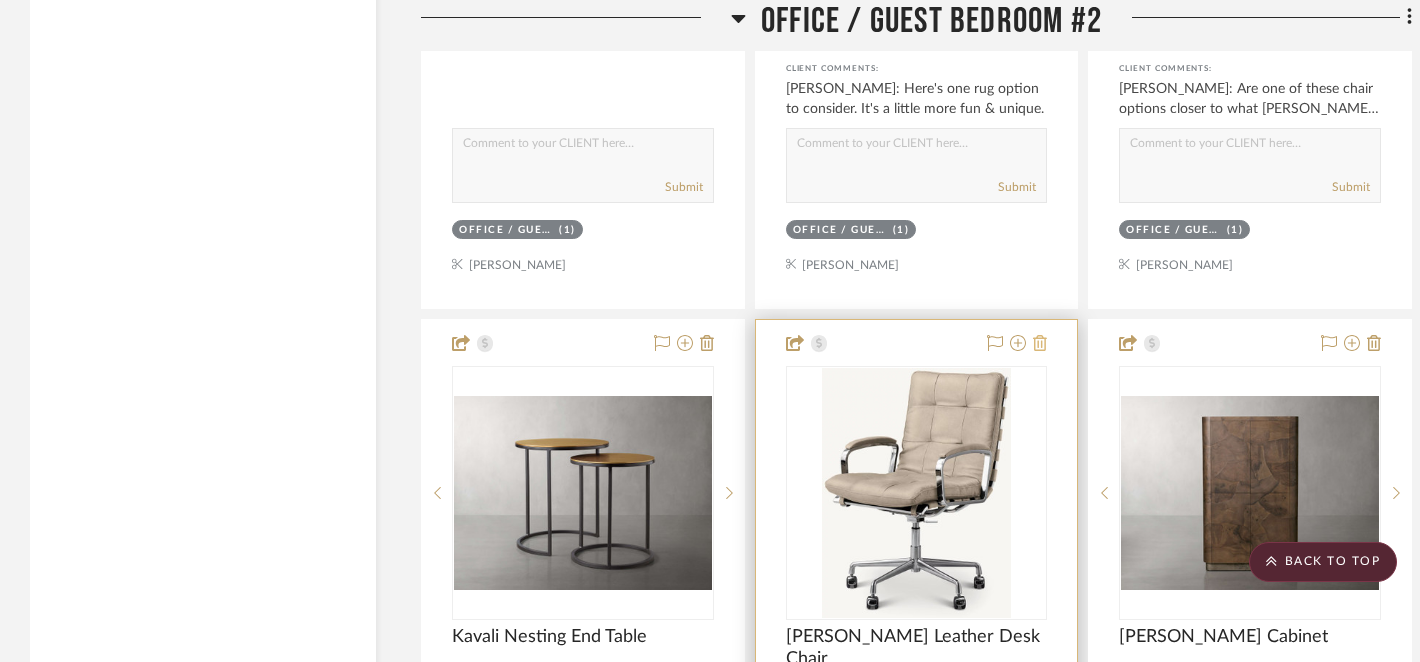 click 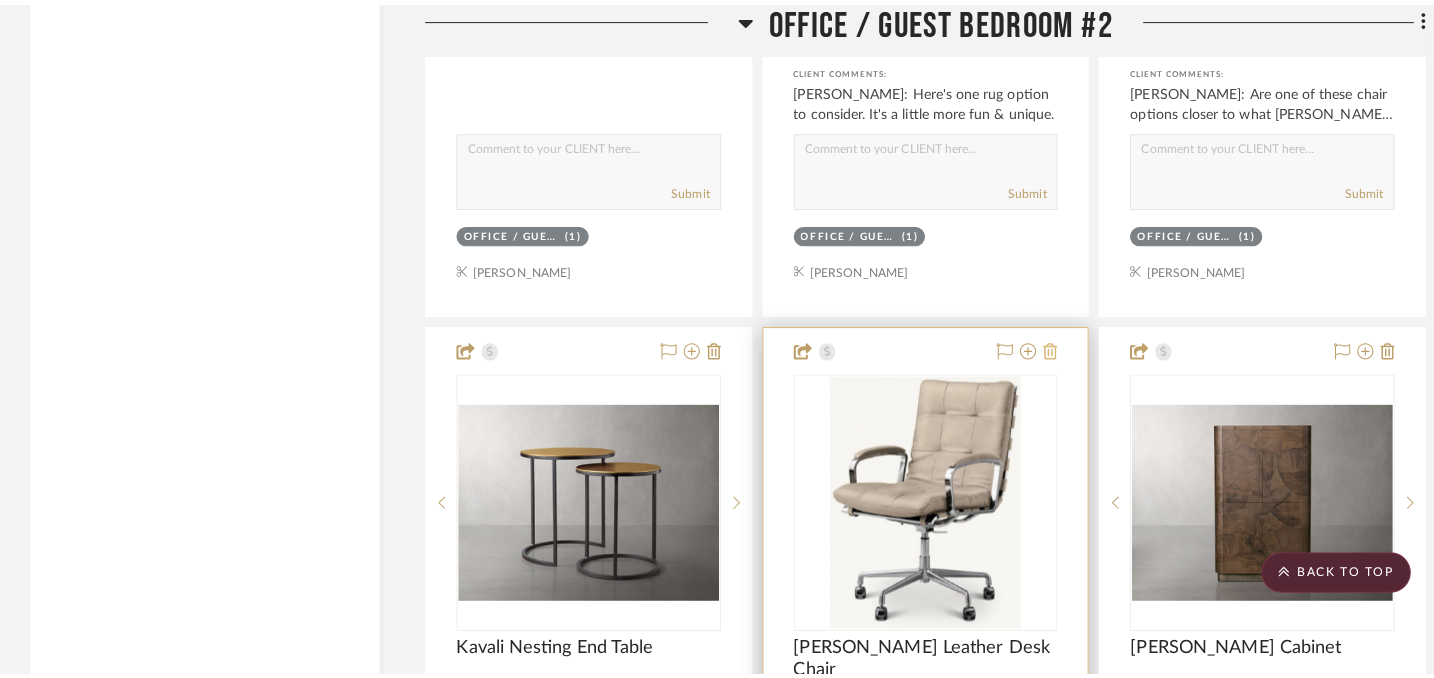 scroll, scrollTop: 0, scrollLeft: 0, axis: both 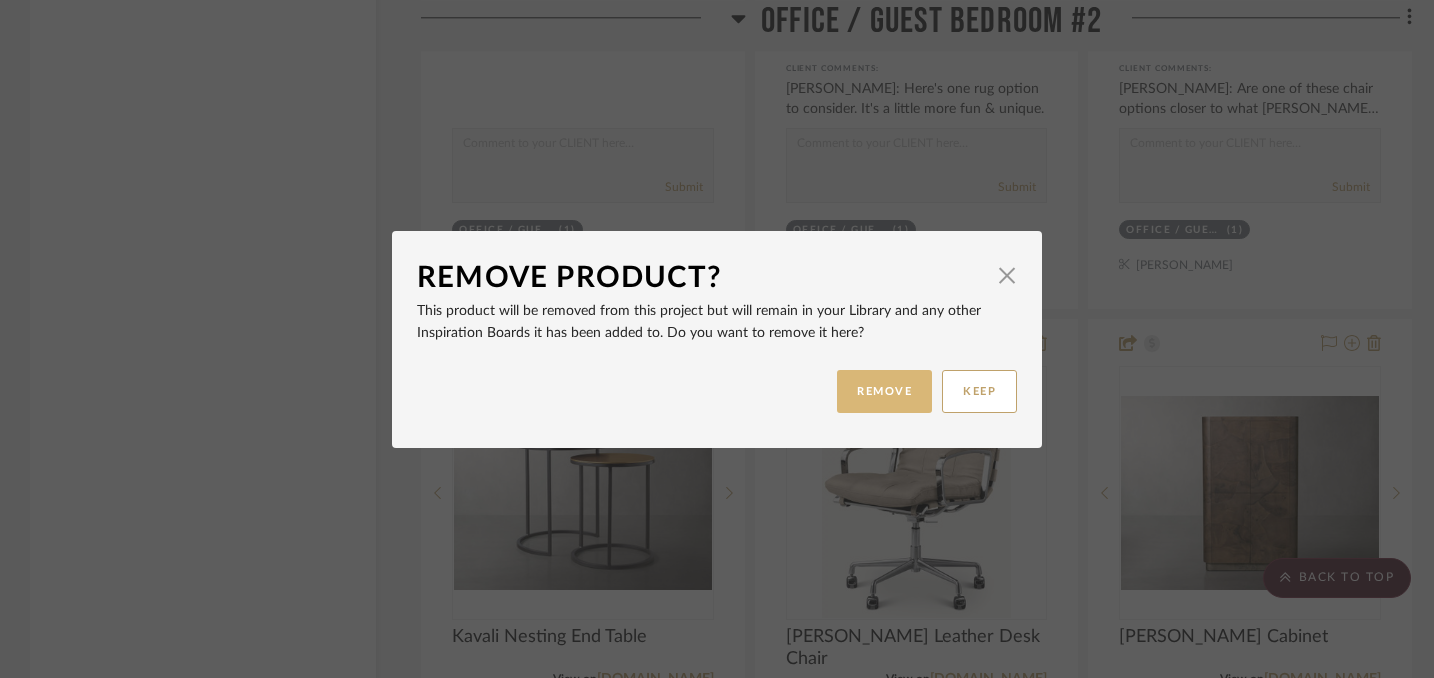 click on "REMOVE" at bounding box center [884, 391] 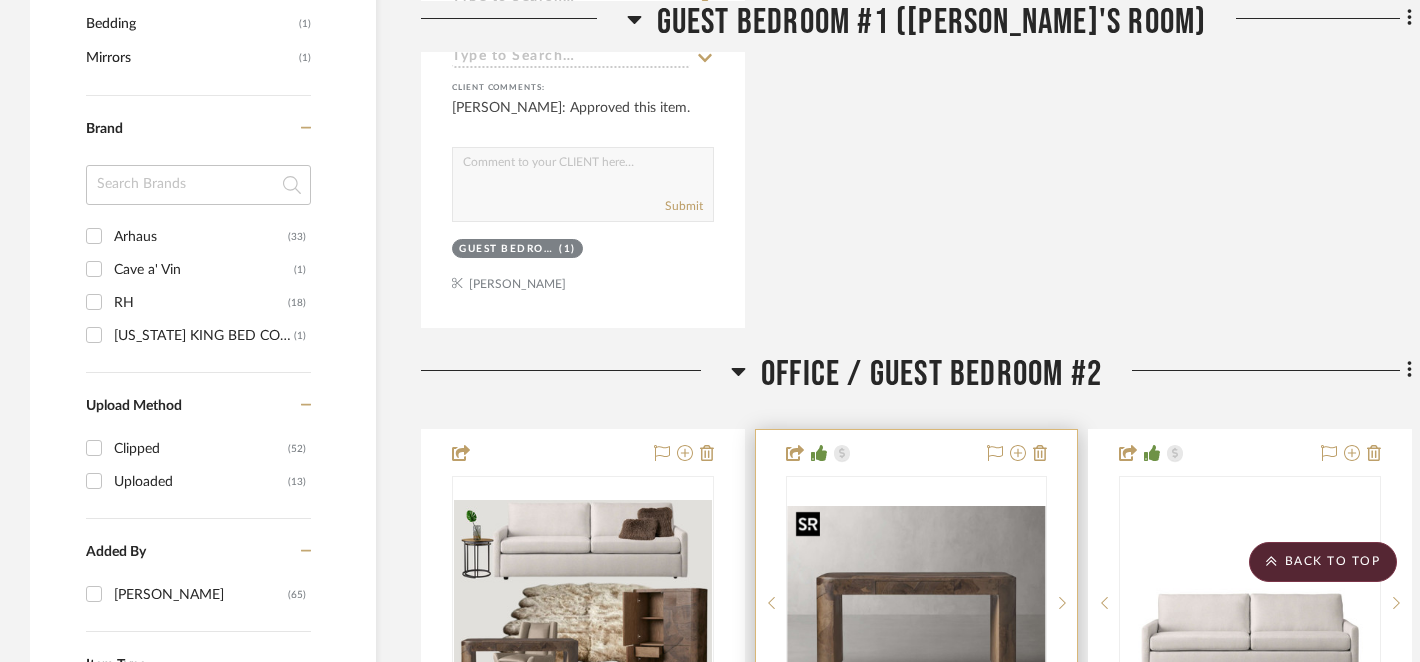 scroll, scrollTop: 1914, scrollLeft: 0, axis: vertical 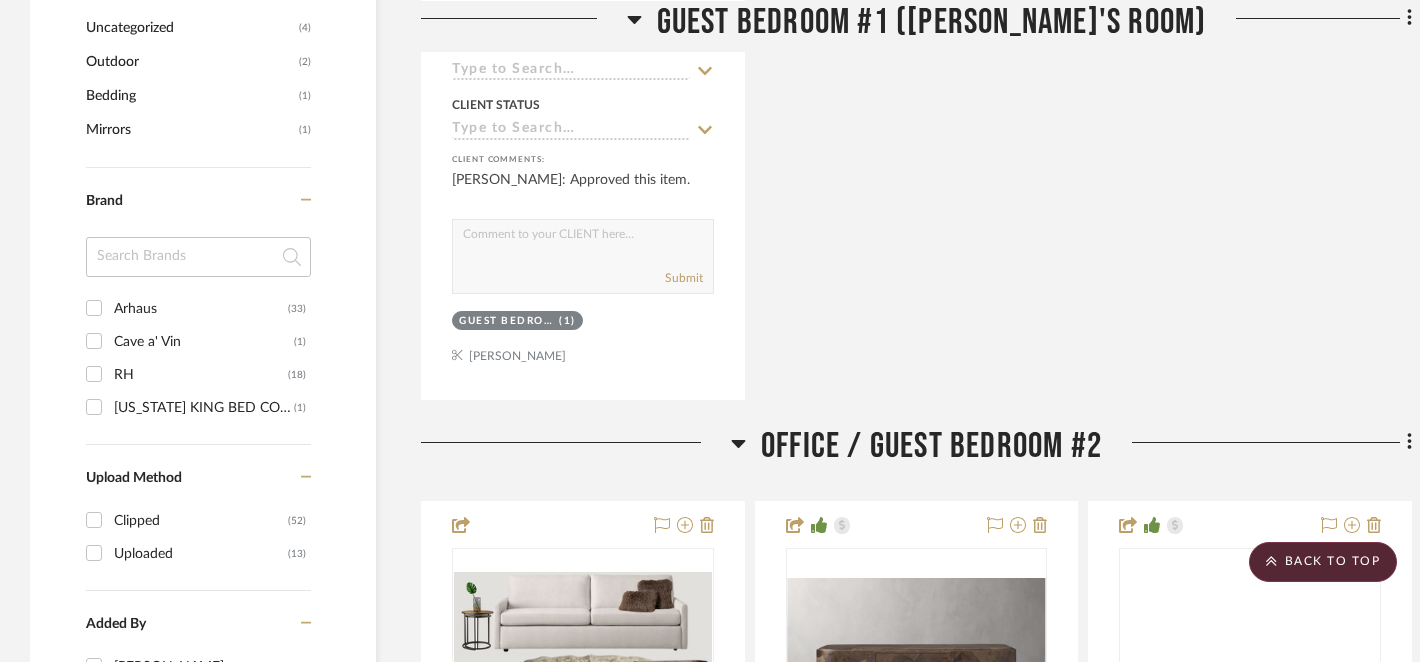 click 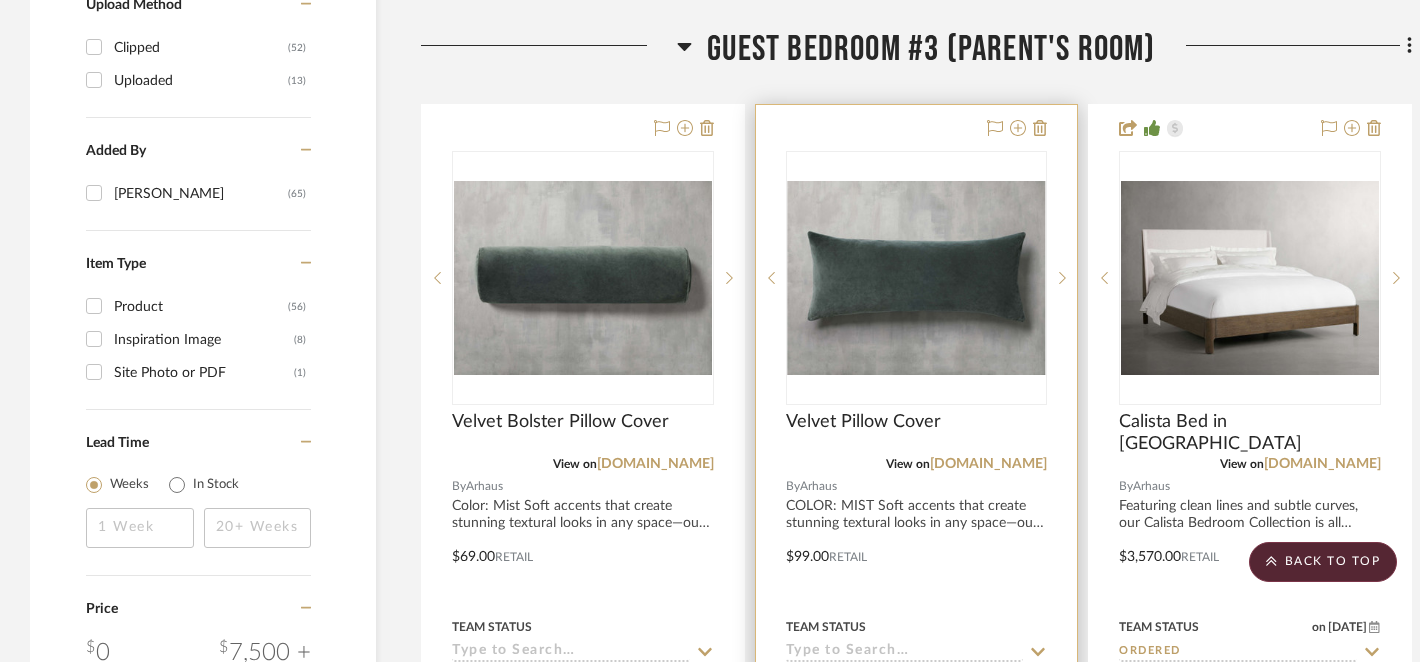 scroll, scrollTop: 2391, scrollLeft: 0, axis: vertical 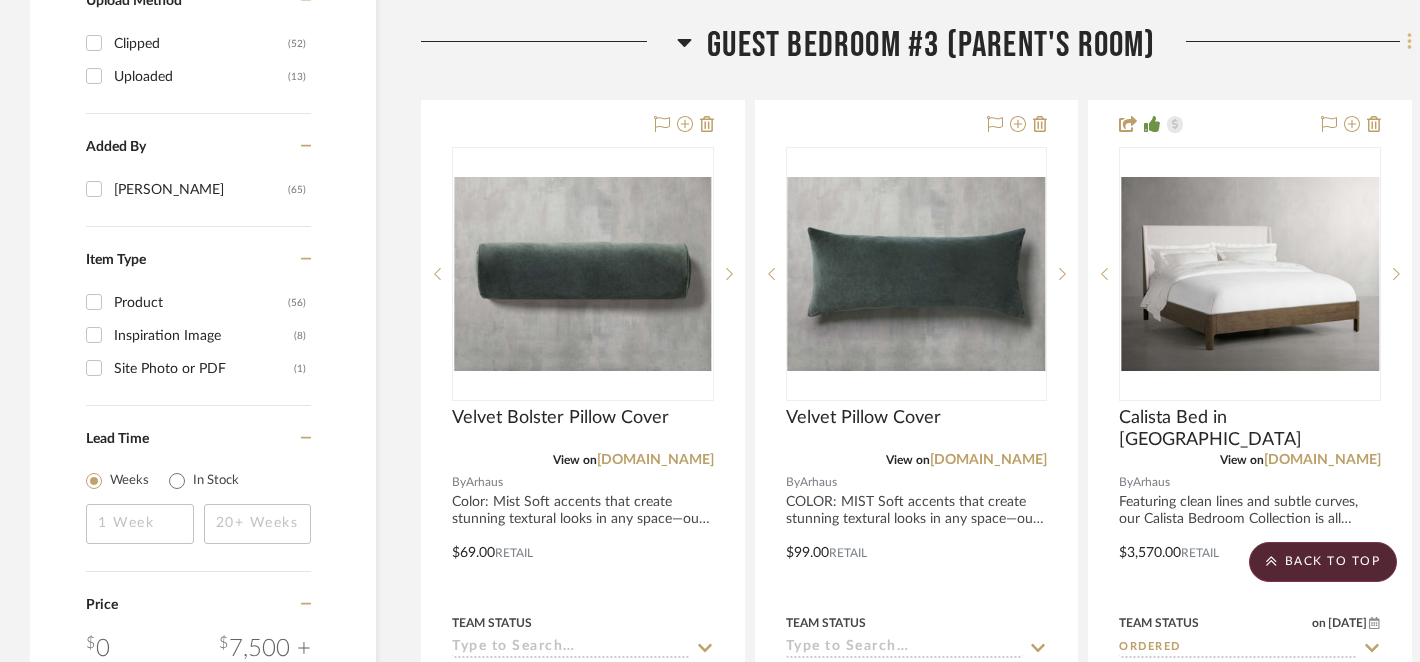 click 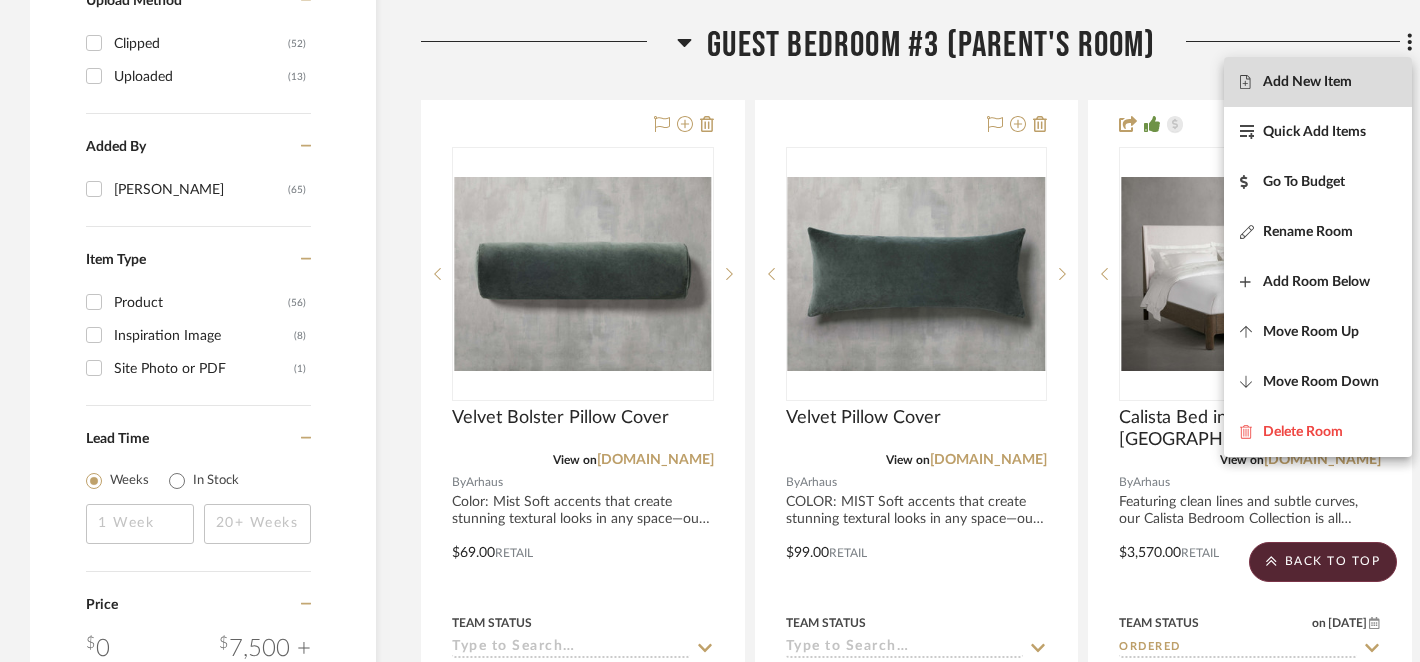 click on "Add New Item" at bounding box center [1307, 81] 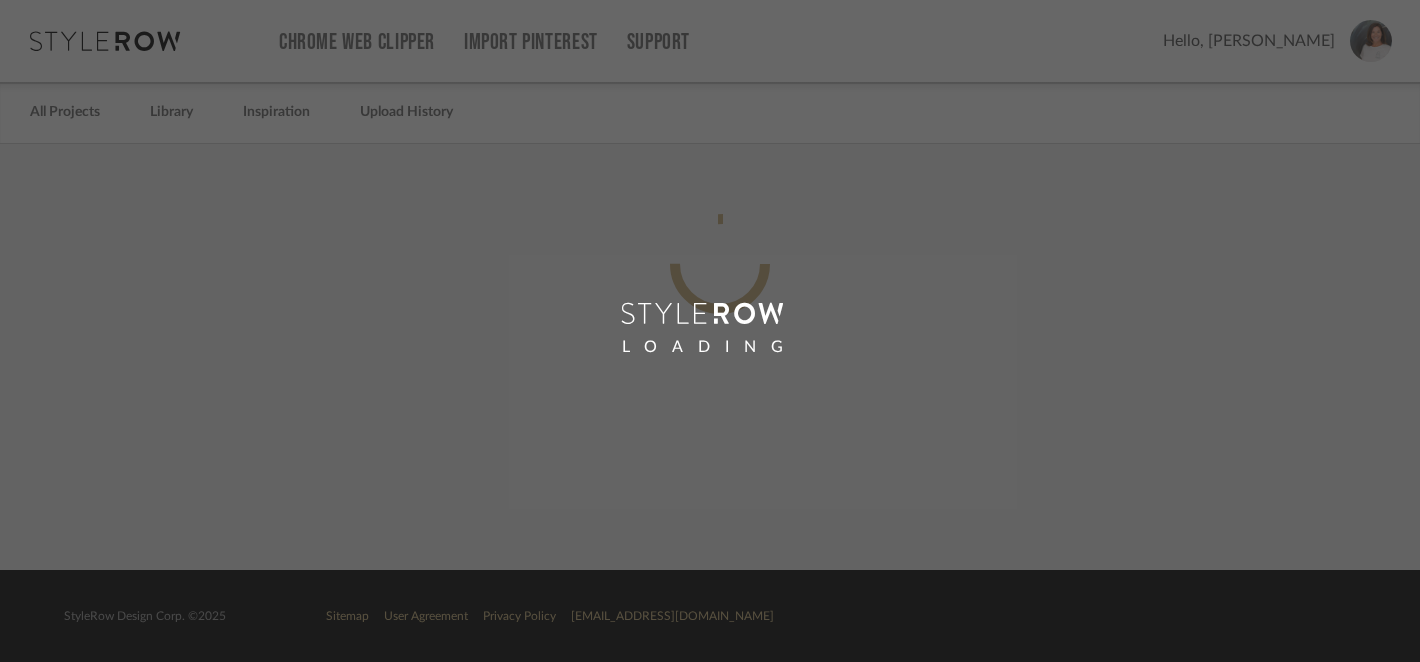 scroll, scrollTop: 0, scrollLeft: 0, axis: both 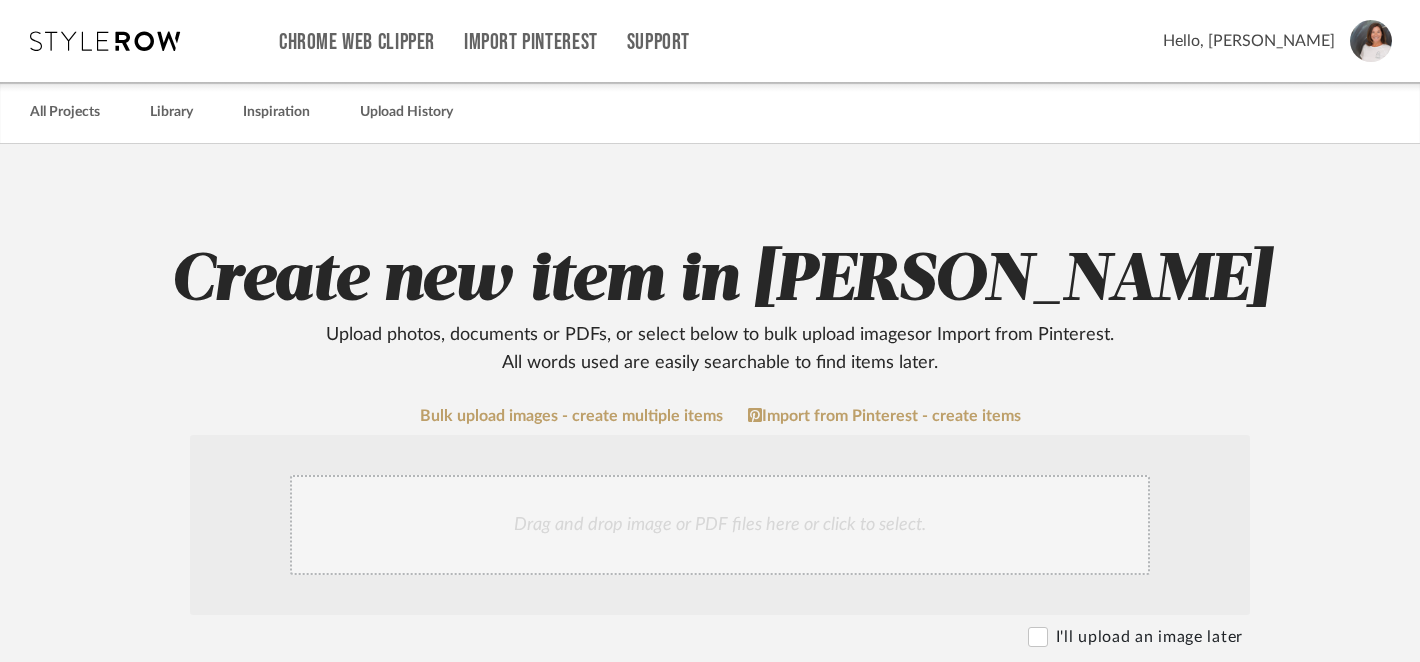 click on "Drag and drop image or PDF files here or click to select." 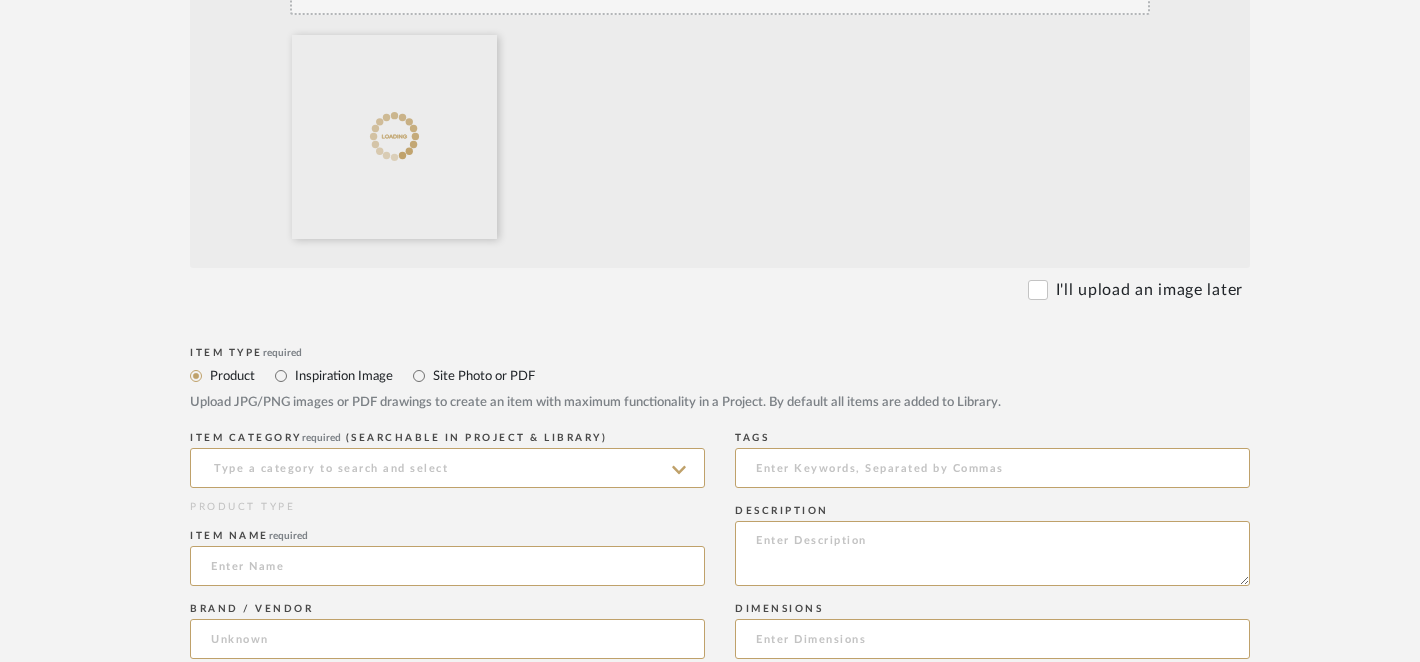 scroll, scrollTop: 564, scrollLeft: 0, axis: vertical 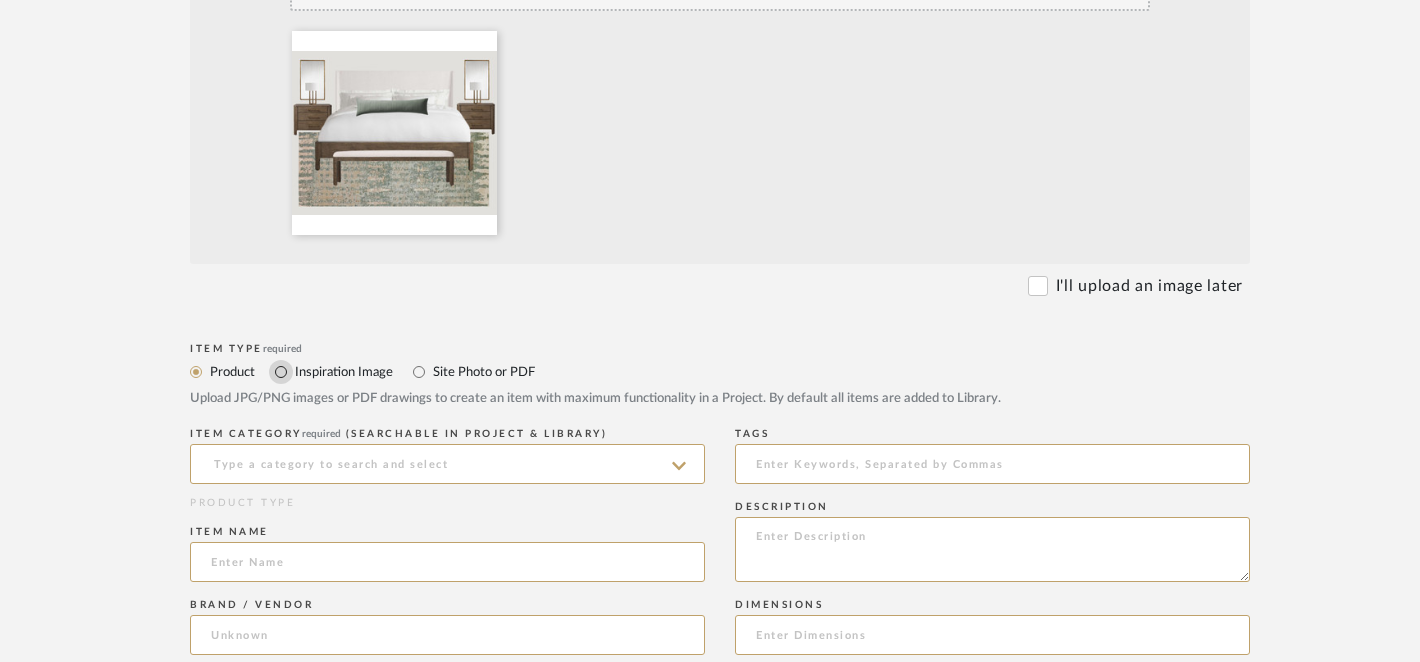click on "Inspiration Image" at bounding box center (281, 372) 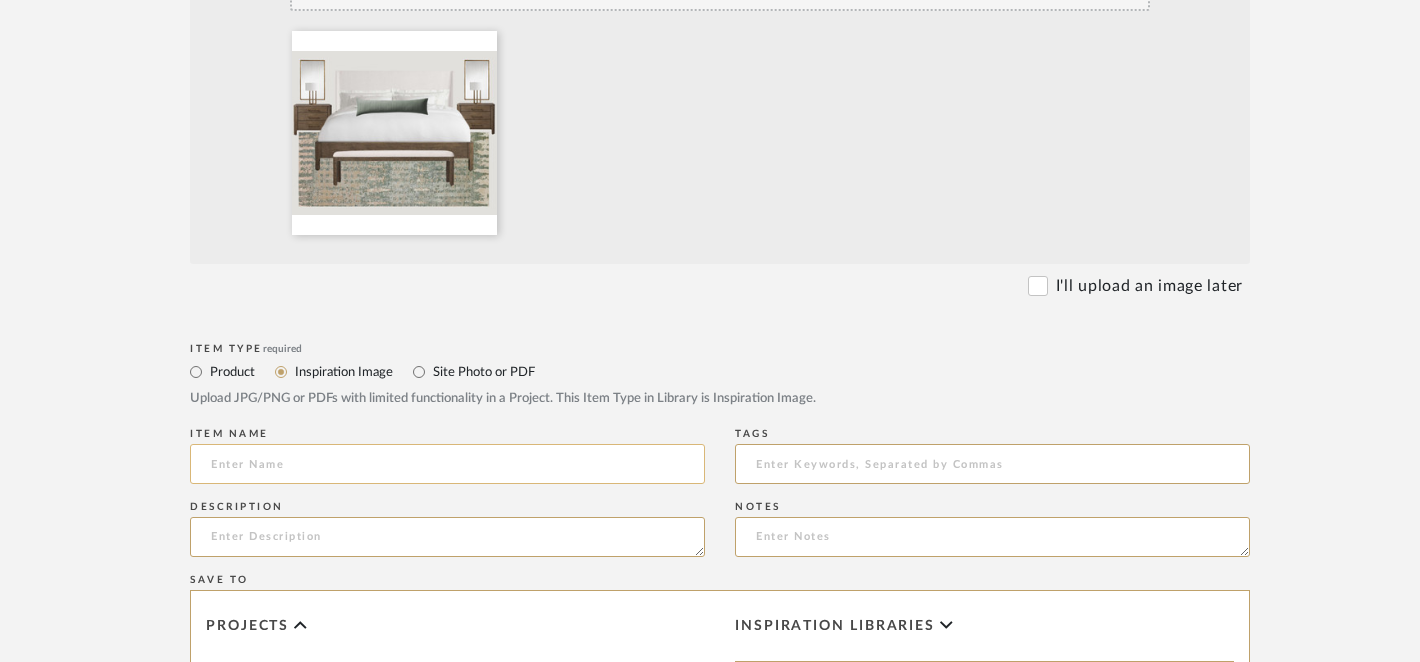 click 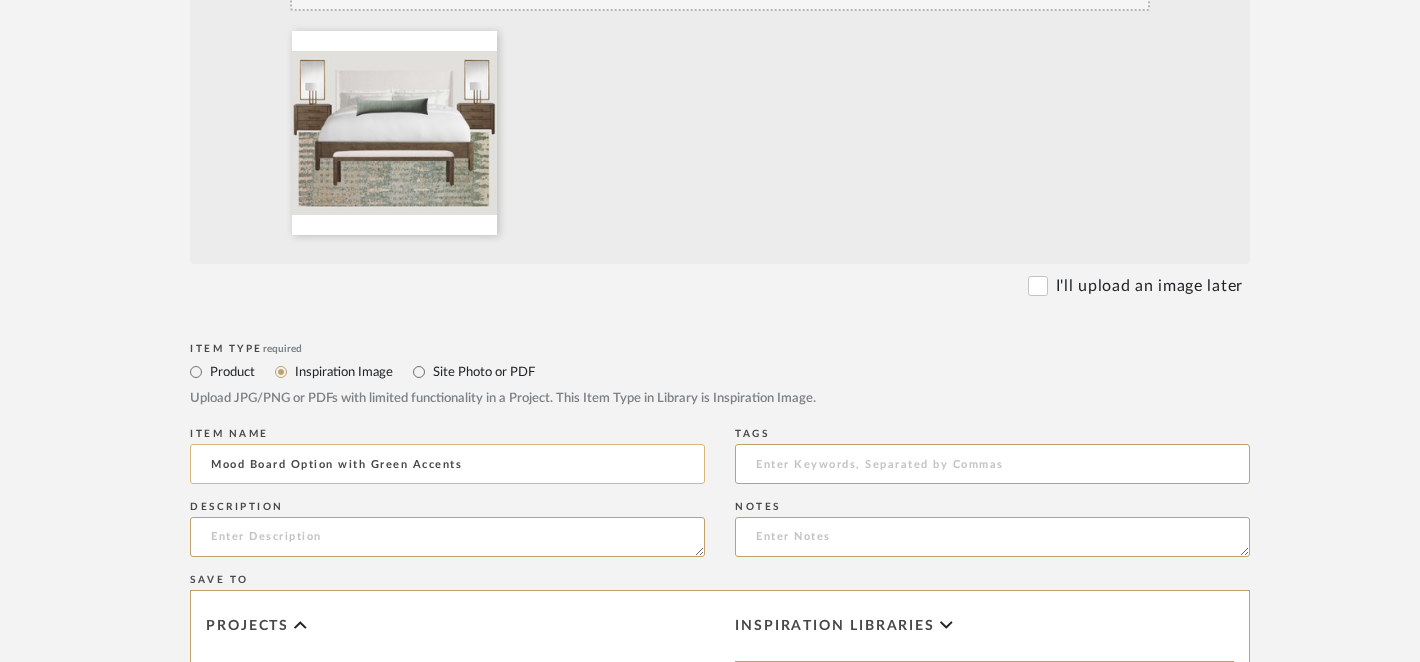 drag, startPoint x: 207, startPoint y: 467, endPoint x: 505, endPoint y: 474, distance: 298.0822 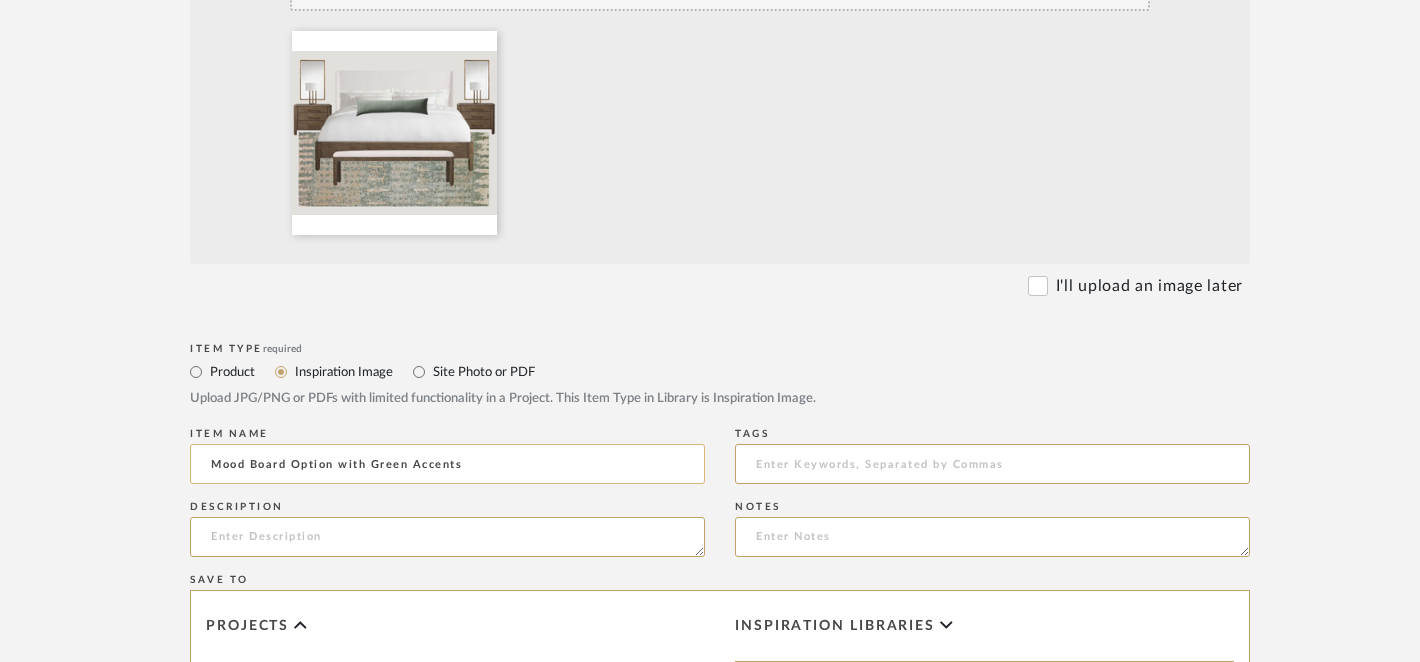 click on "Mood Board Option with Green Accents" 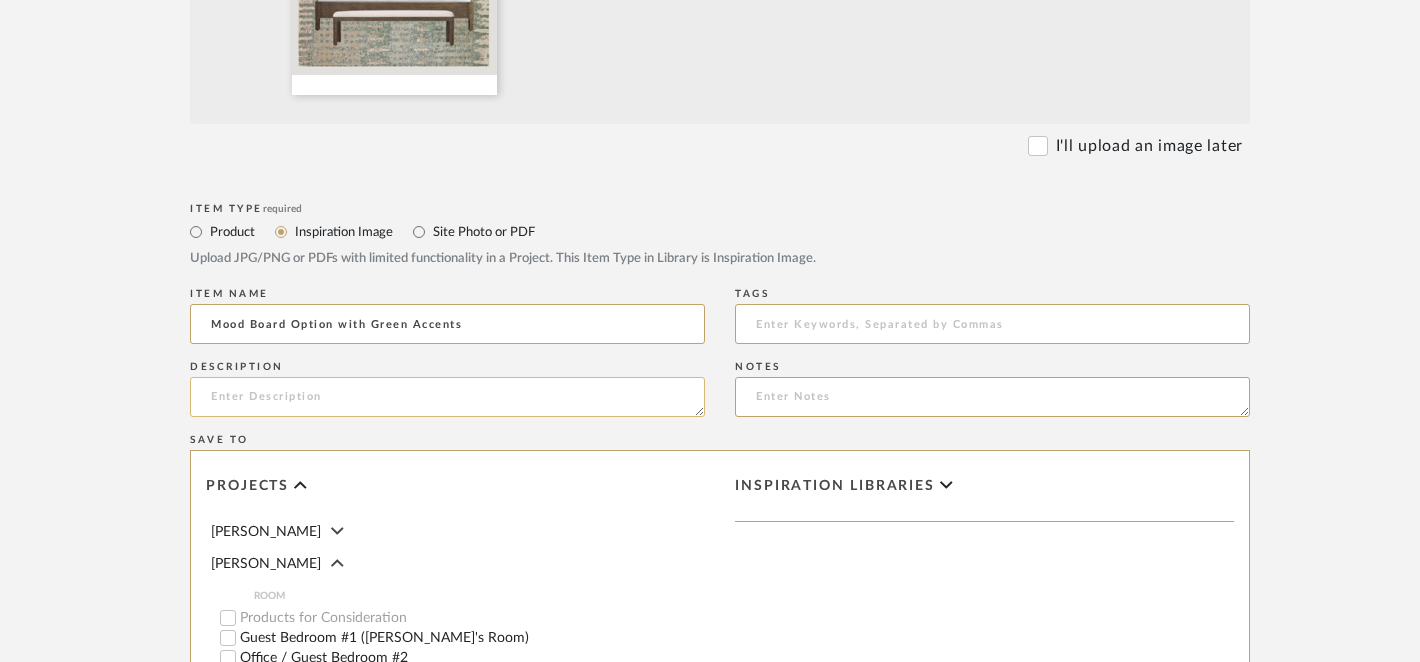 scroll, scrollTop: 709, scrollLeft: 0, axis: vertical 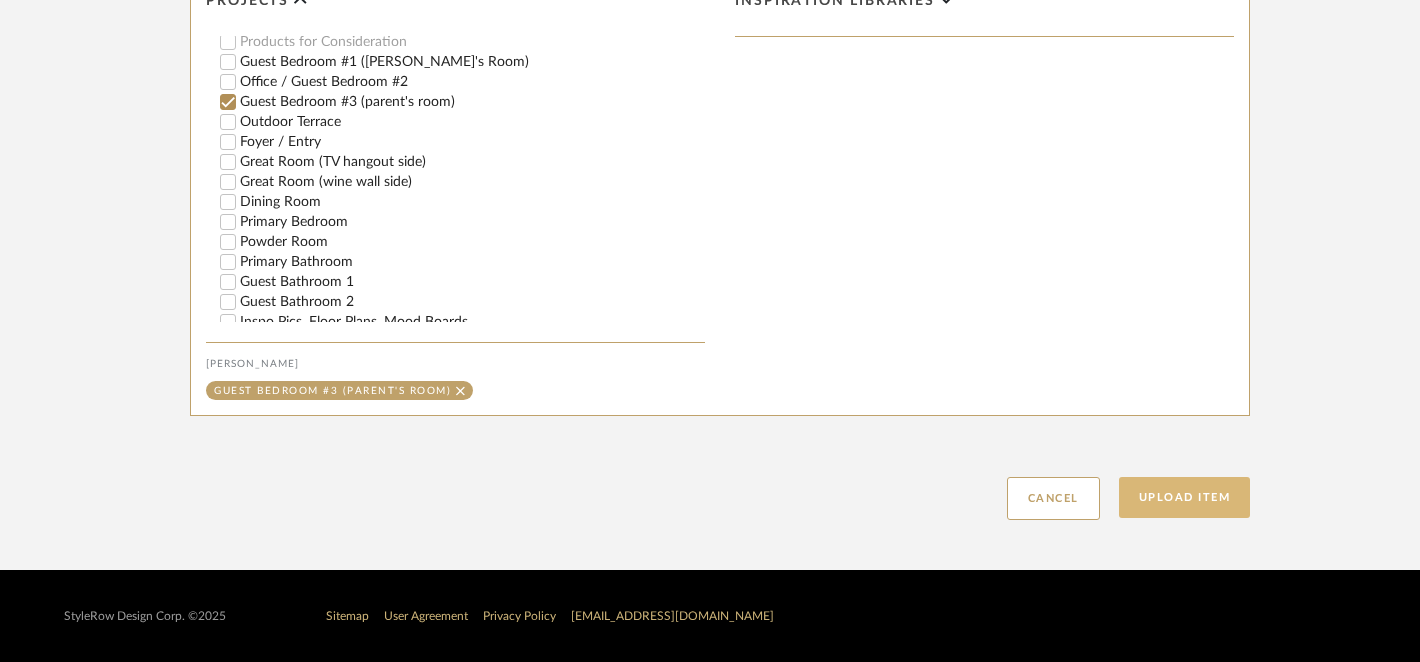 type on "Mood Board Option with Green Accents" 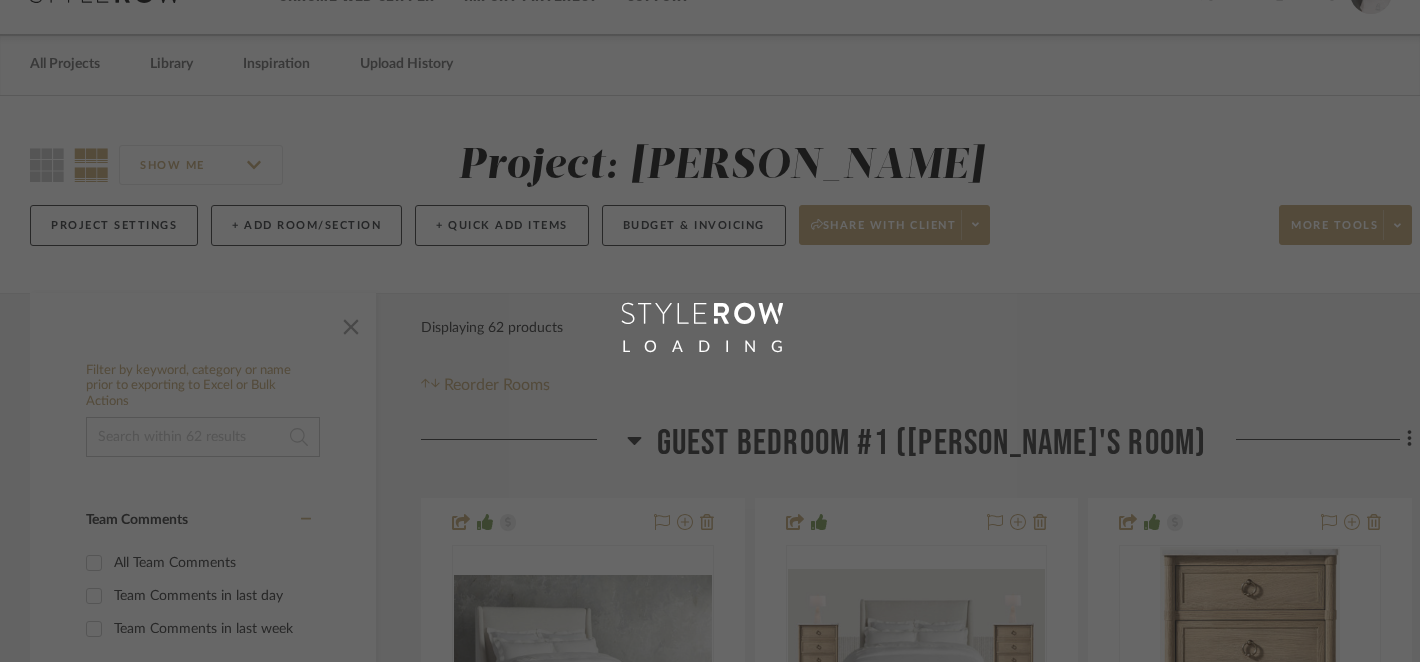 scroll, scrollTop: 0, scrollLeft: 0, axis: both 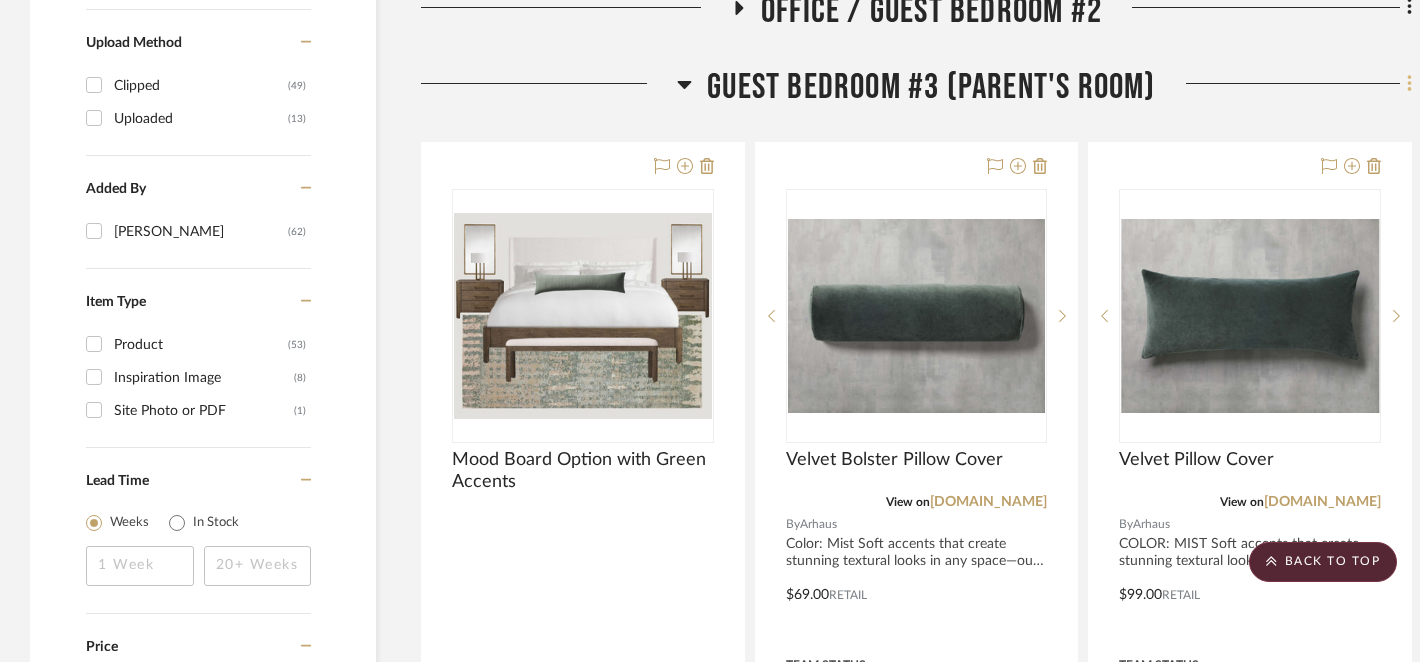 click 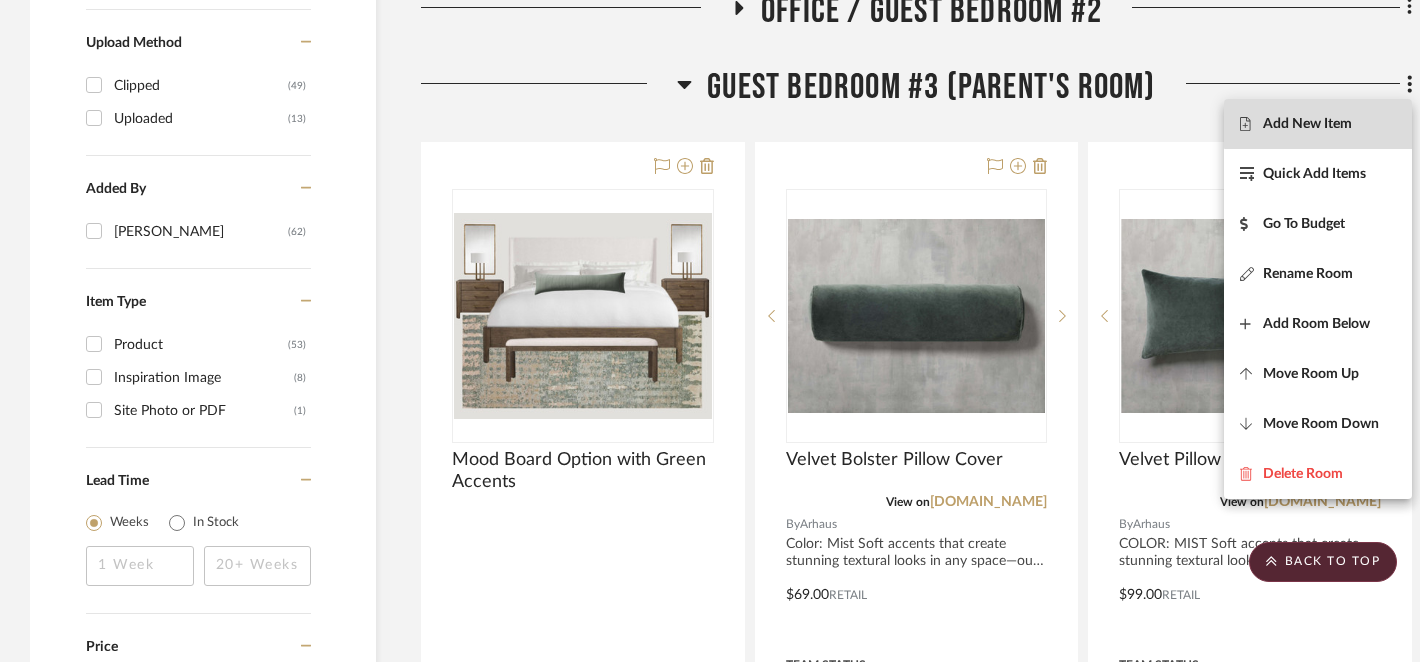 click on "Add New Item" at bounding box center [1307, 123] 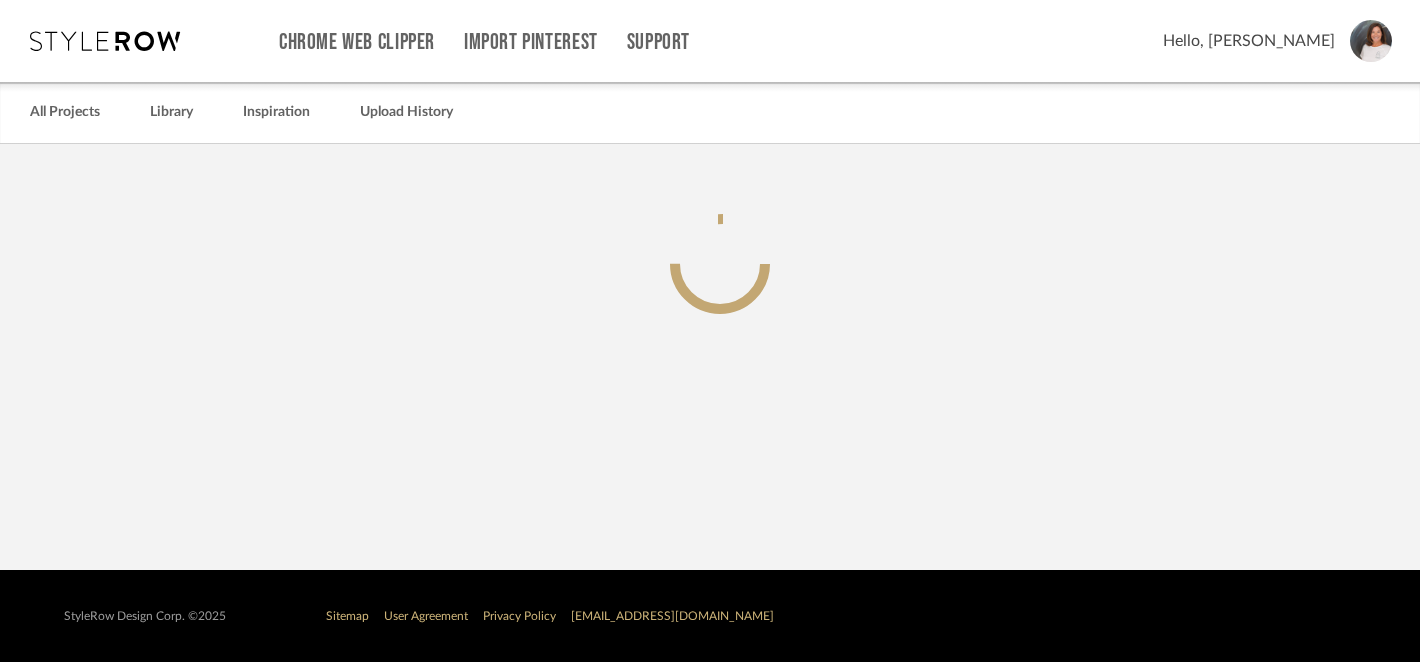 scroll, scrollTop: 0, scrollLeft: 0, axis: both 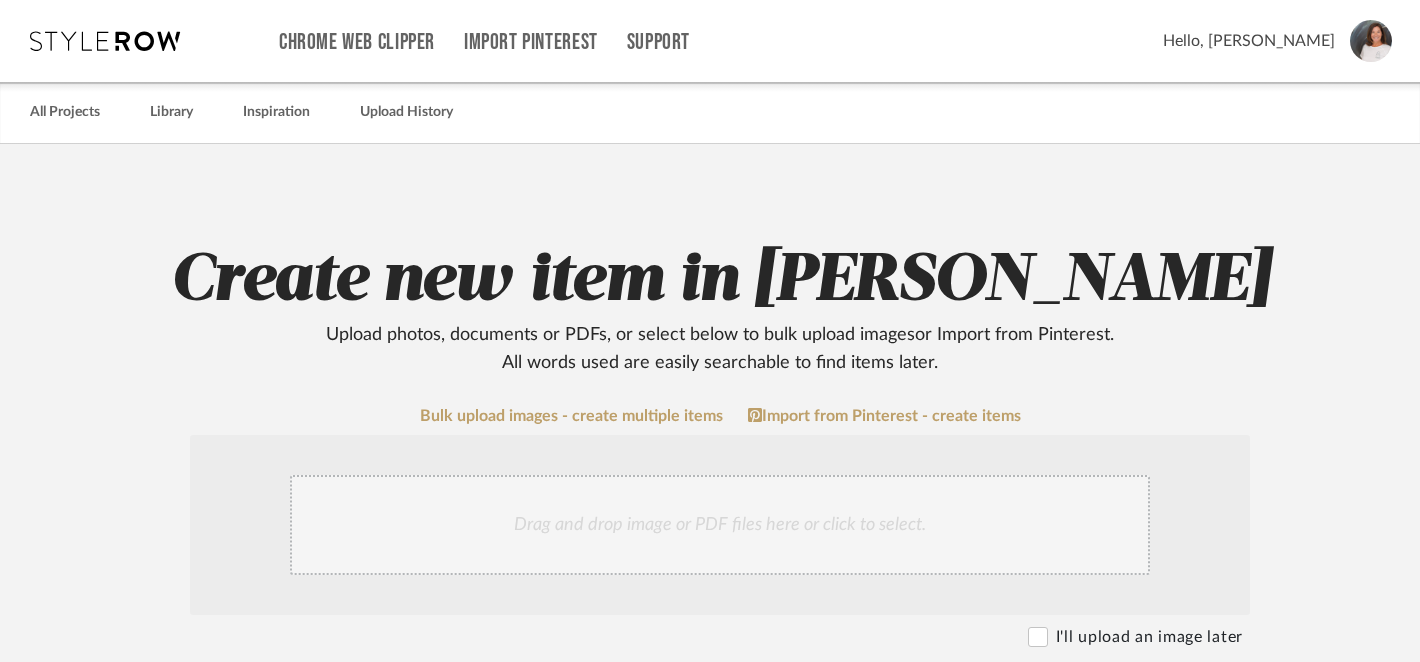 click on "Drag and drop image or PDF files here or click to select." 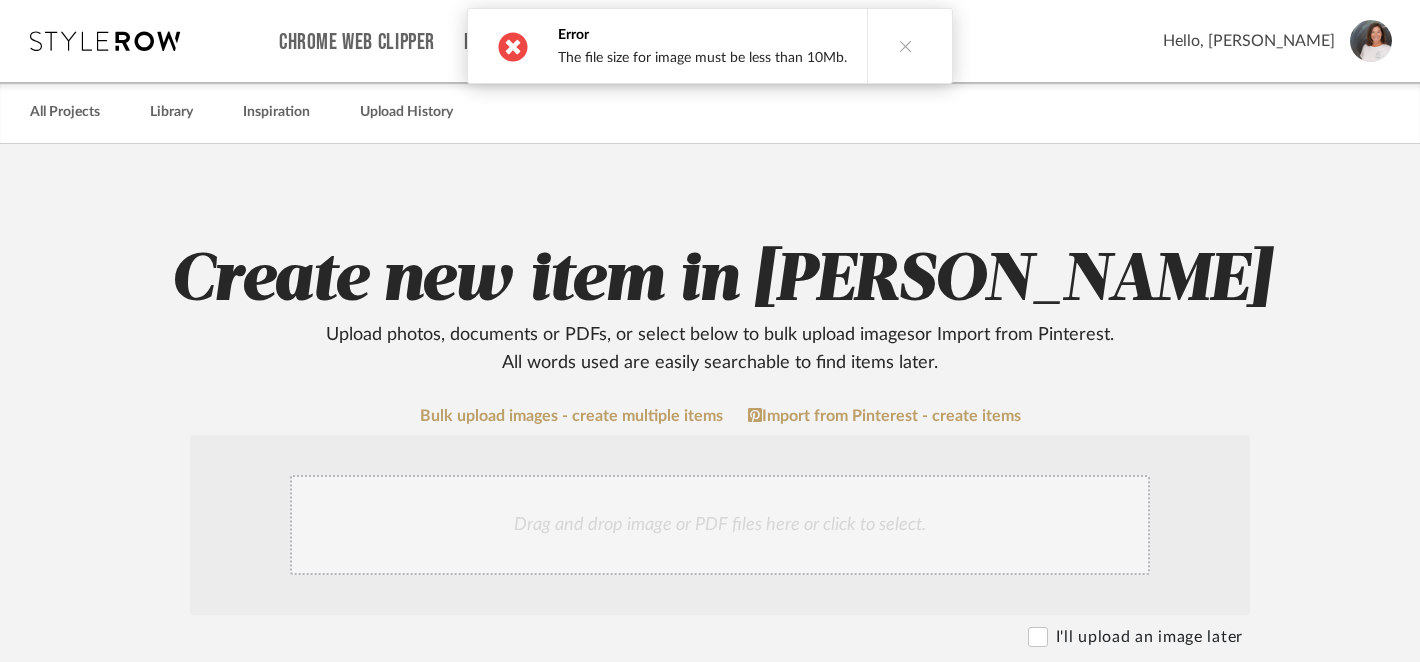 click at bounding box center (906, 46) 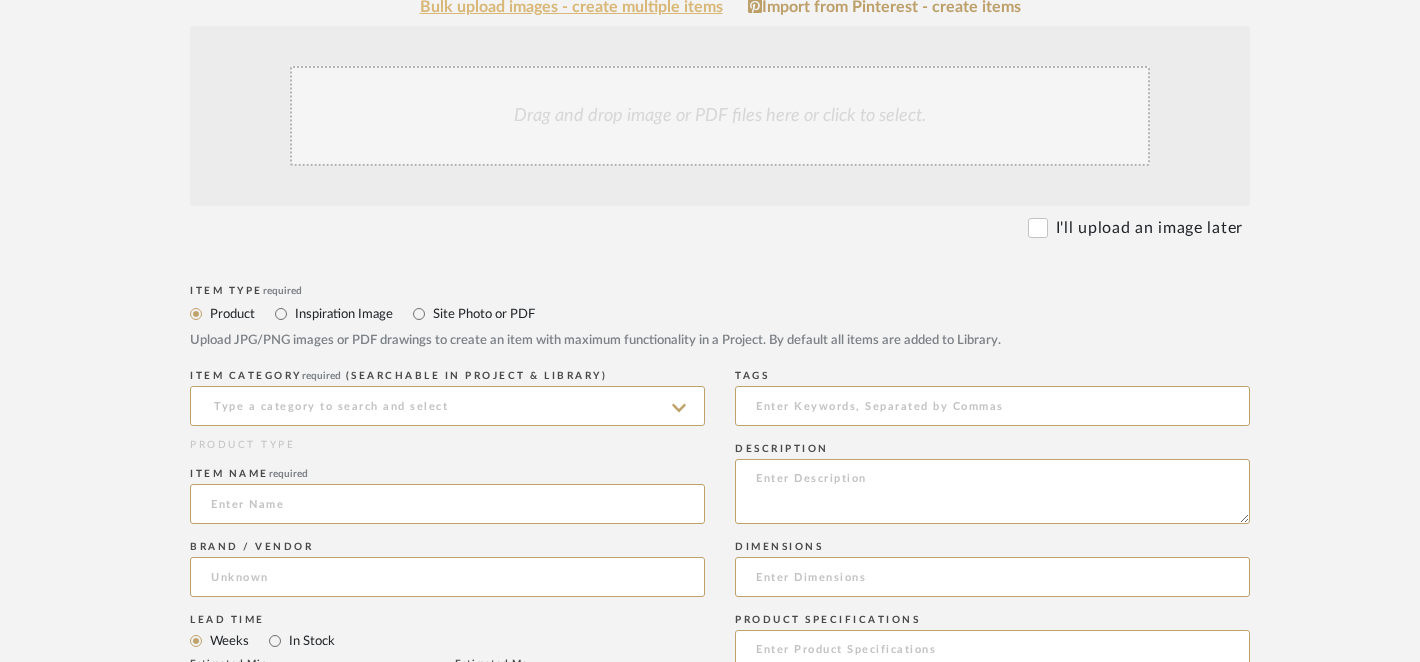 scroll, scrollTop: 395, scrollLeft: 0, axis: vertical 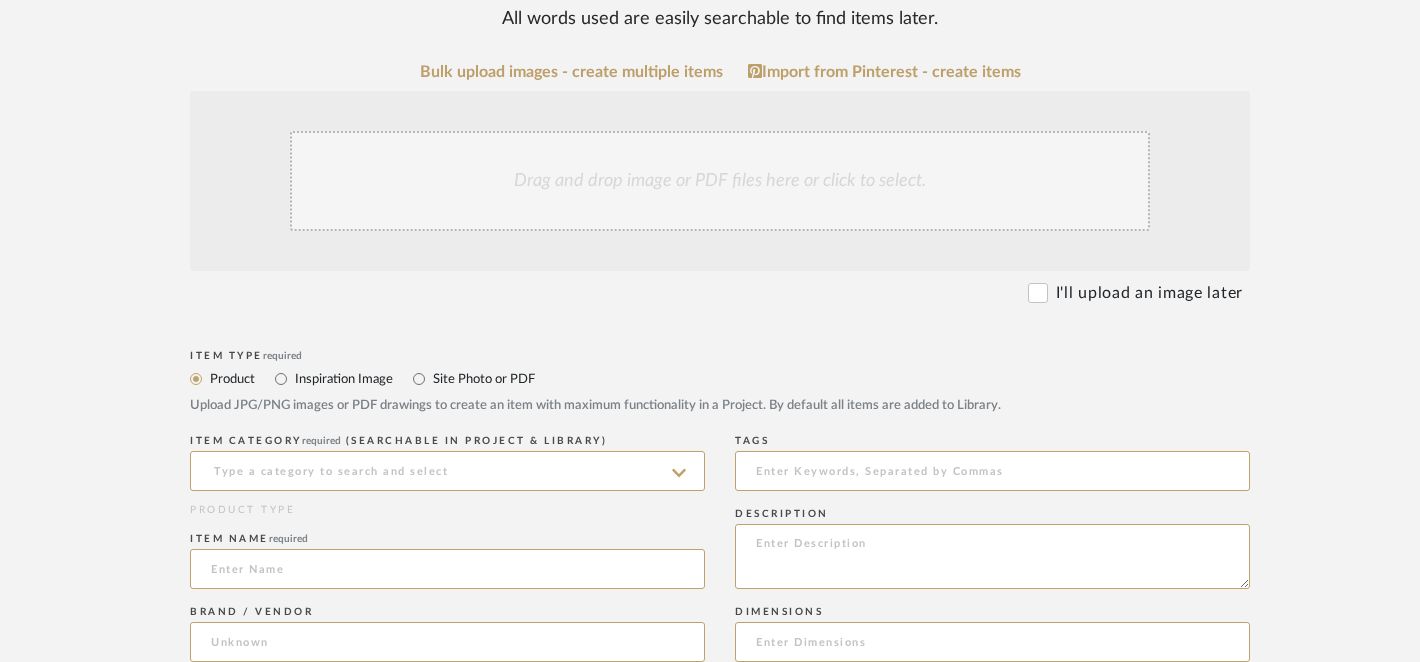 click on "Drag and drop image or PDF files here or click to select." 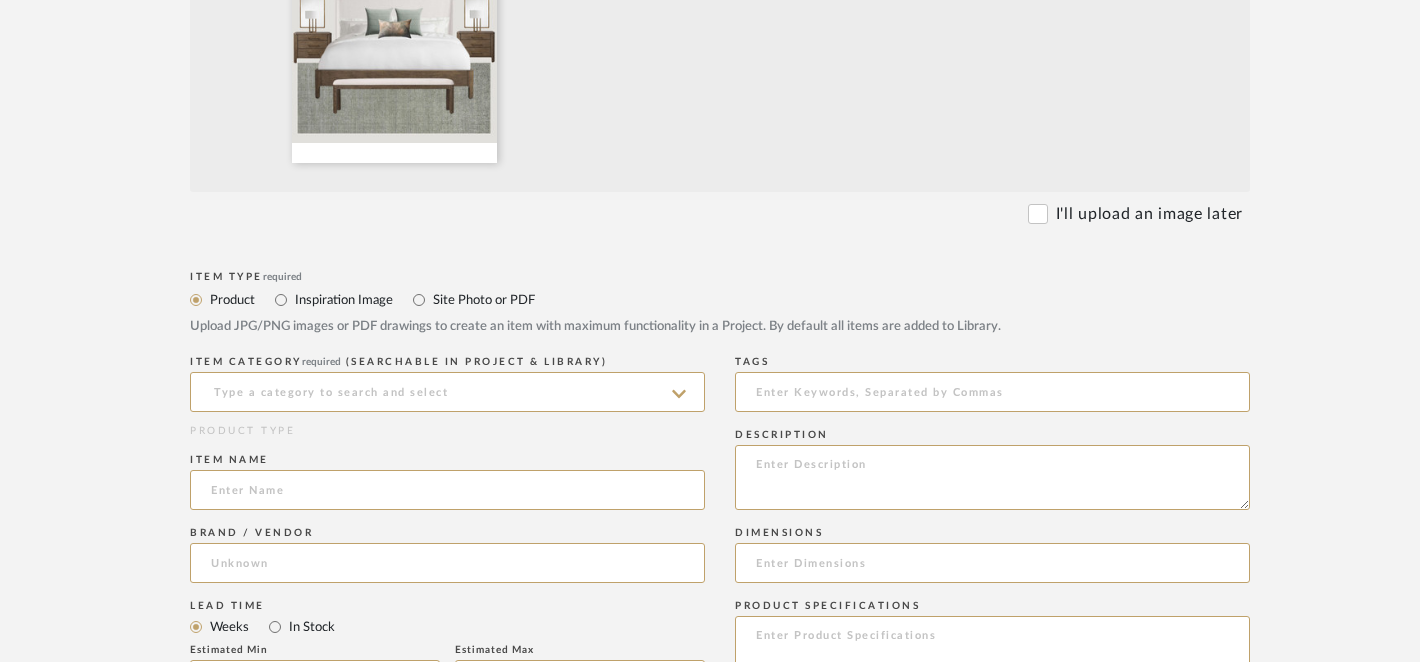 scroll, scrollTop: 662, scrollLeft: 0, axis: vertical 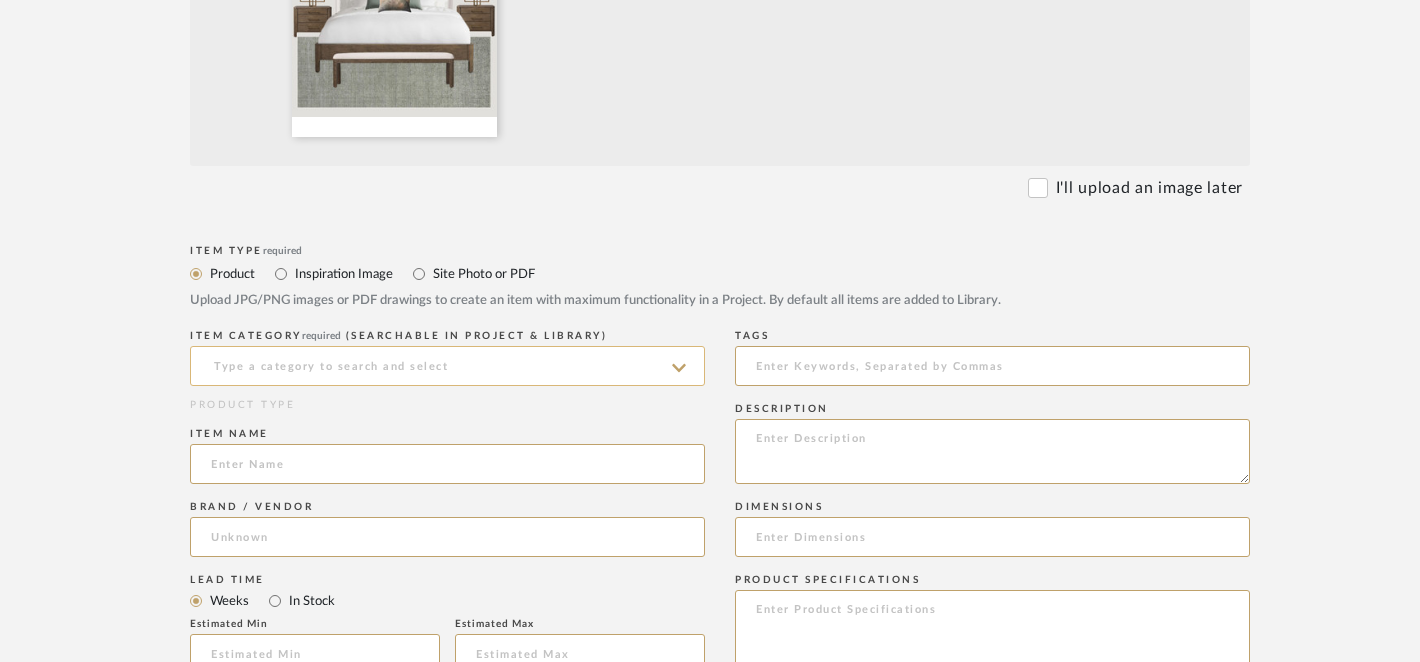 click 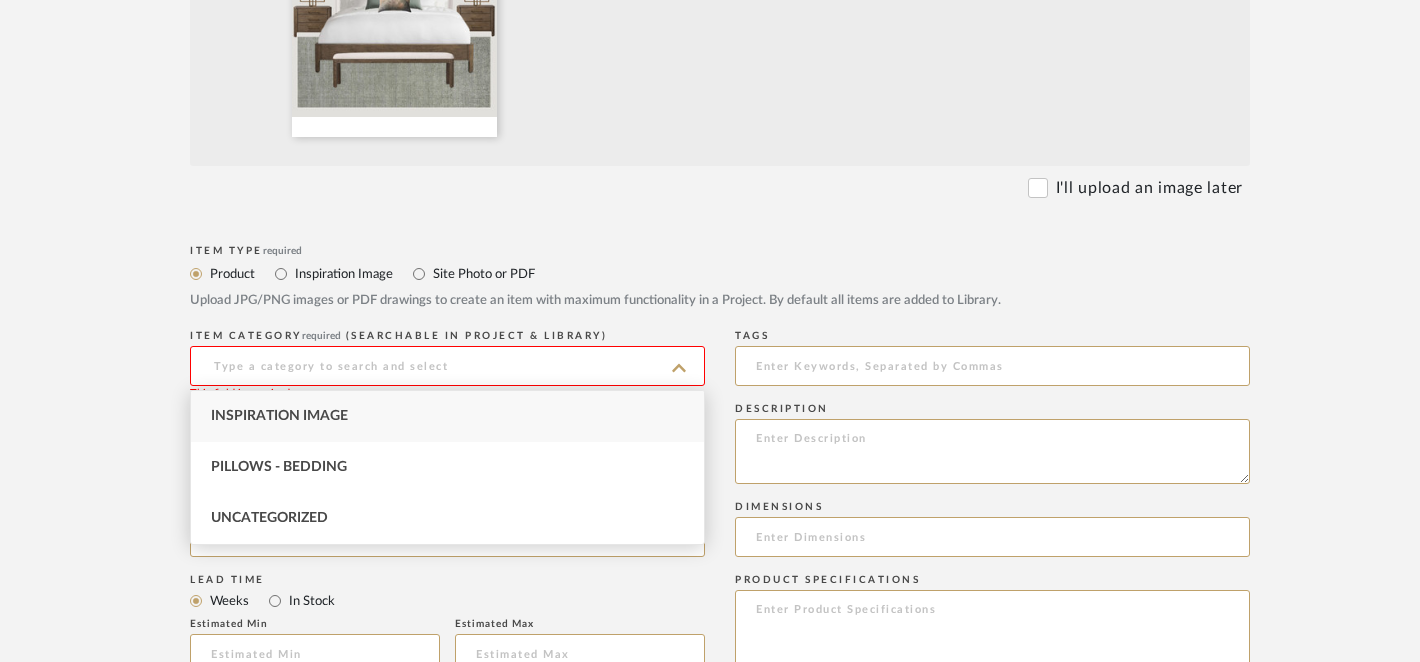 paste on "Mood Board Option with Green Accents" 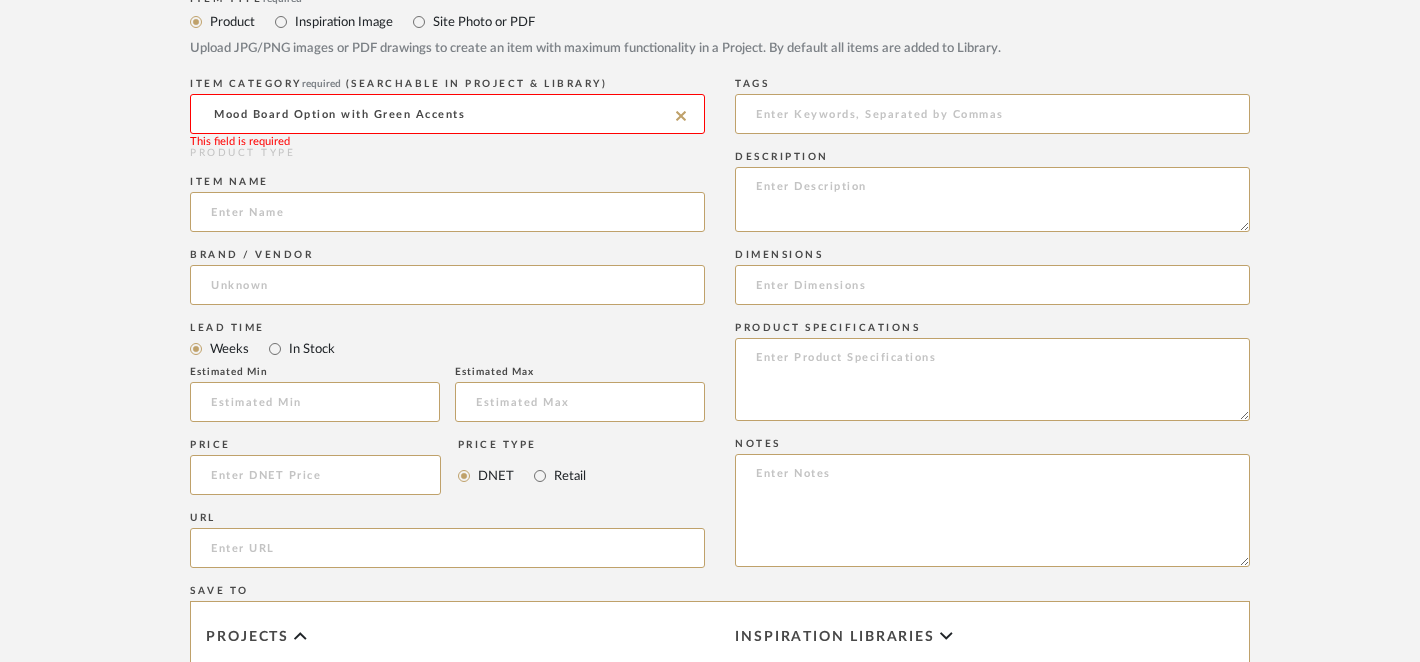 scroll, scrollTop: 861, scrollLeft: 0, axis: vertical 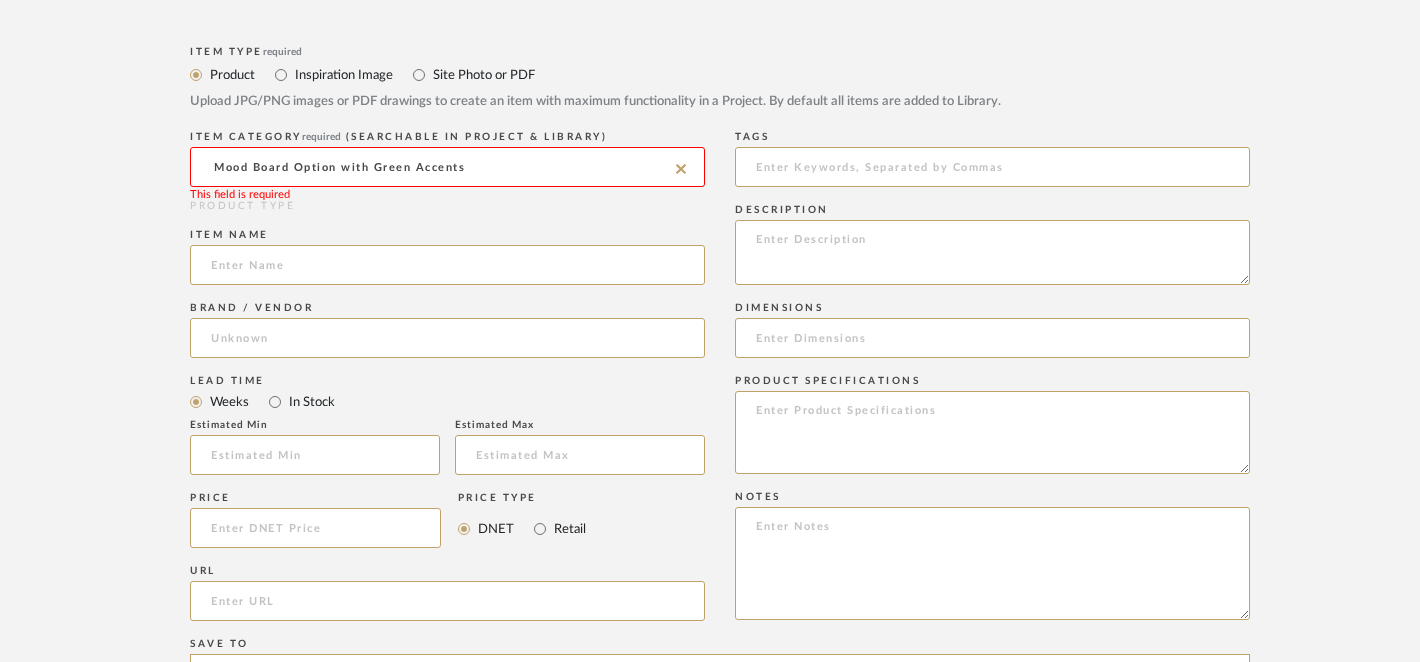 click on "Mood Board Option with Green Accents" 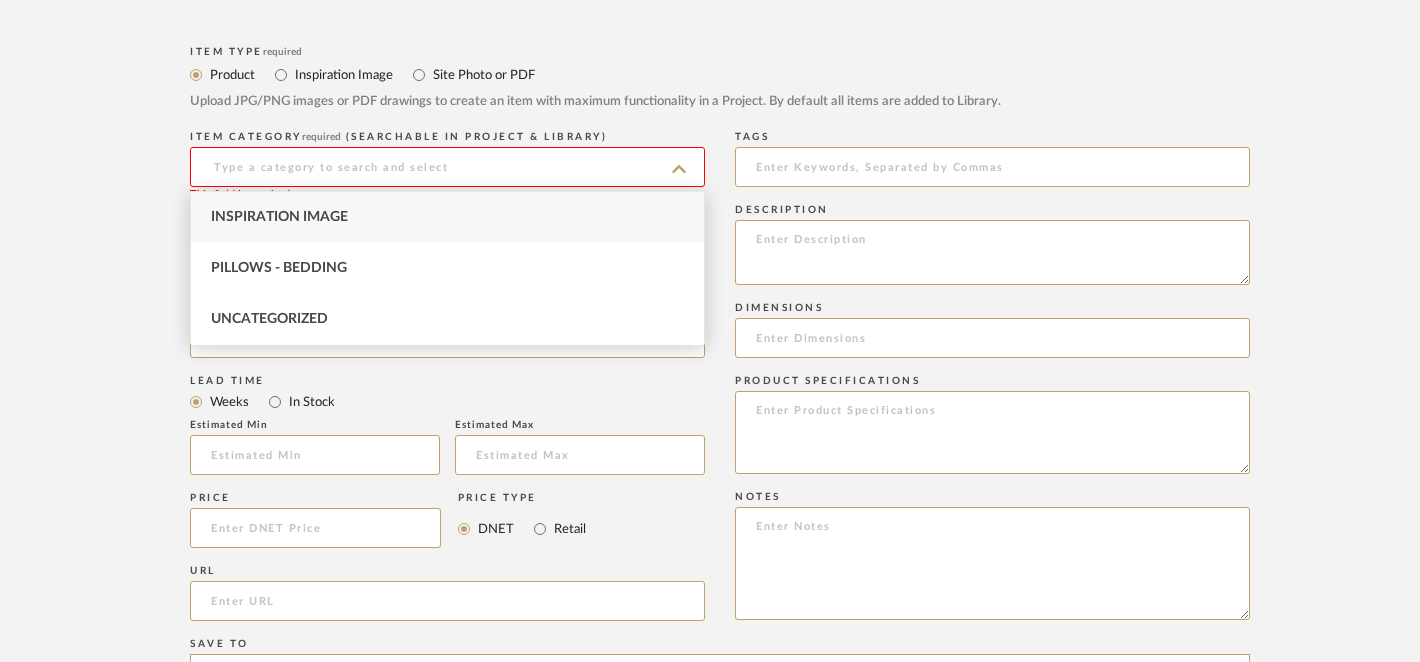 click on "Bulk upload images - create multiple items  Import from Pinterest - create items Drag and drop image or PDF files here or click to select. I'll upload an image later  Item Type  required Product Inspiration Image  Site Photo or PDF   Upload JPG/PNG images or PDF drawings to create an item with maximum functionality in a Project. By default all items are added to Library.   ITEM CATEGORY  required (Searchable in Project & Library) This field is required  PRODUCT TYPE  Item name   Brand / Vendor   Lead Time  Weeks In Stock  Estimated Min   Estimated Max   Price   Price Type  DNET Retail  URL   Tags   Description   Dimensions   Product Specifications   Notes   Save To  Projects Denise Petricka Lisa Hughes ROOM QTY  Products for Consideration   Guest Bedroom #1 (Penny's Room)   Office / Guest Bedroom #2   Guest Bedroom #3 (parent's room)  1  Outdoor Terrace   Foyer / Entry   Great Room (TV hangout side)   Great Room (wine wall side)   Dining Room   Primary Bedroom   Powder Room   Primary Bathroom  Sherry Fosvik" 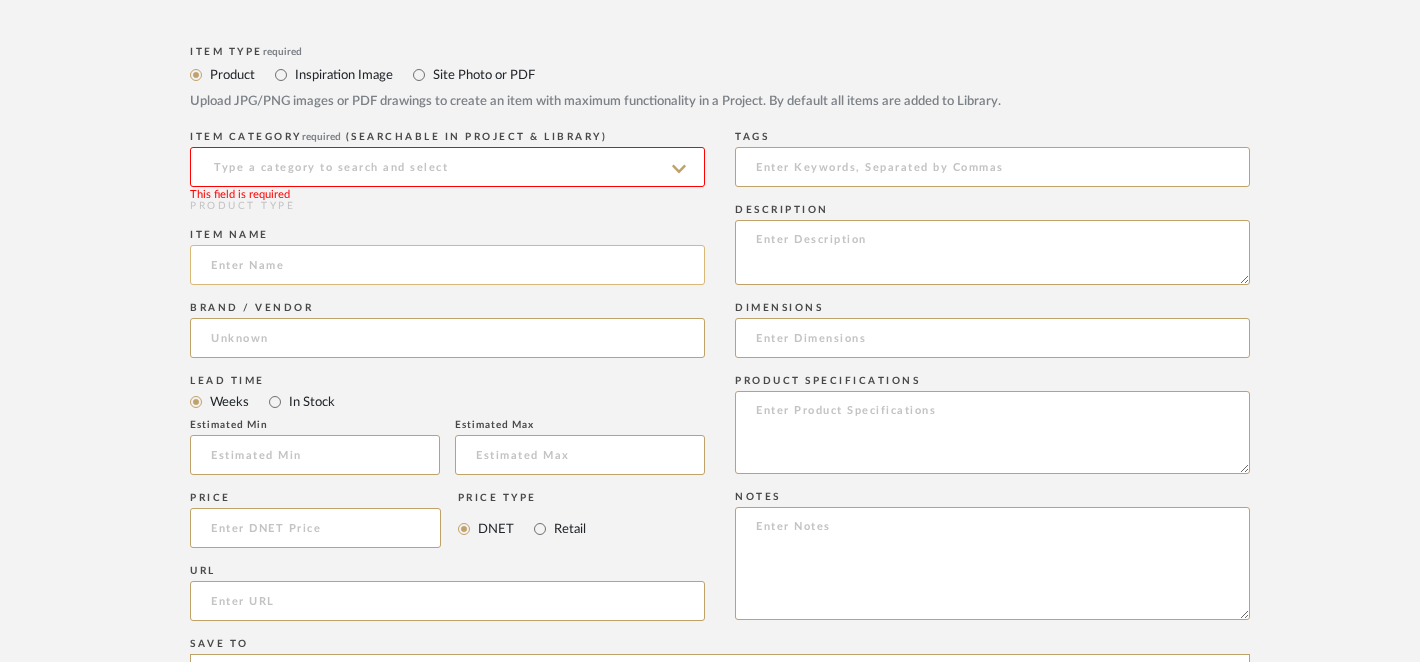 click 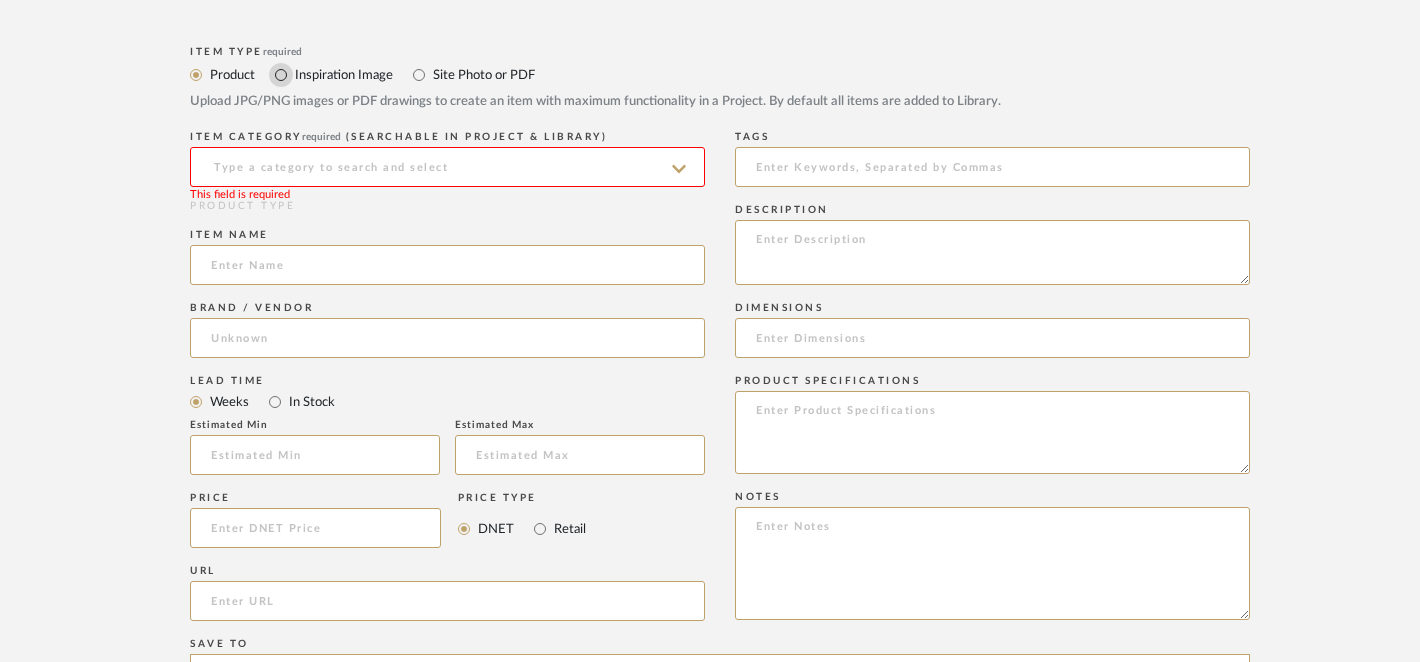 click on "Inspiration Image" at bounding box center [281, 75] 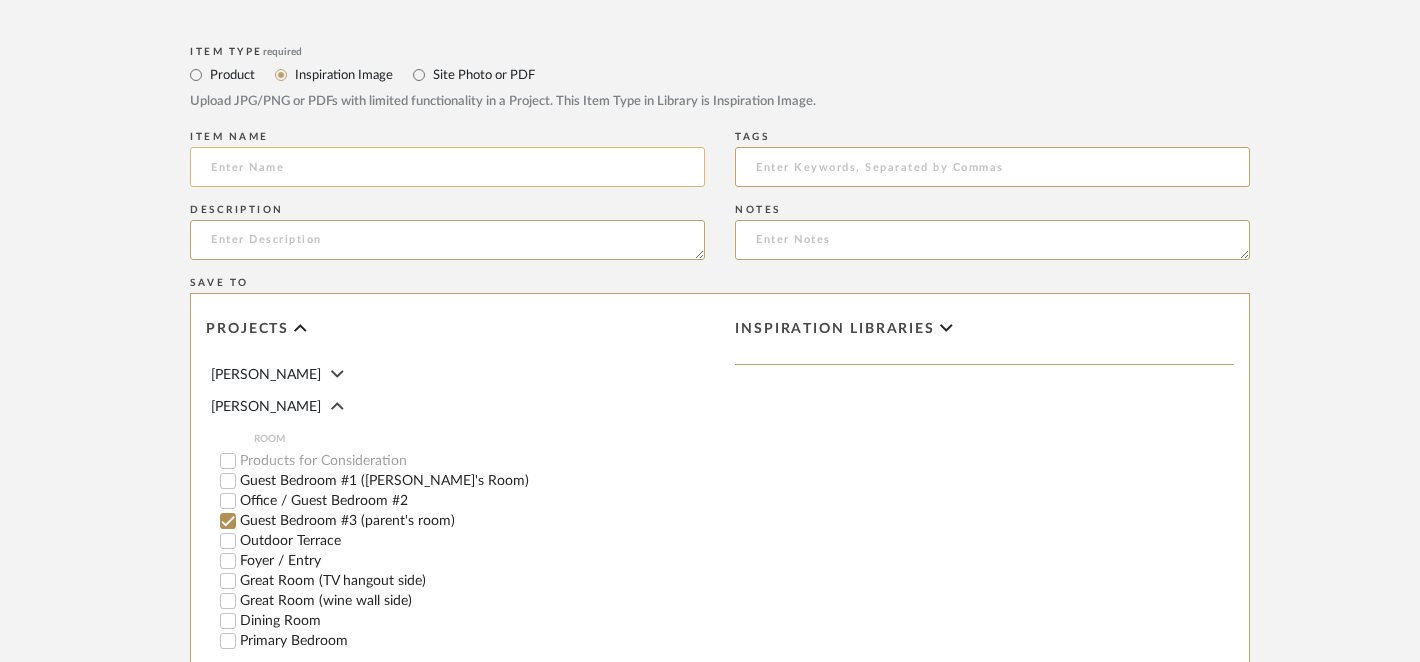 click 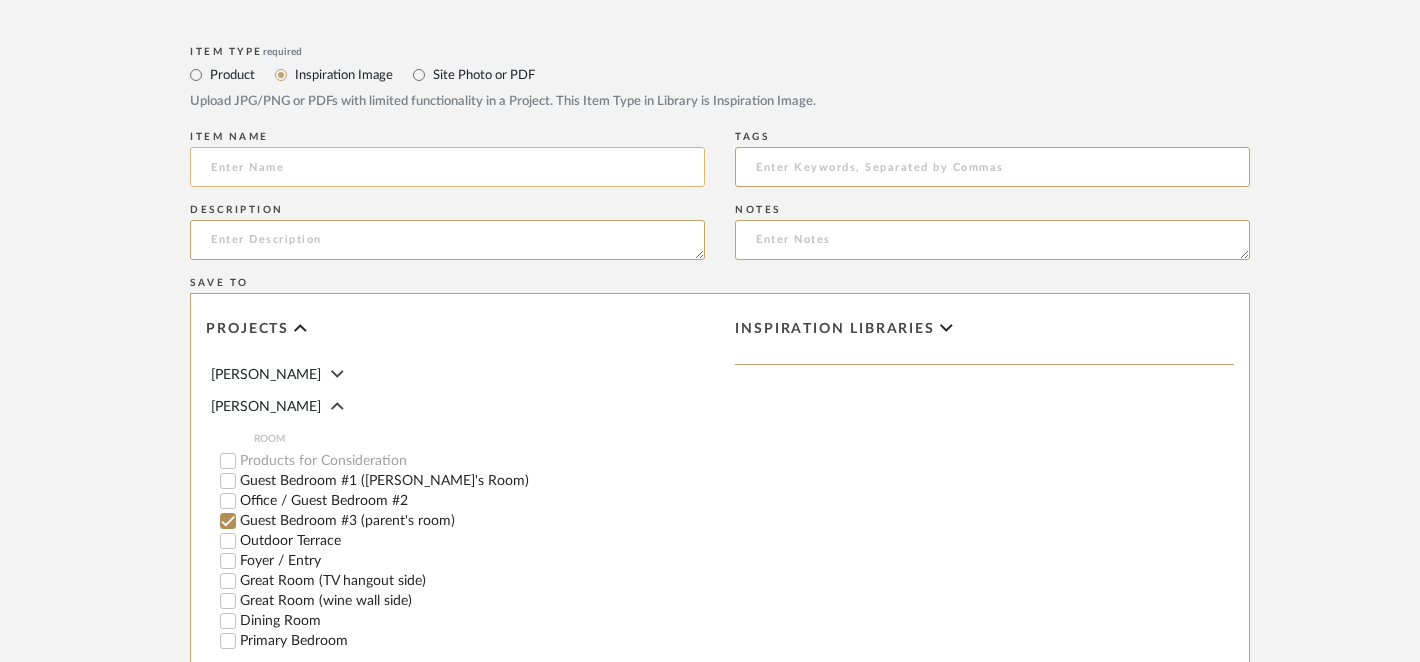 paste on "Mood Board Option with Green Accents" 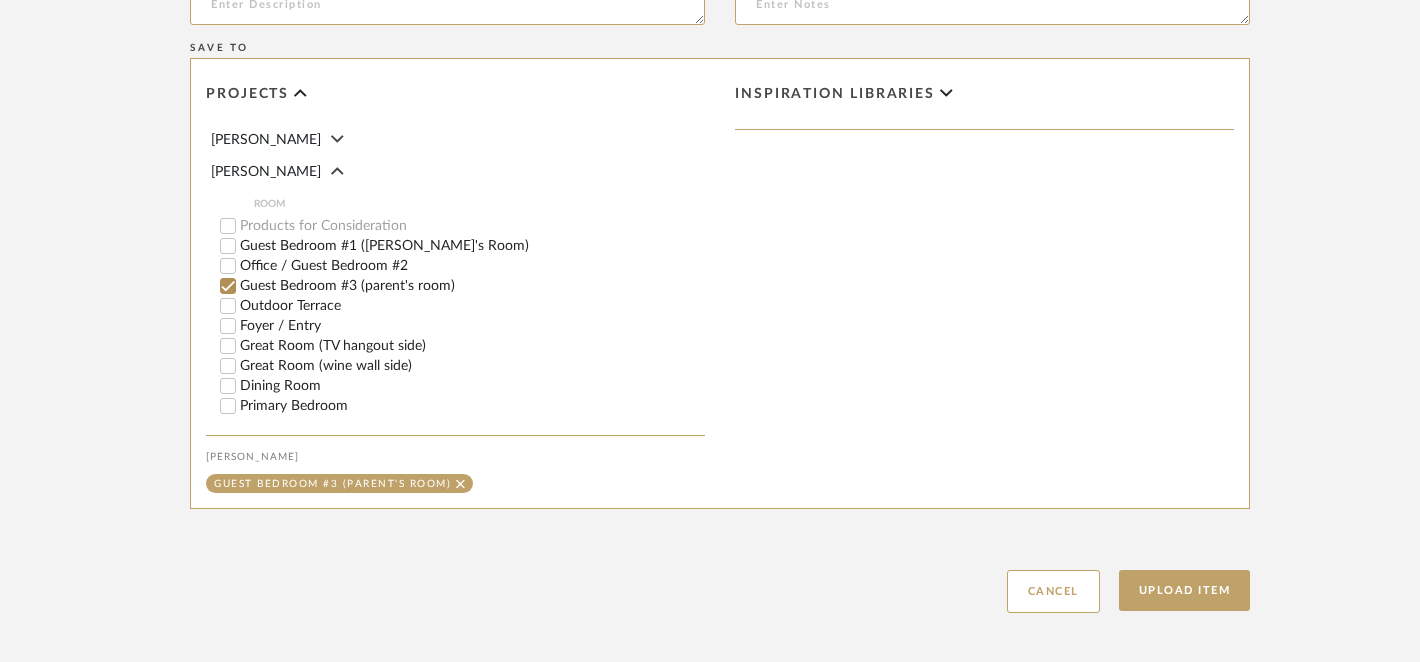 scroll, scrollTop: 1189, scrollLeft: 0, axis: vertical 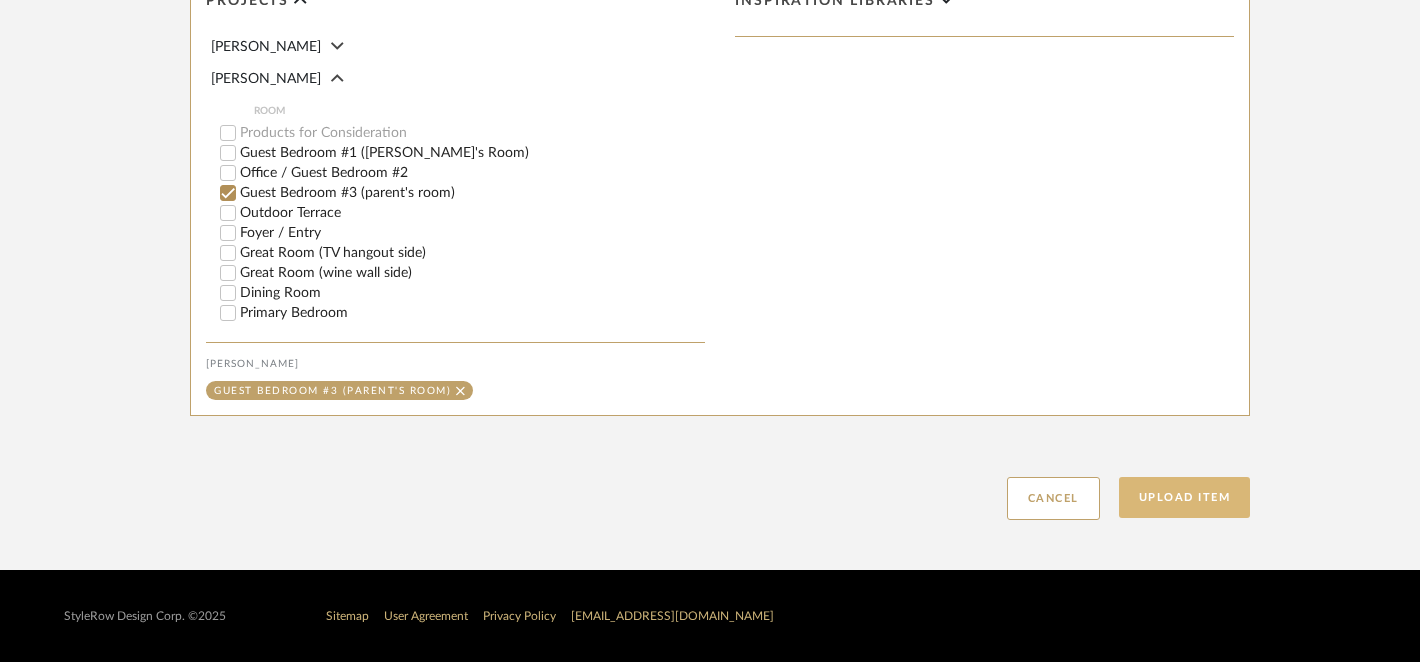 type on "Mood Board Option with Green Accents" 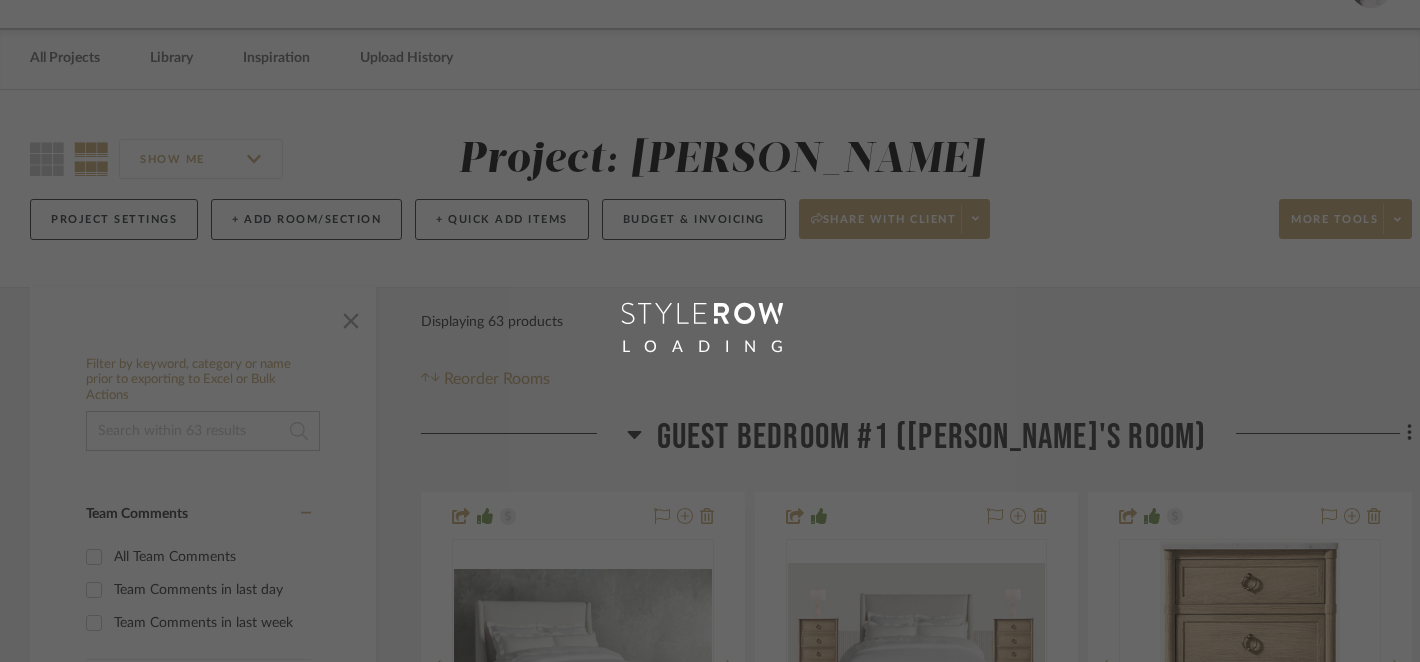 scroll, scrollTop: 0, scrollLeft: 0, axis: both 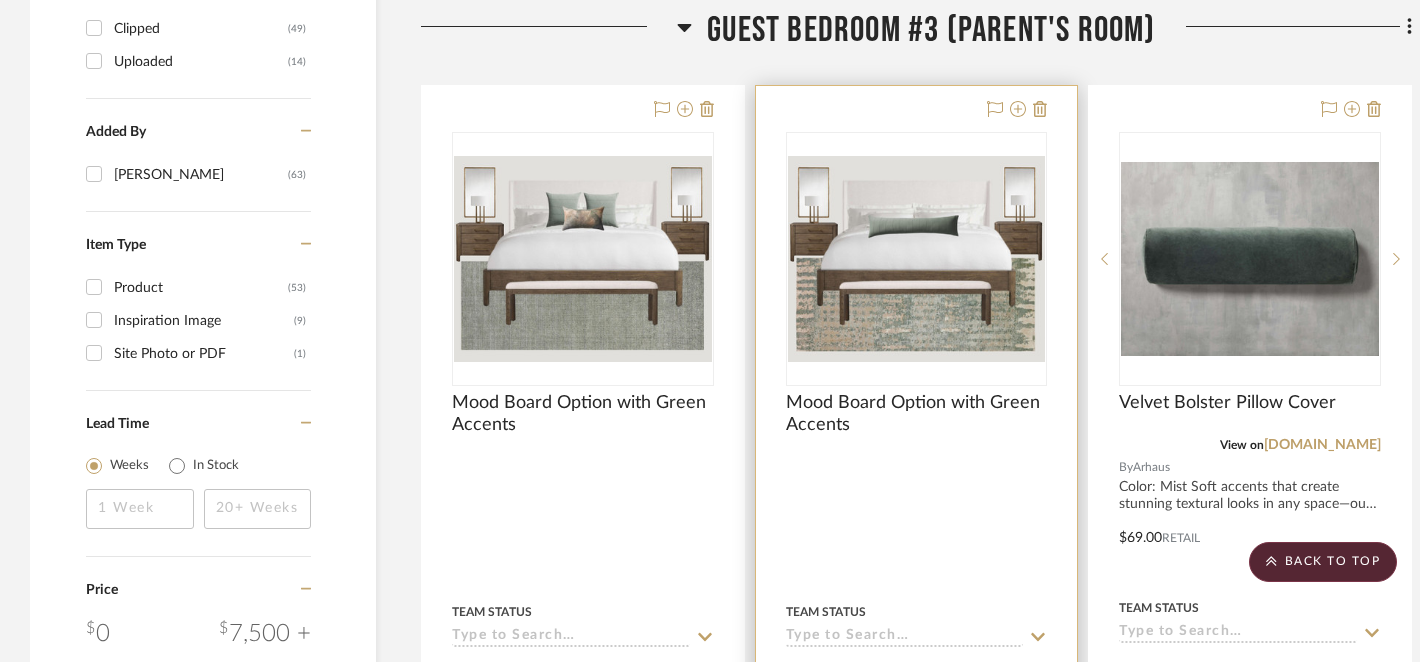 type 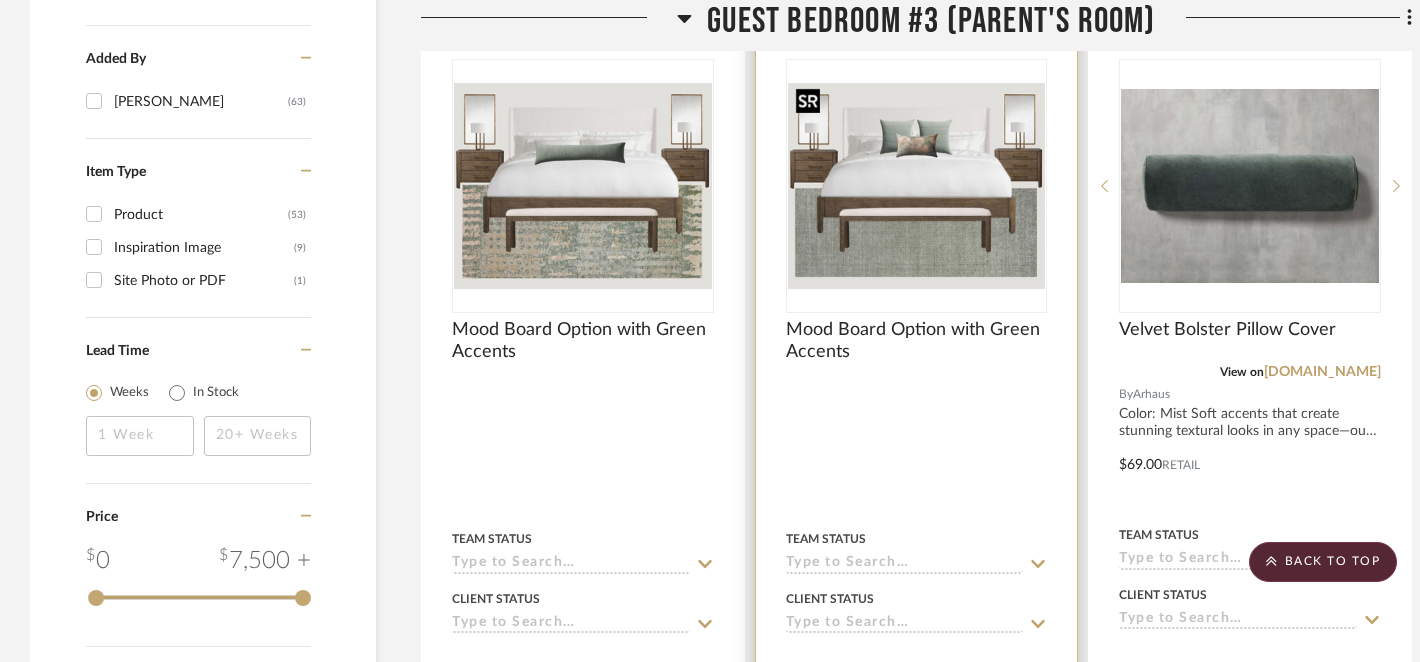 scroll, scrollTop: 2490, scrollLeft: 0, axis: vertical 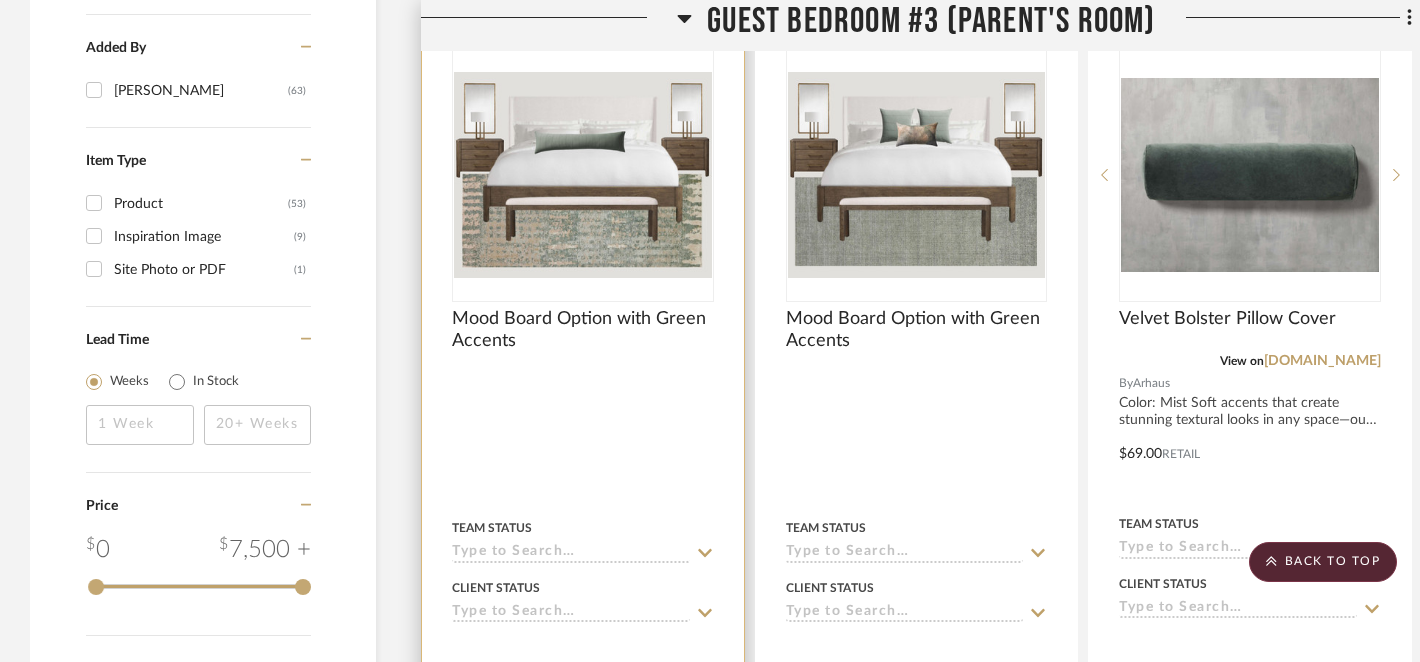 click 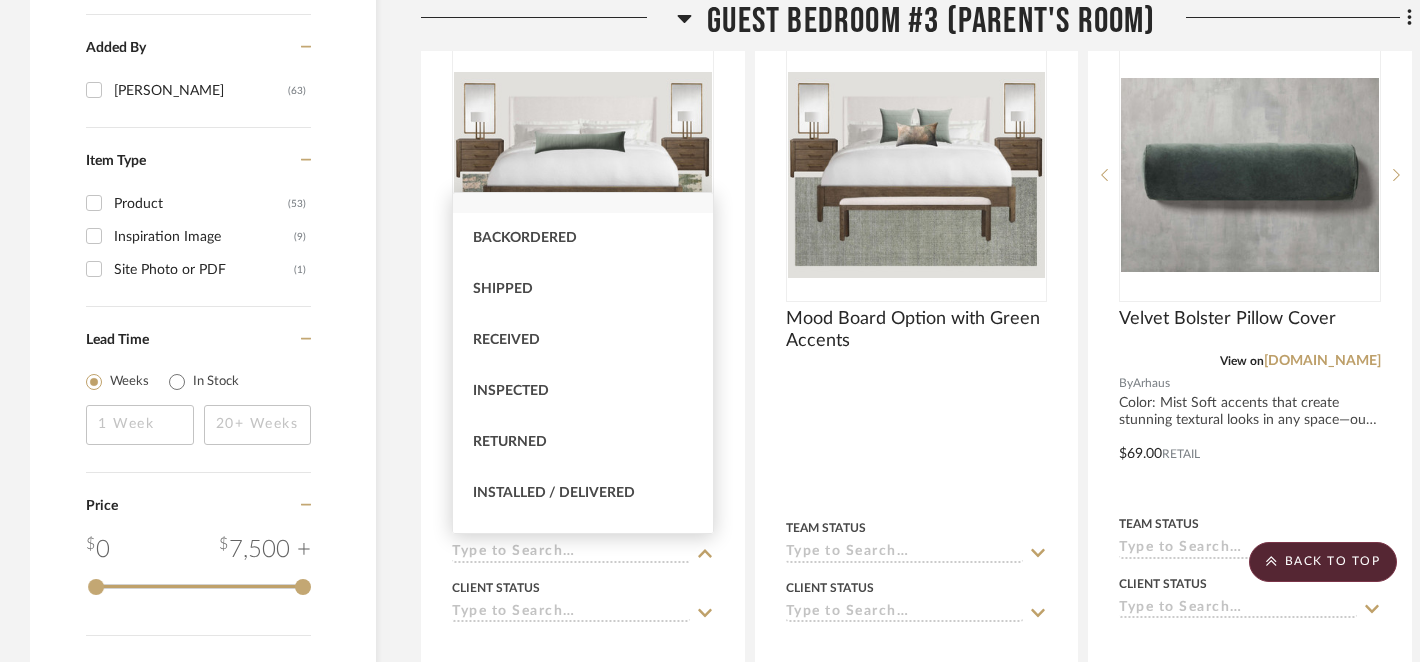 scroll, scrollTop: 249, scrollLeft: 0, axis: vertical 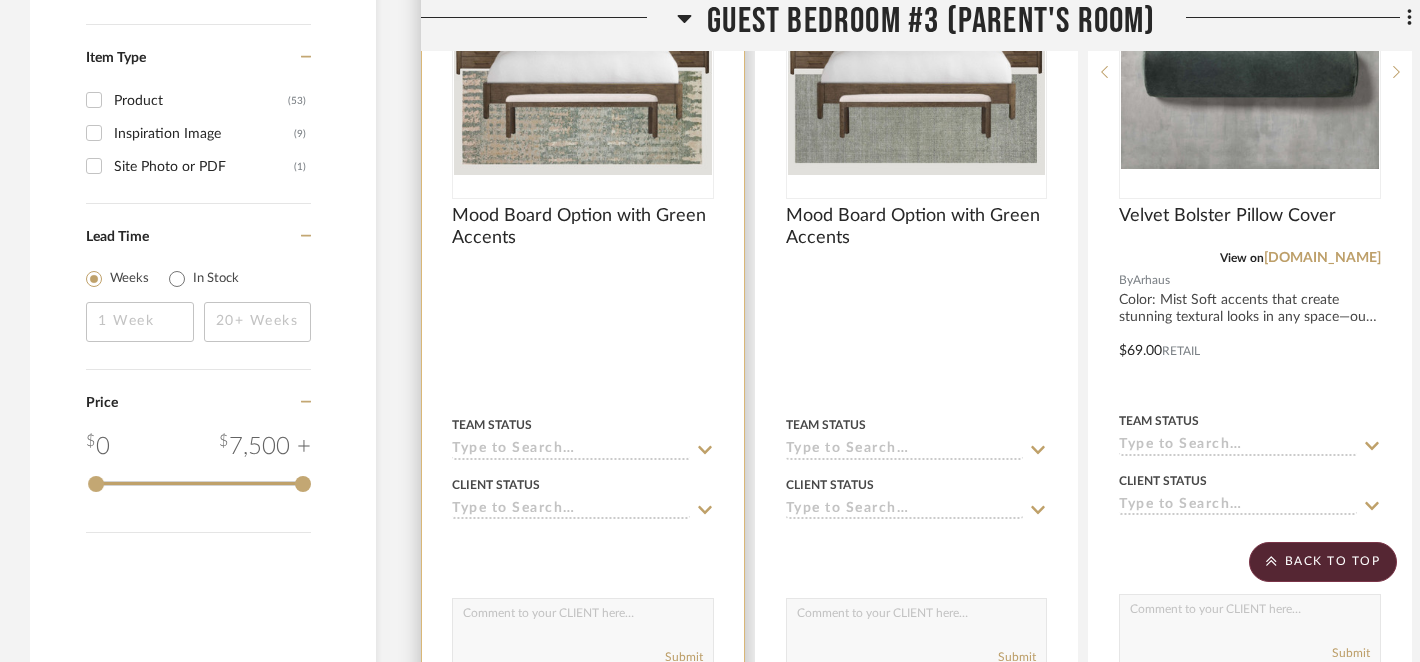 click 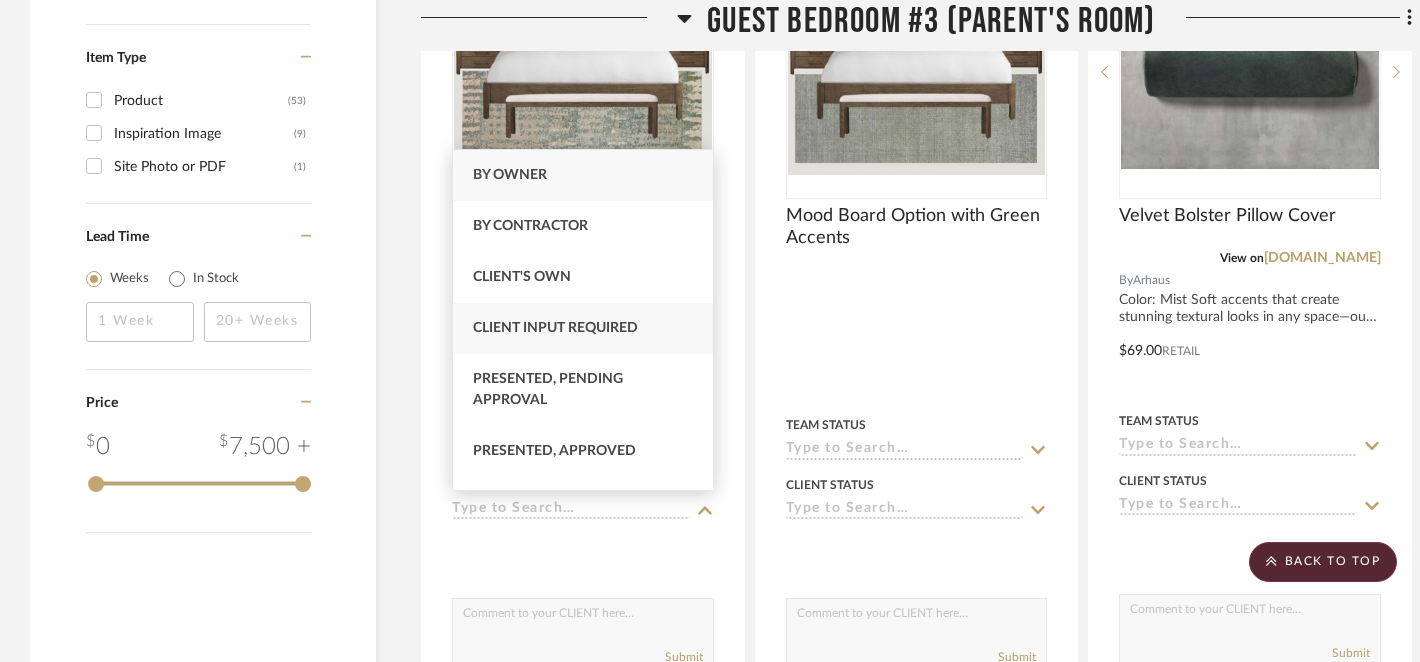 click on "Client Input Required" at bounding box center [555, 328] 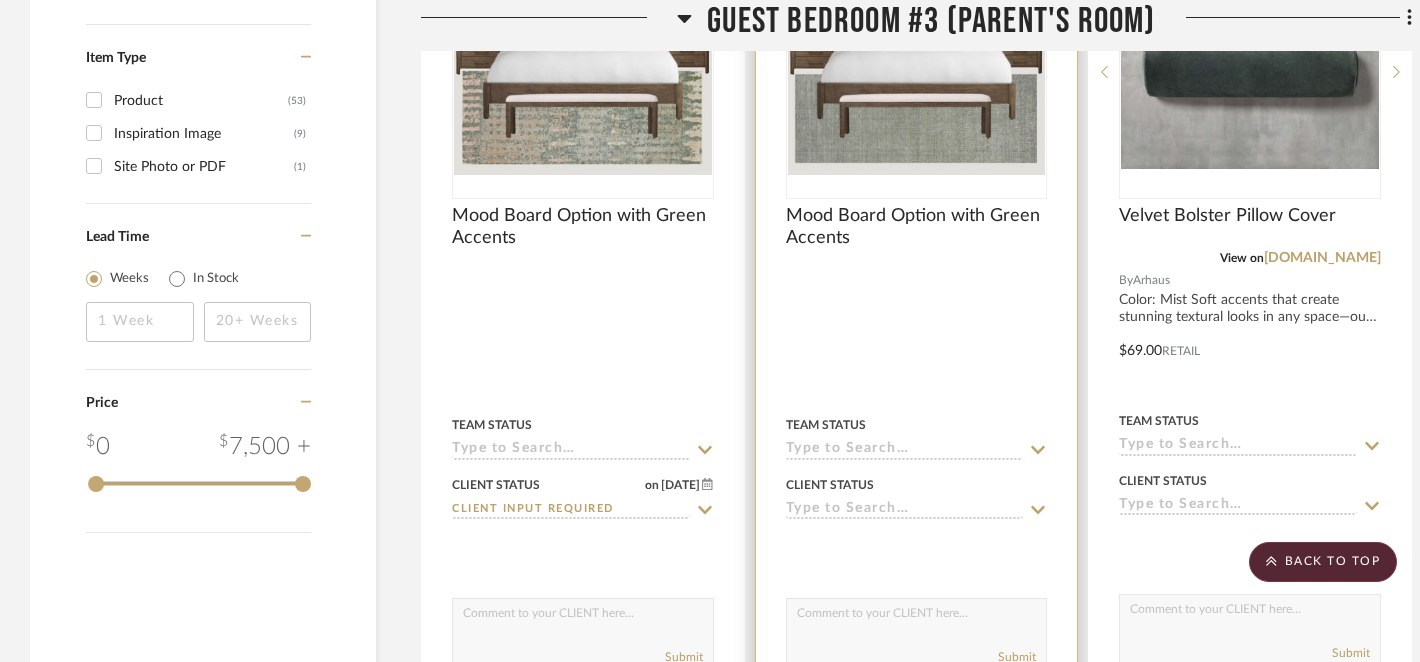 click 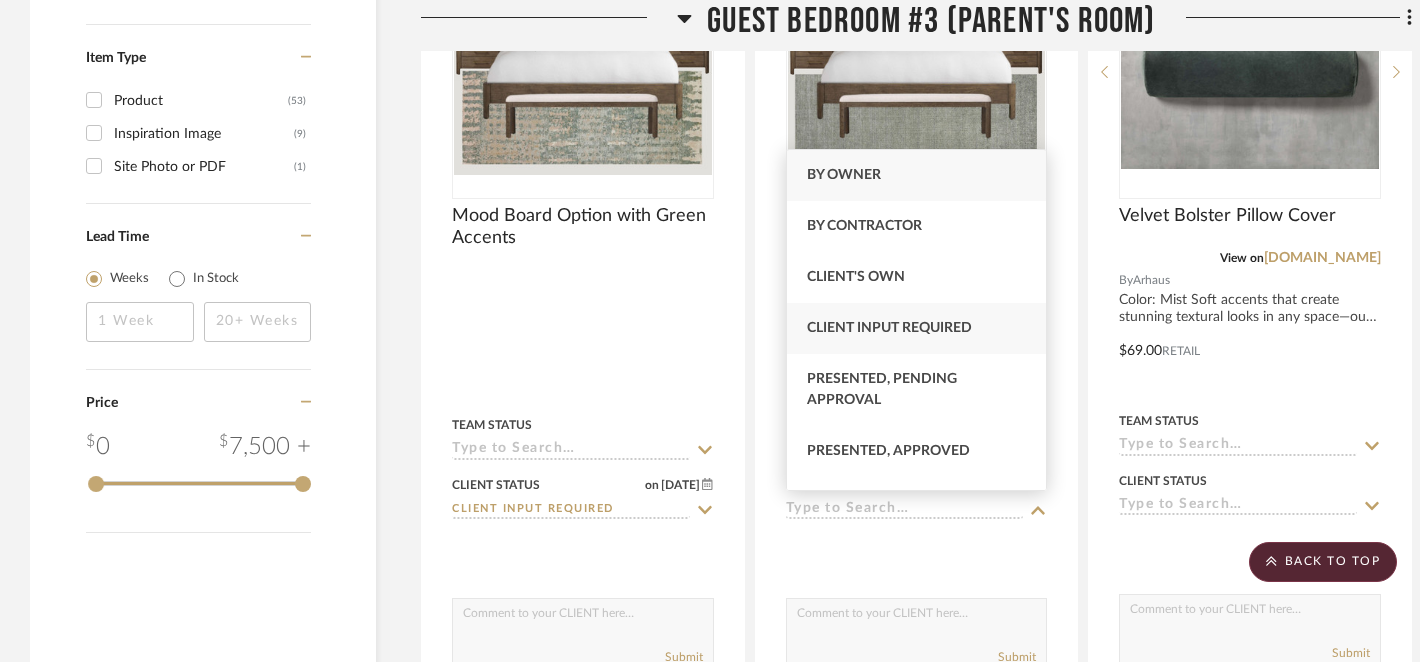 click on "Client Input Required" at bounding box center [889, 328] 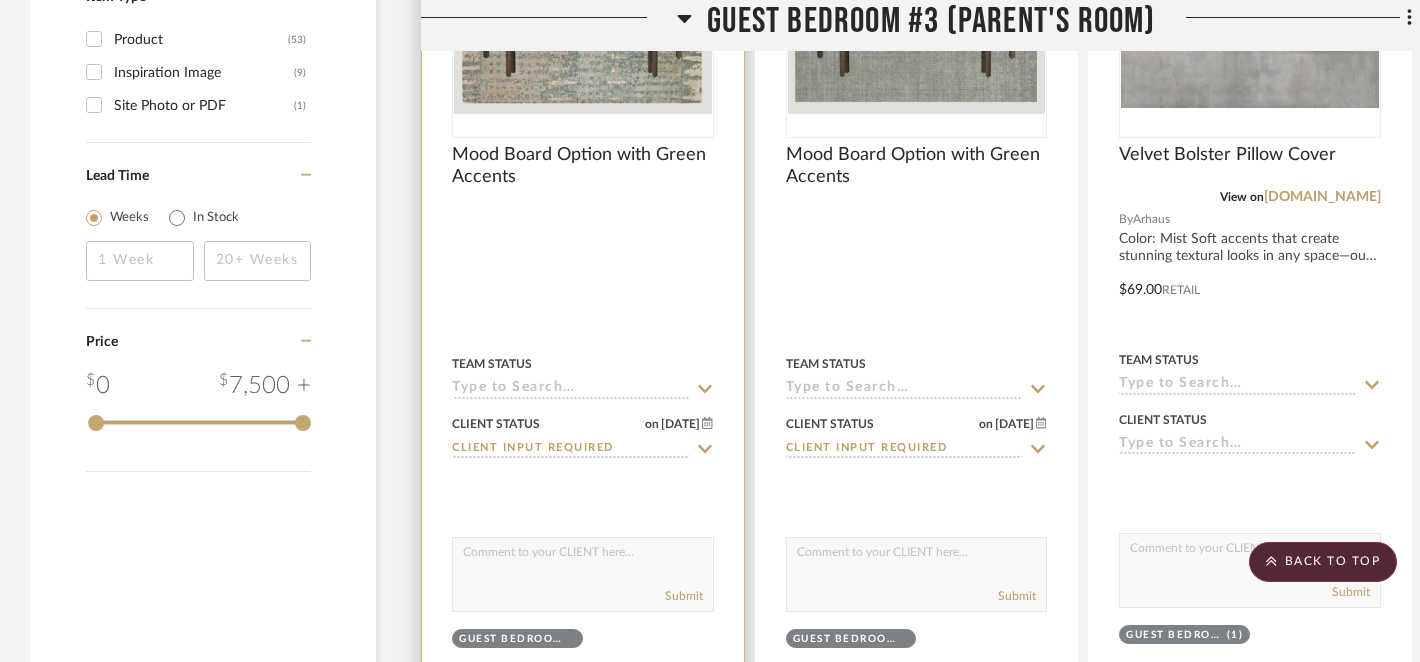 scroll, scrollTop: 2656, scrollLeft: 0, axis: vertical 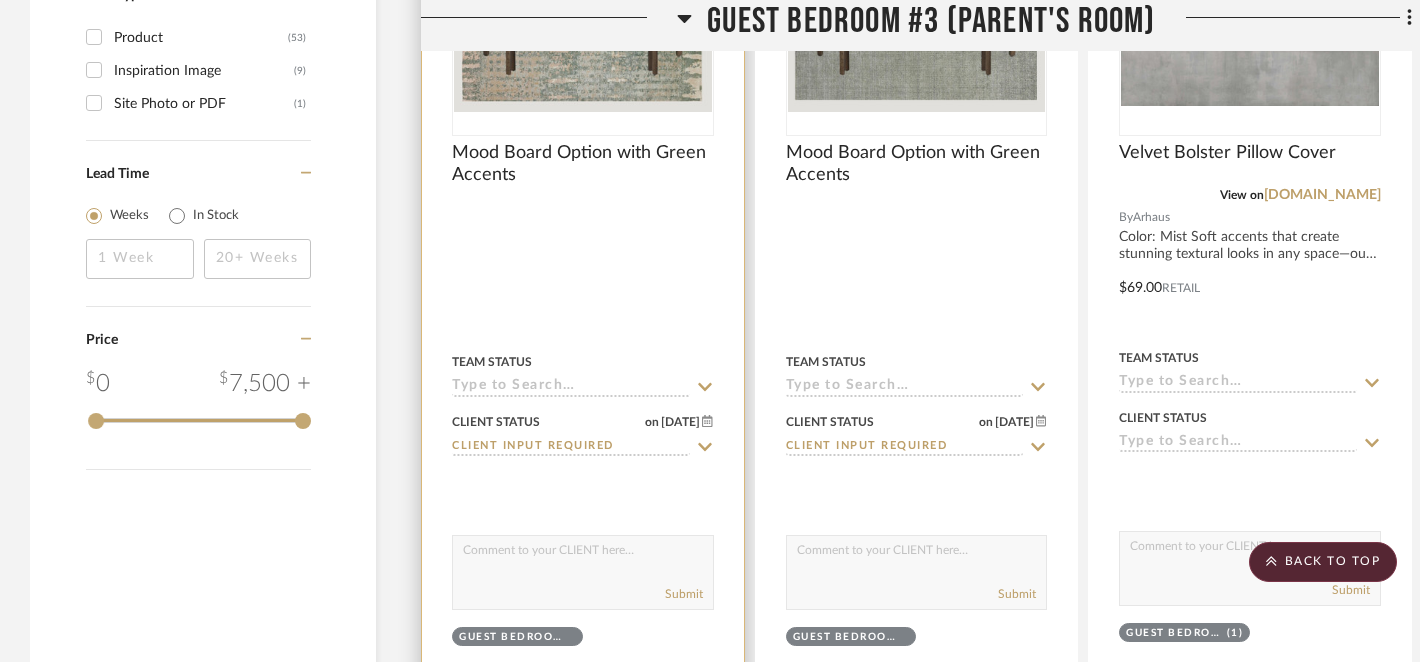 click at bounding box center [583, 555] 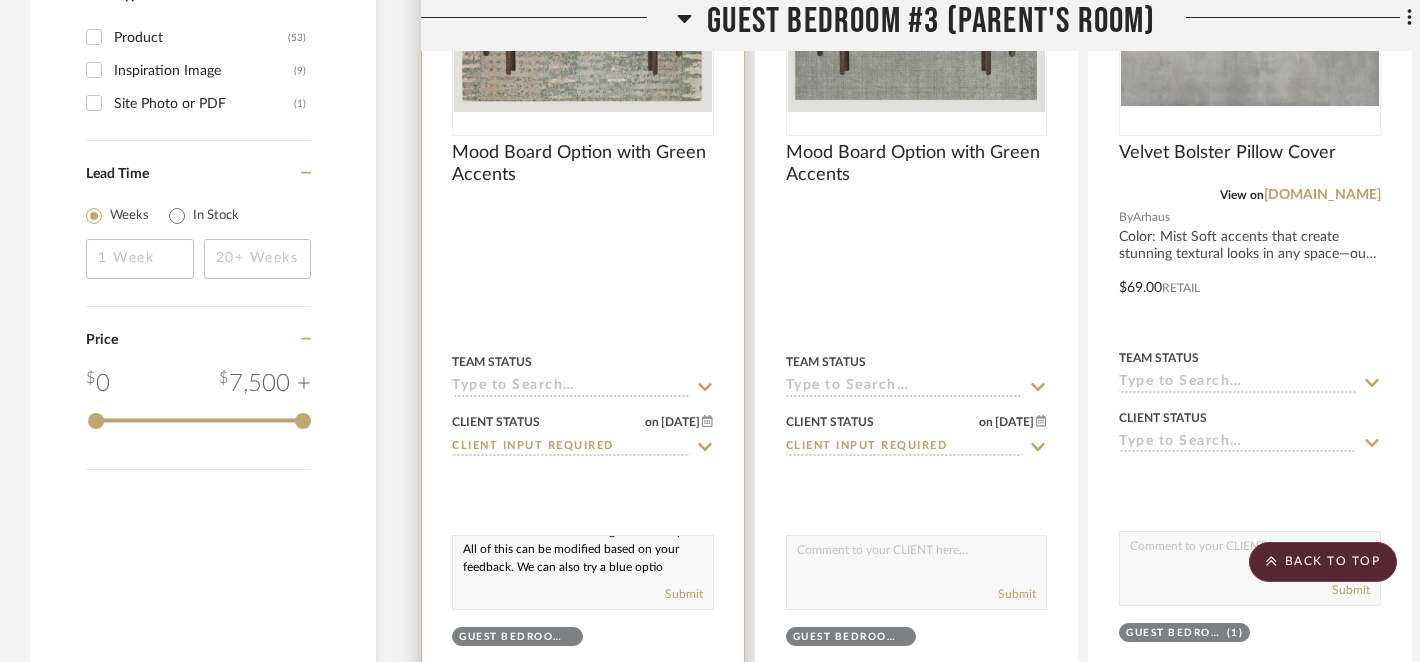 scroll, scrollTop: 73, scrollLeft: 0, axis: vertical 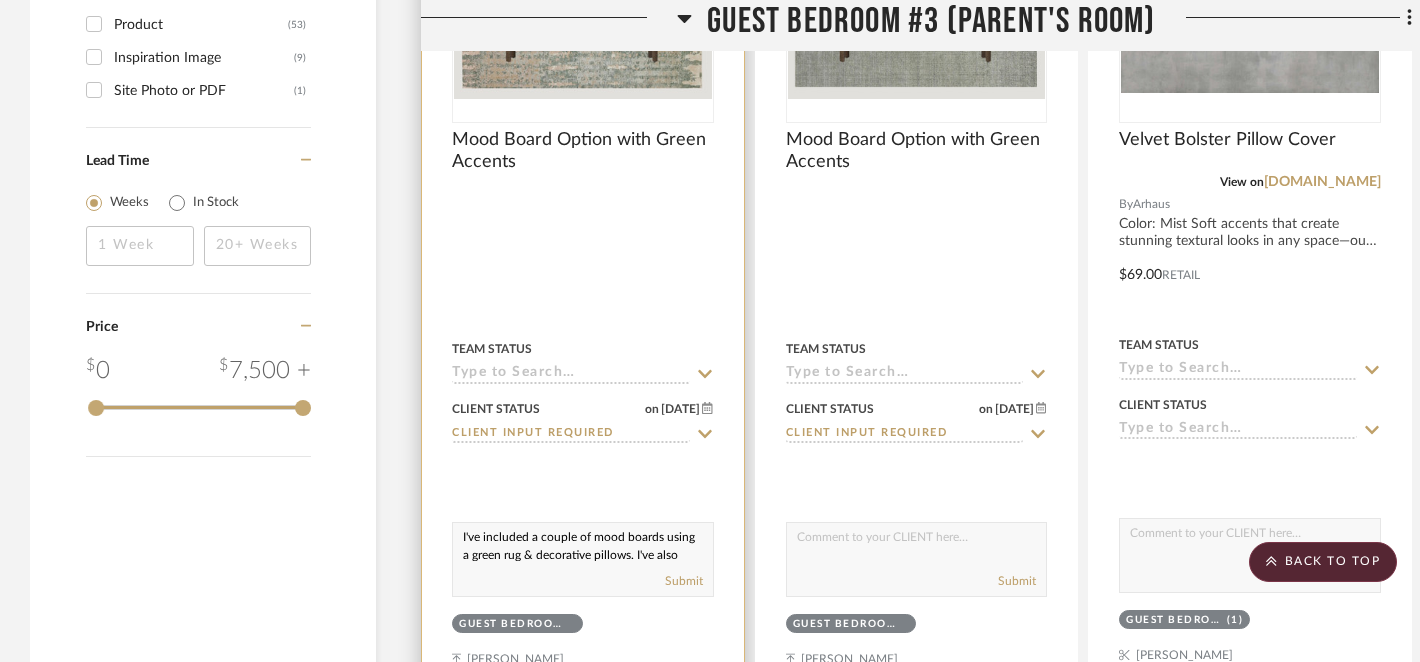 click on "I've included a couple of mood boards using a green rug & decorative pillows. I've also added mirrors behind the nightstand lamps. All of this can be modified based on your feedback. We can also try a blue option, if you like." at bounding box center [583, 542] 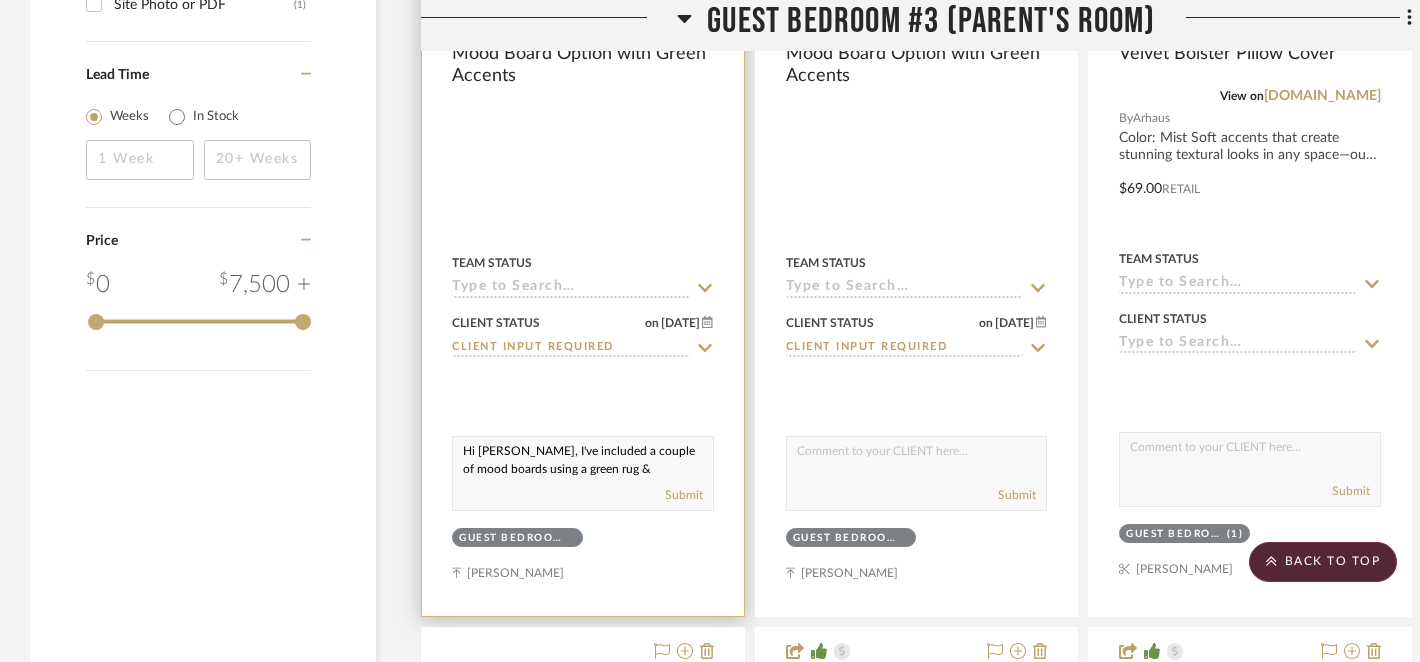 scroll, scrollTop: 2769, scrollLeft: 0, axis: vertical 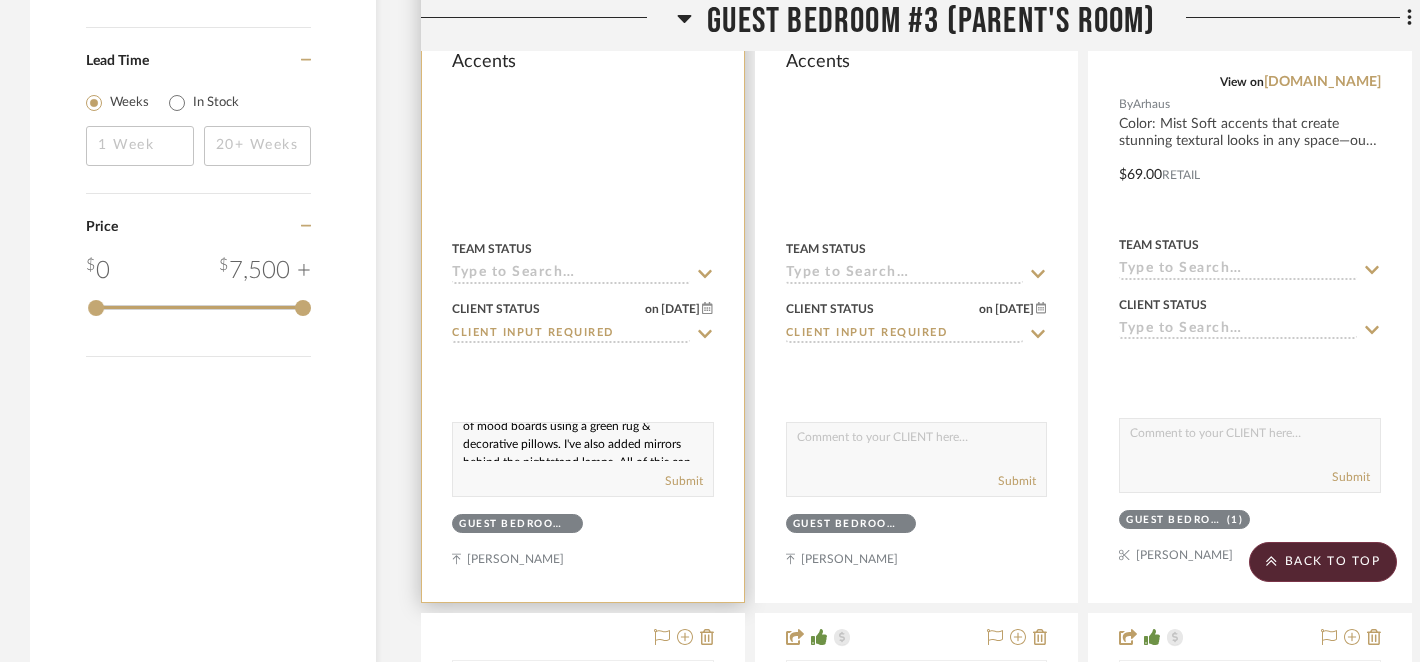 click on "Hi Lisa, I've included a couple of mood boards using a green rug & decorative pillows. I've also added mirrors behind the nightstand lamps. All of this can be modified based on your feedback. We can also try a blue option, if you like." at bounding box center [583, 442] 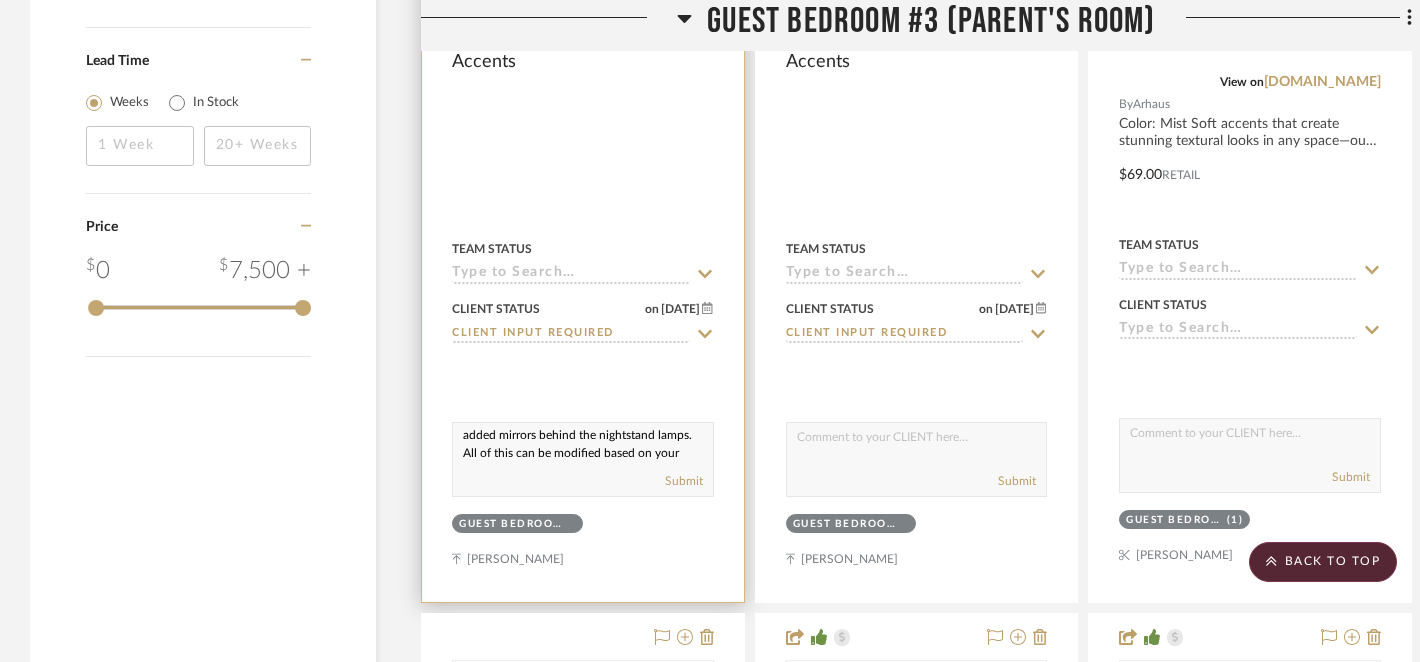 scroll, scrollTop: 58, scrollLeft: 0, axis: vertical 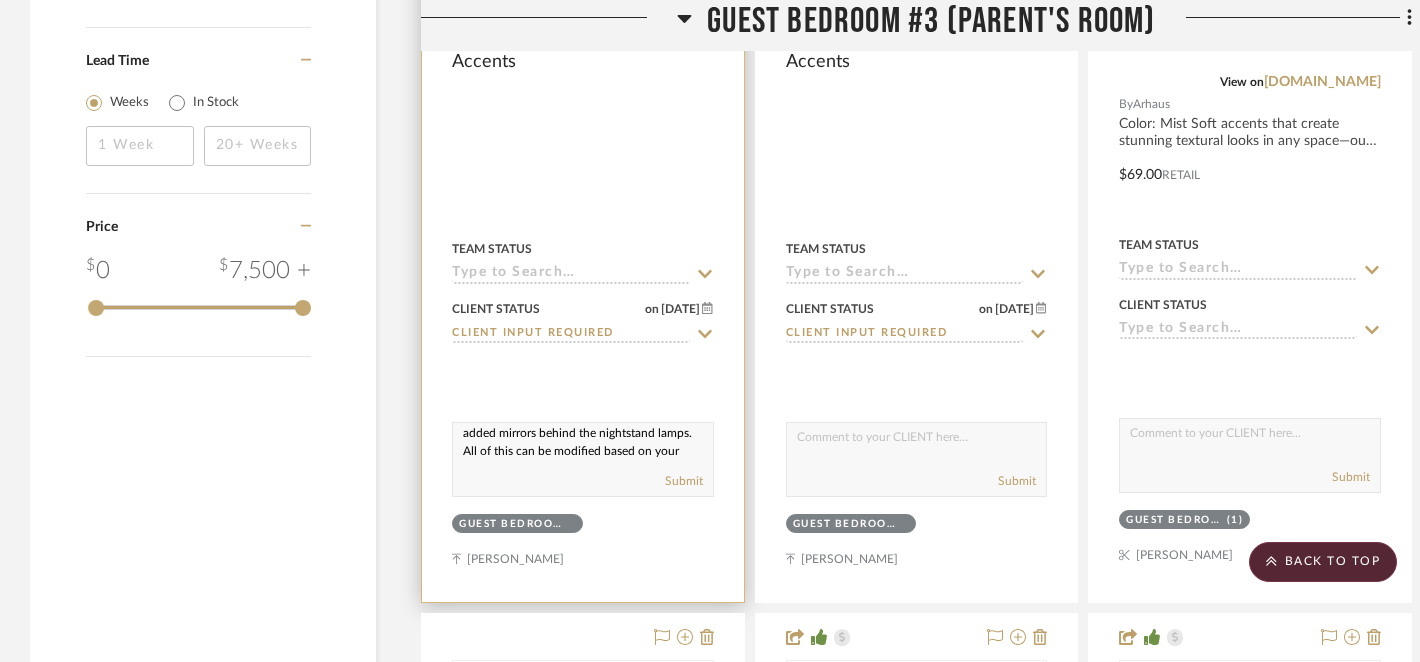 click on "Hi Lisa, I've included a couple of mood boards using a green rug & decorative pillows as discussed. I've also added mirrors behind the nightstand lamps. All of this can be modified based on your feedback. We can also try a blue option, if you like." at bounding box center [583, 442] 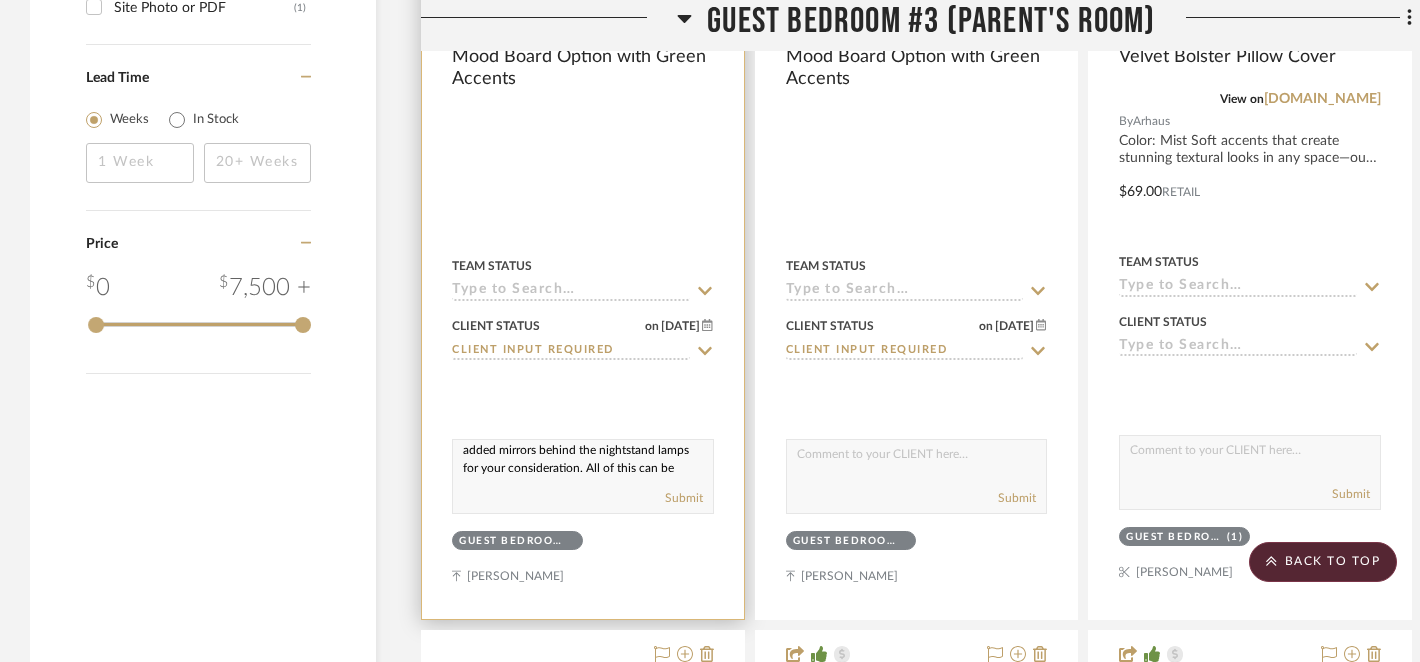 scroll, scrollTop: 2756, scrollLeft: 0, axis: vertical 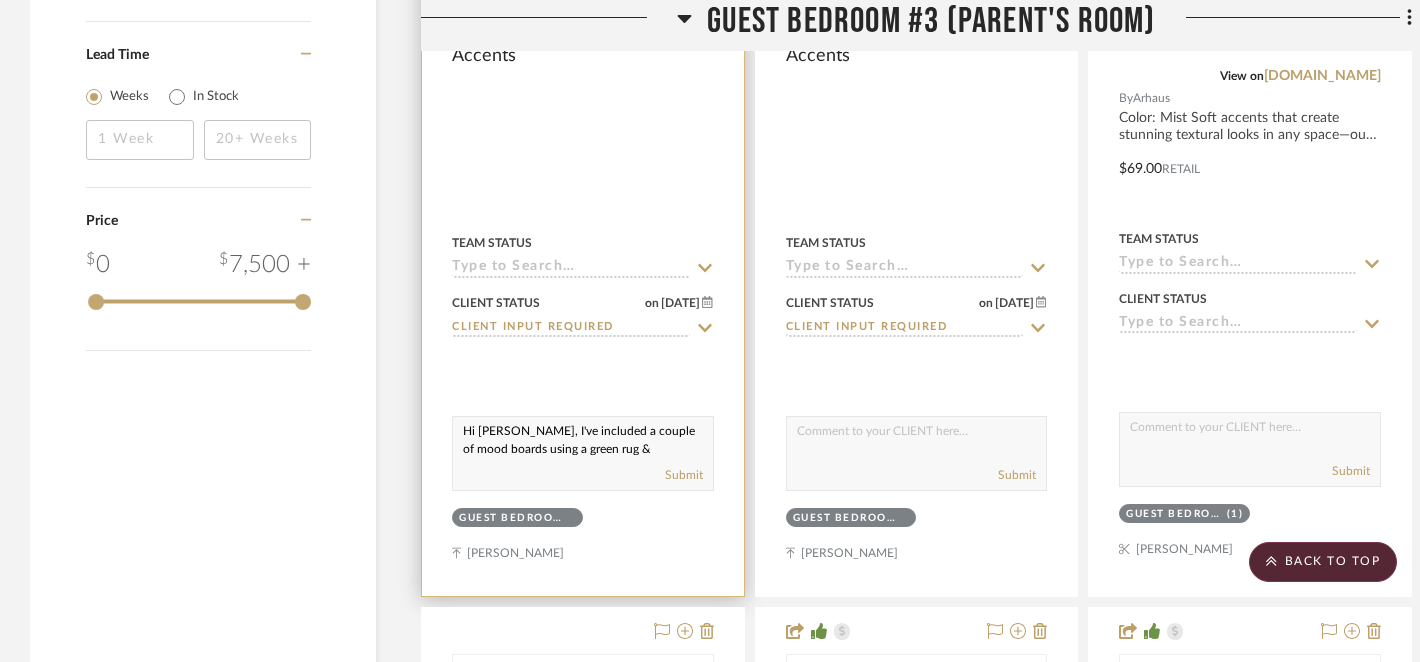 click on "Hi [PERSON_NAME], I've included a couple of mood boards using a green rug & decorative pillows as discussed. I've also added mirrors behind the nightstand lamps for your consideration. All of this can be modified based on your feedback. We can also try a blue option, if you like." at bounding box center (583, 436) 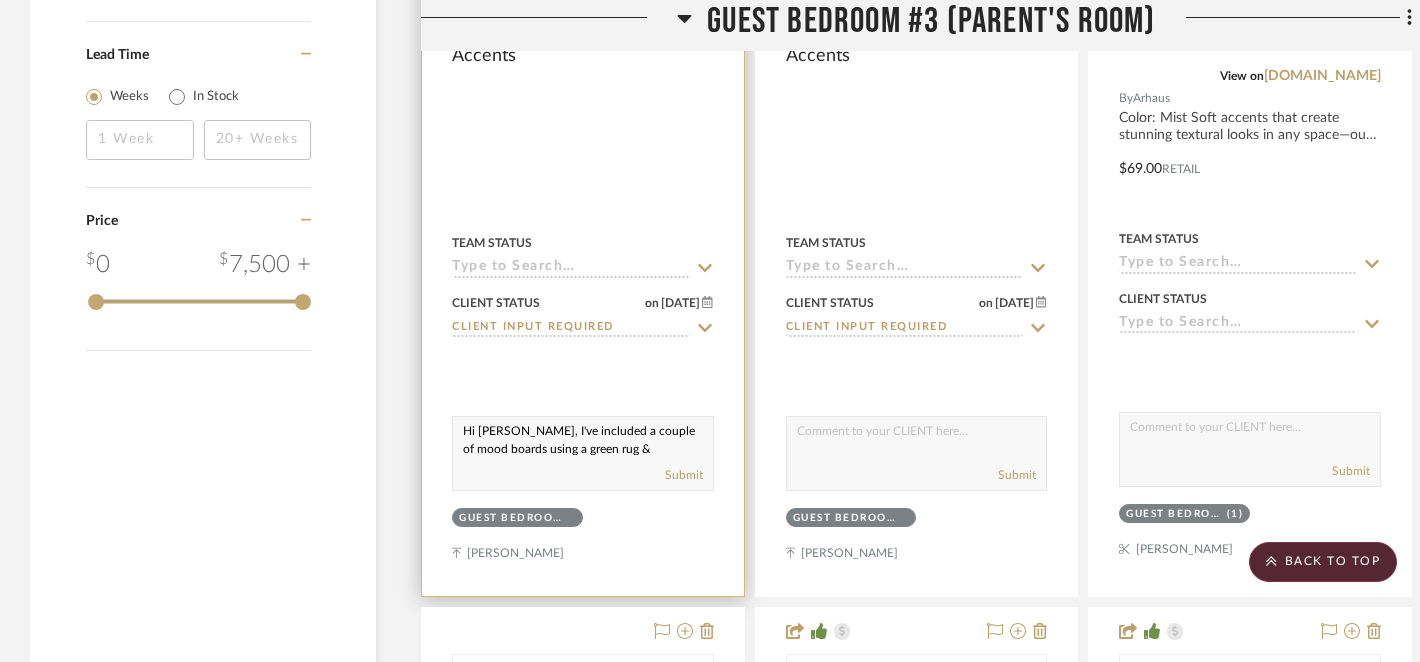 scroll, scrollTop: 10, scrollLeft: 0, axis: vertical 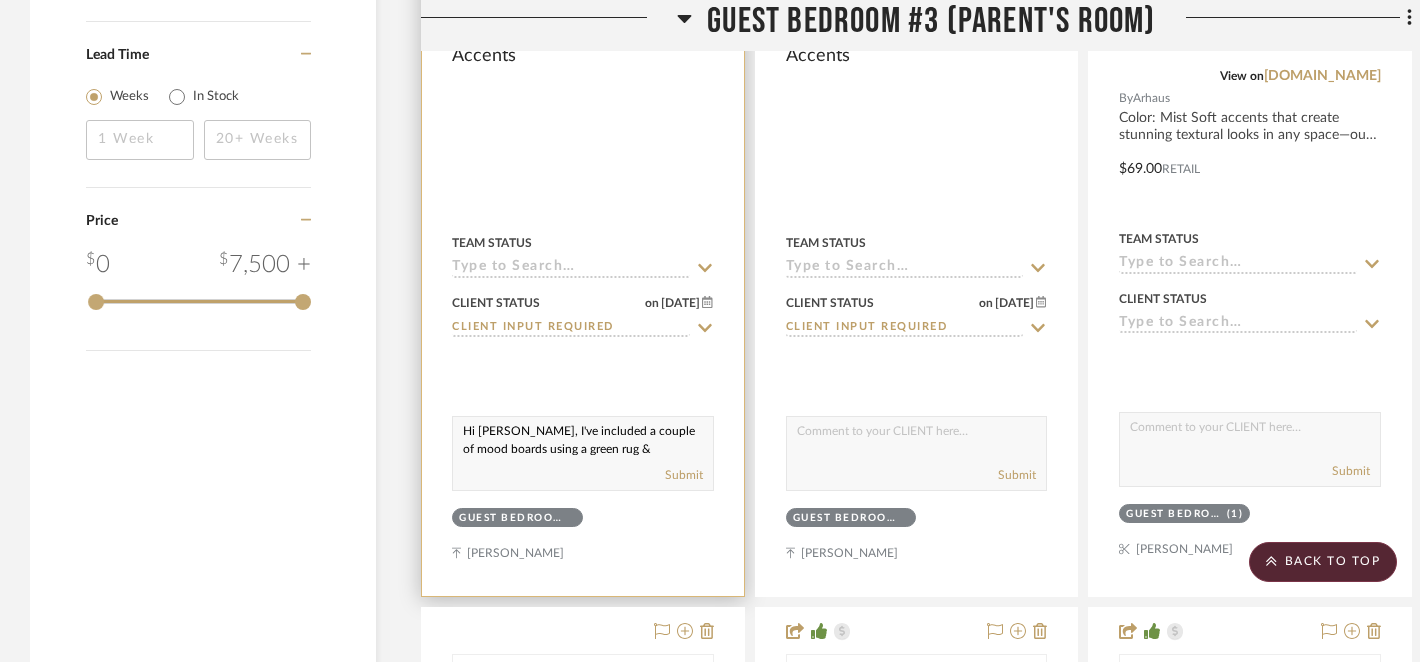 click on "Hi [PERSON_NAME], I've included a couple of mood boards using a green rug & decorative pillows as discussed. I've also added mirrors behind the nightstand lamps for your consideration. All of this can be modified based on your feedback. We can also try a blue option, if you like." at bounding box center (583, 436) 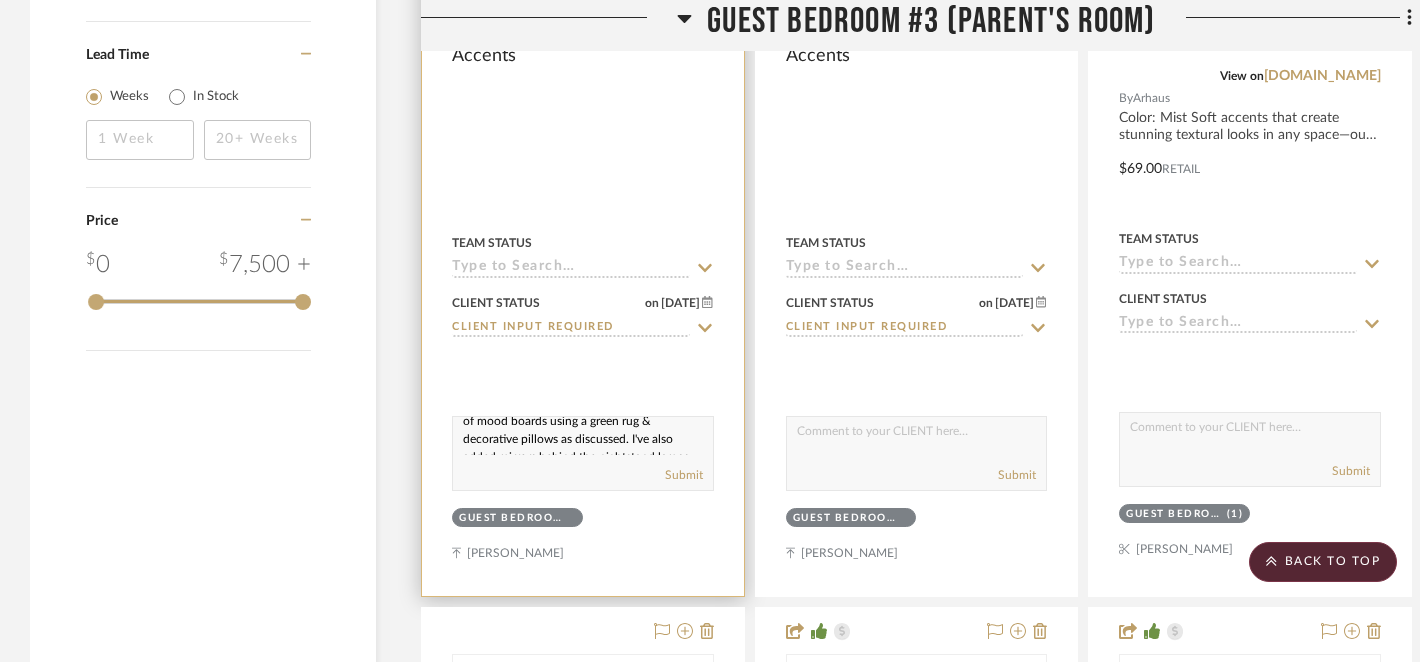 scroll, scrollTop: 98, scrollLeft: 0, axis: vertical 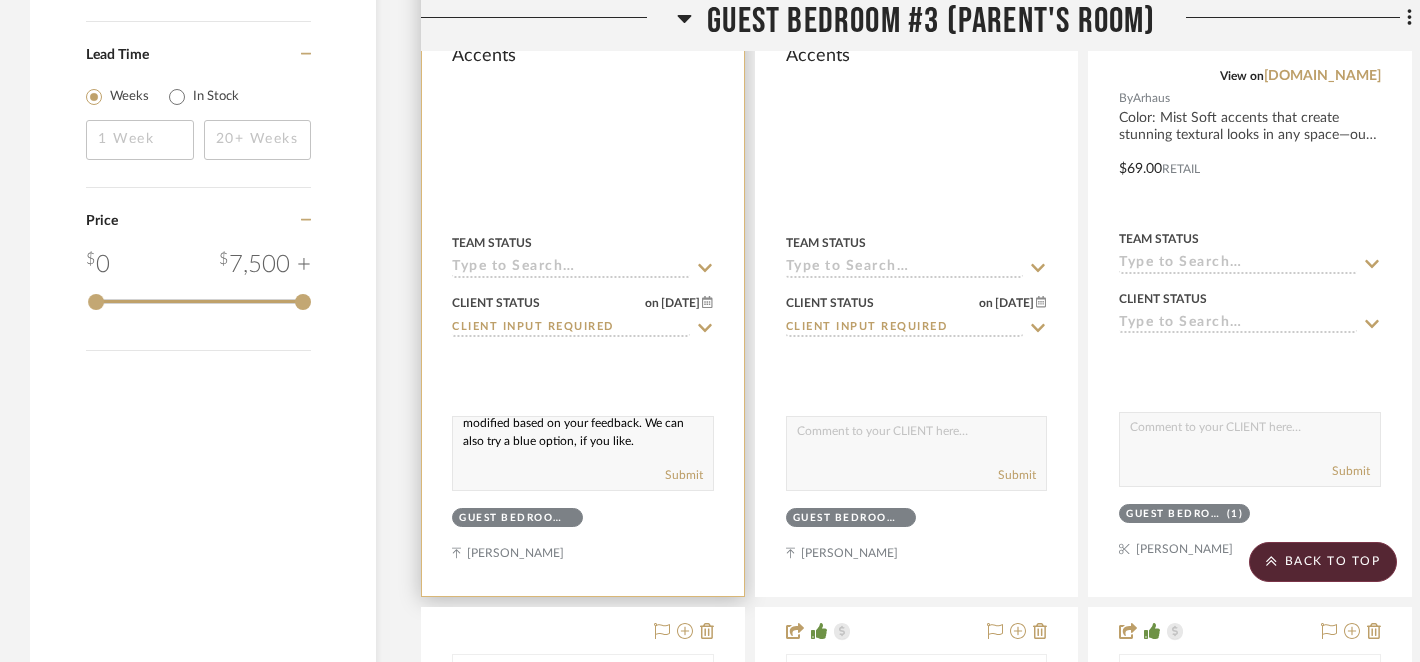 drag, startPoint x: 463, startPoint y: 427, endPoint x: 589, endPoint y: 461, distance: 130.5067 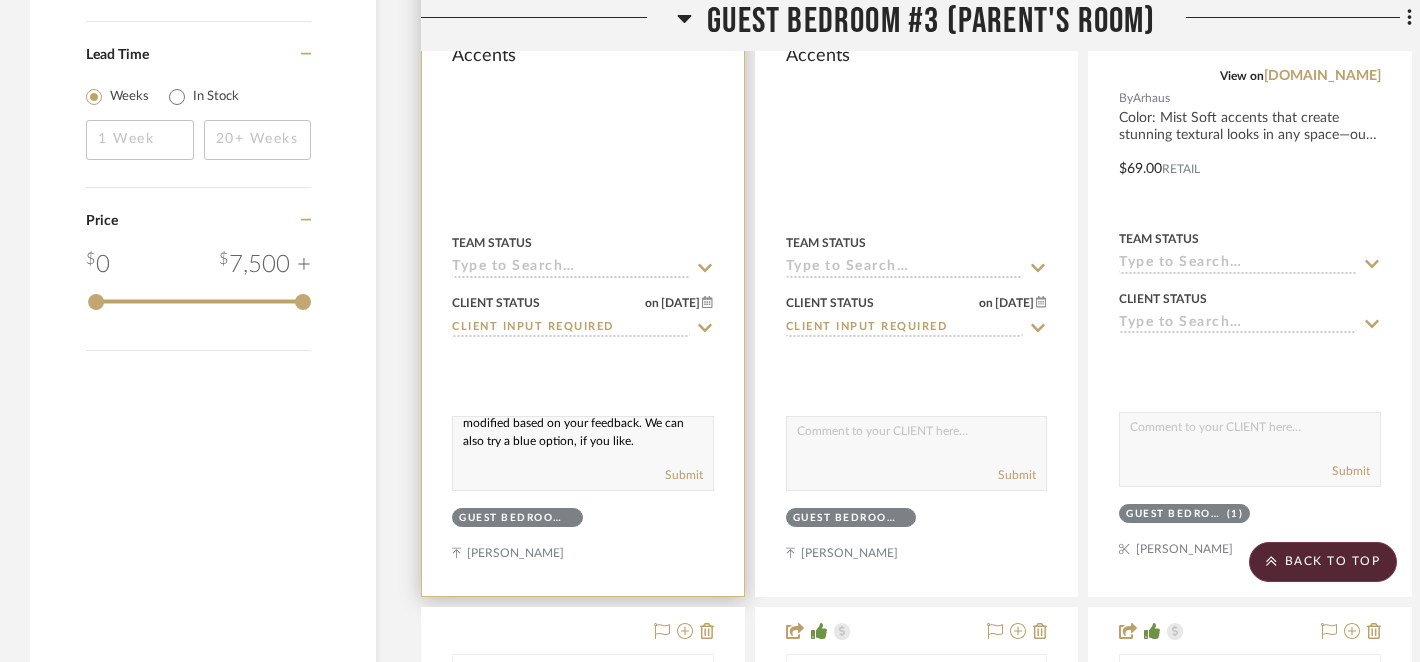 scroll, scrollTop: 2768, scrollLeft: 0, axis: vertical 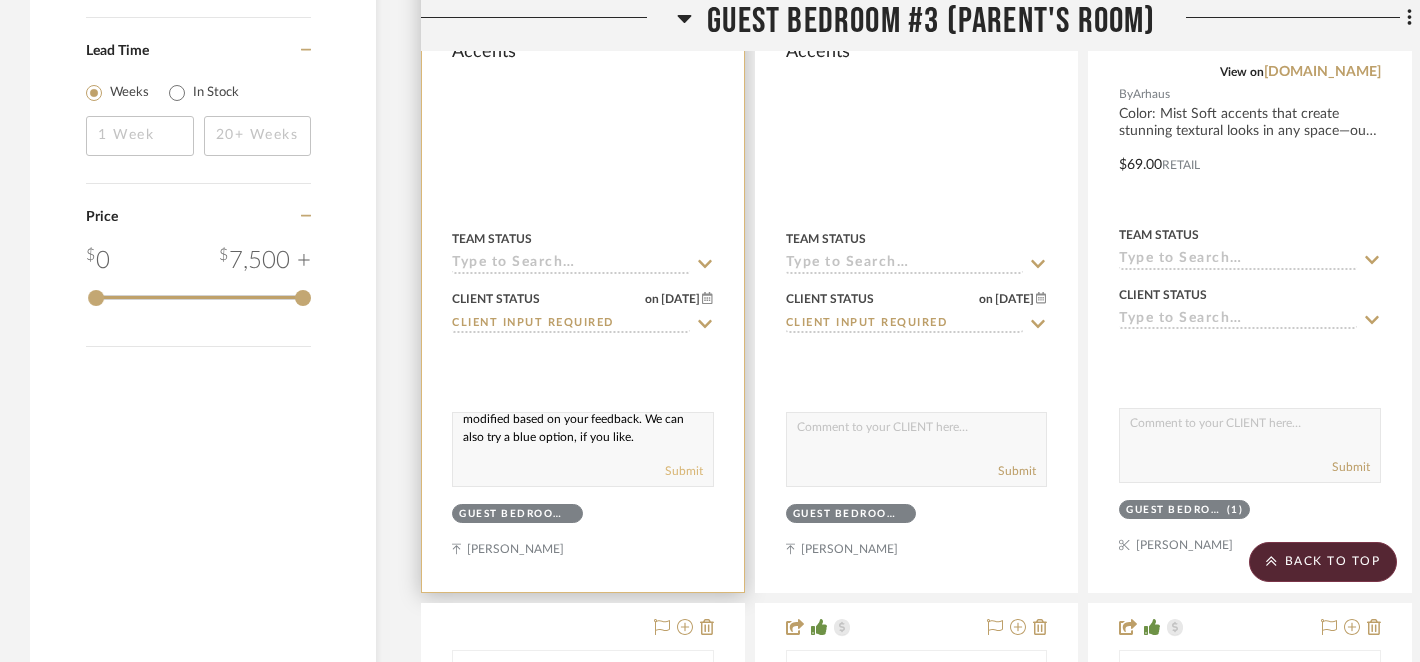 type on "Hi [PERSON_NAME], I've included a couple of mood boards using a green rug & decorative pillows as discussed. I've also added mirrors behind the nightstand lamps for your consideration. All of this can be modified based on your feedback. We can also try a blue option, if you like." 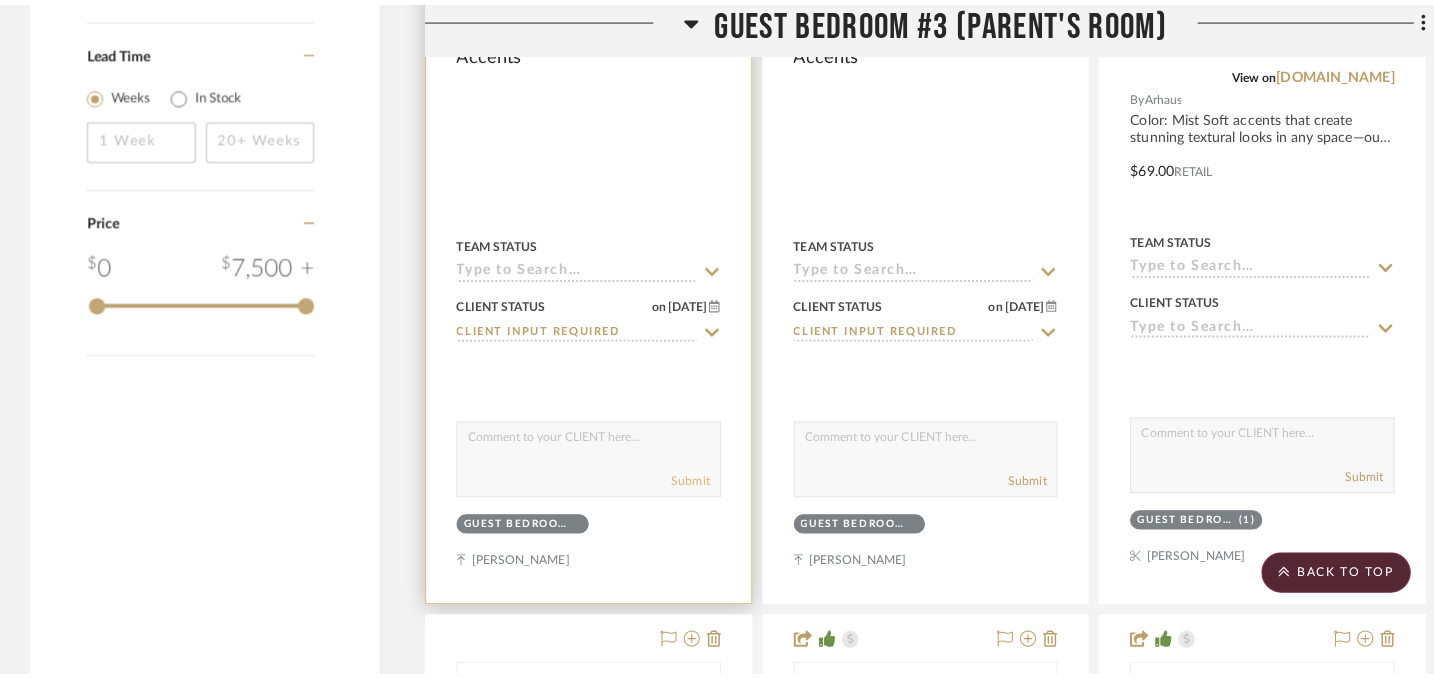 scroll, scrollTop: 0, scrollLeft: 0, axis: both 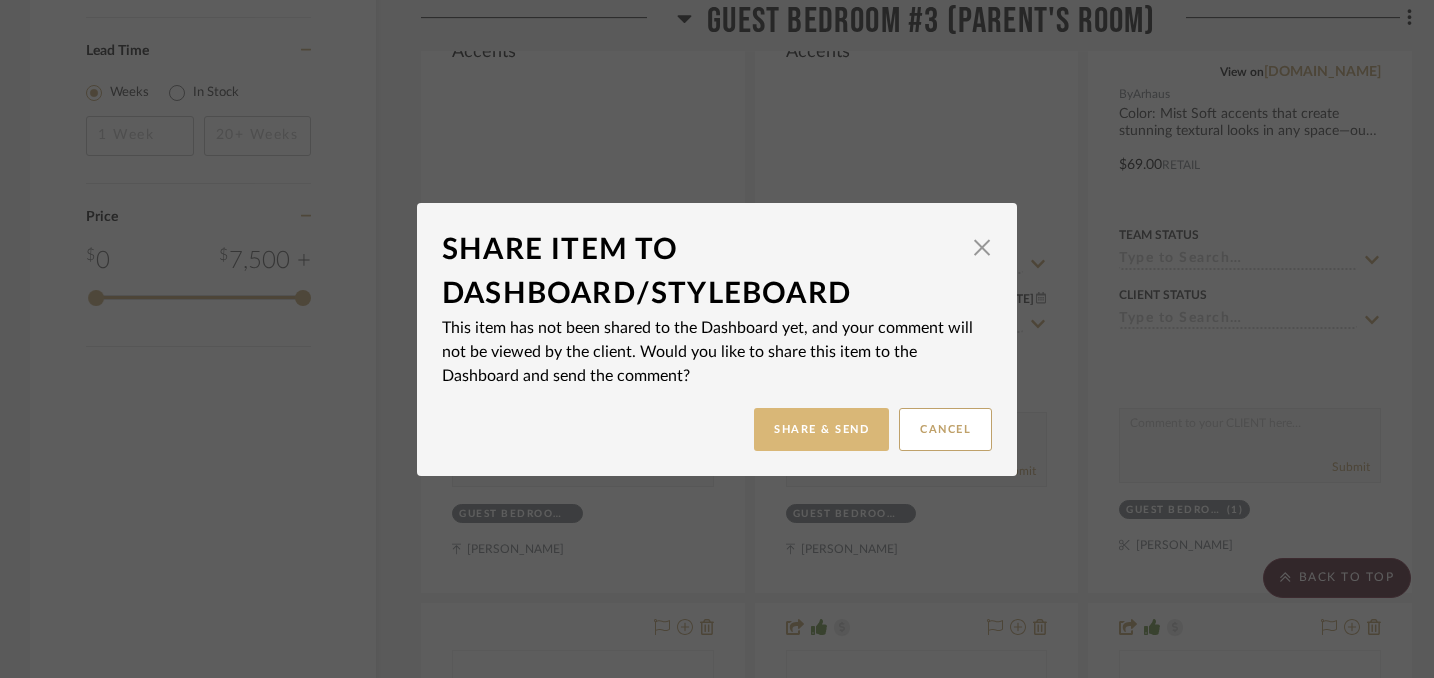 click on "Share & Send" at bounding box center (821, 429) 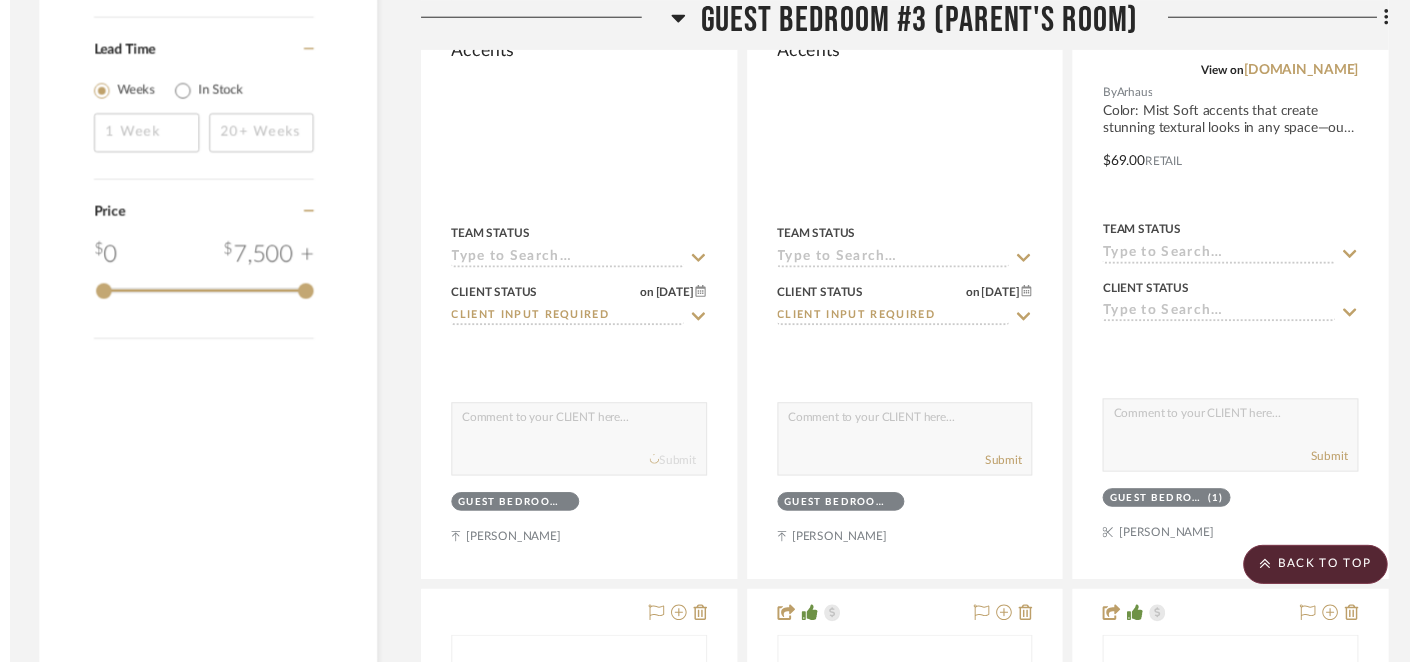 scroll, scrollTop: 2779, scrollLeft: 0, axis: vertical 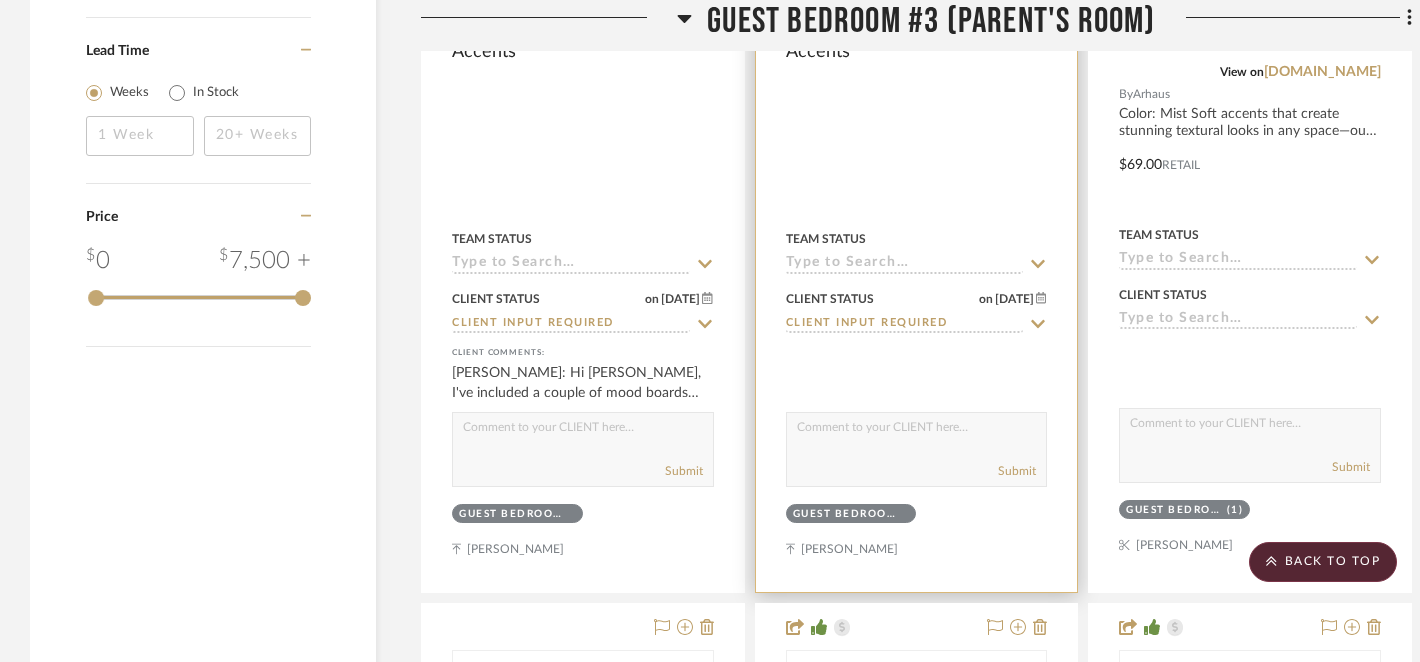 click at bounding box center [917, 432] 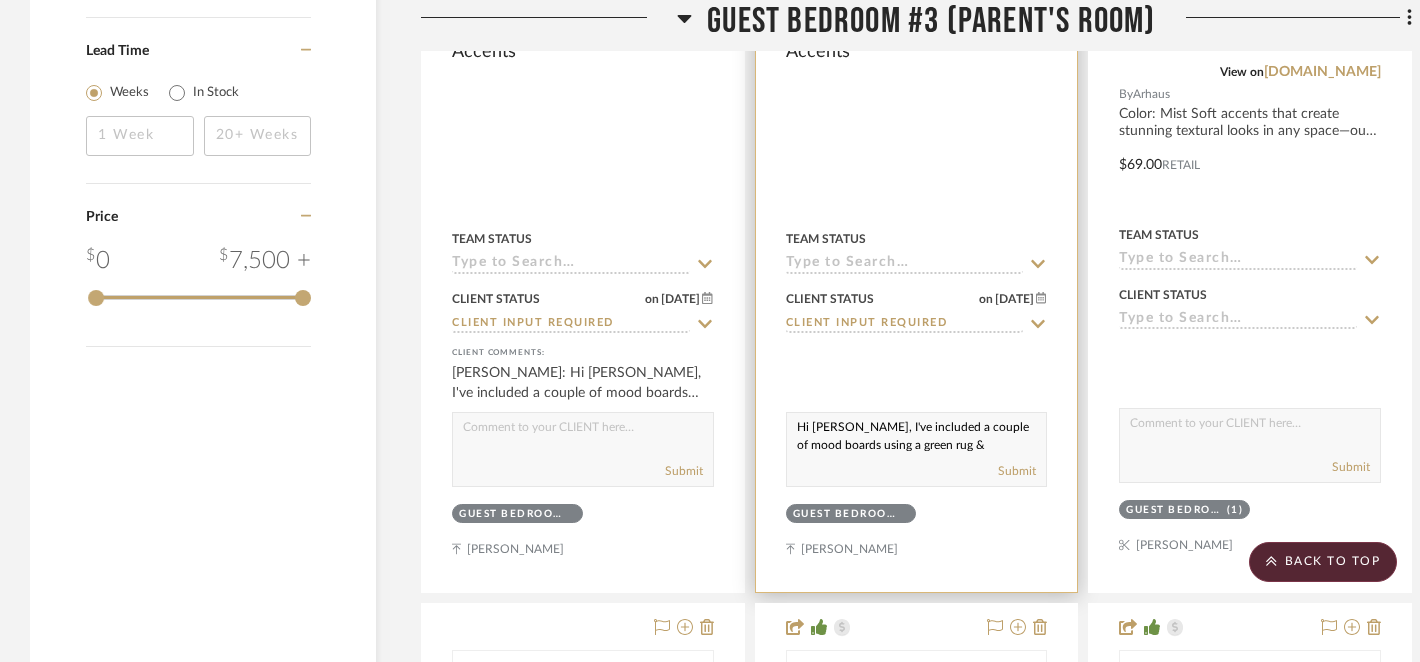 scroll, scrollTop: 91, scrollLeft: 0, axis: vertical 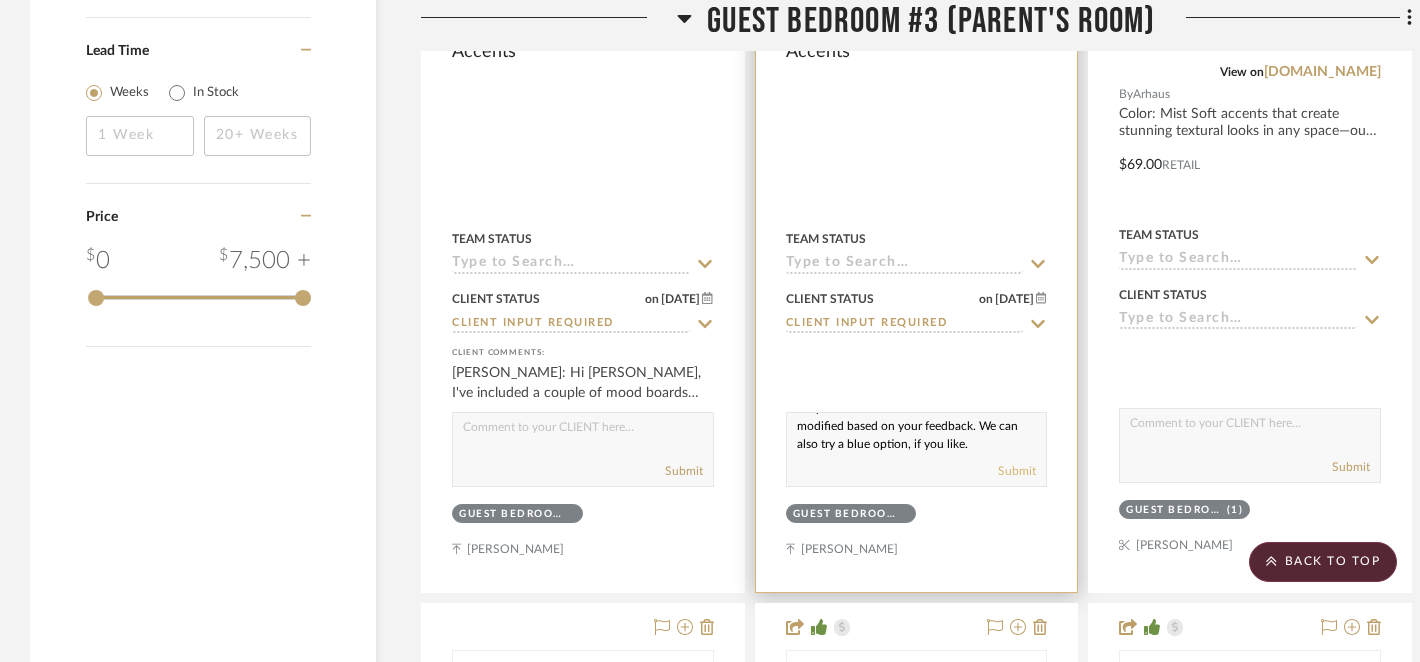 type on "Hi [PERSON_NAME], I've included a couple of mood boards using a green rug & decorative pillows as discussed. I've also added mirrors behind the nightstand lamps for your consideration. All of this can be modified based on your feedback. We can also try a blue option, if you like." 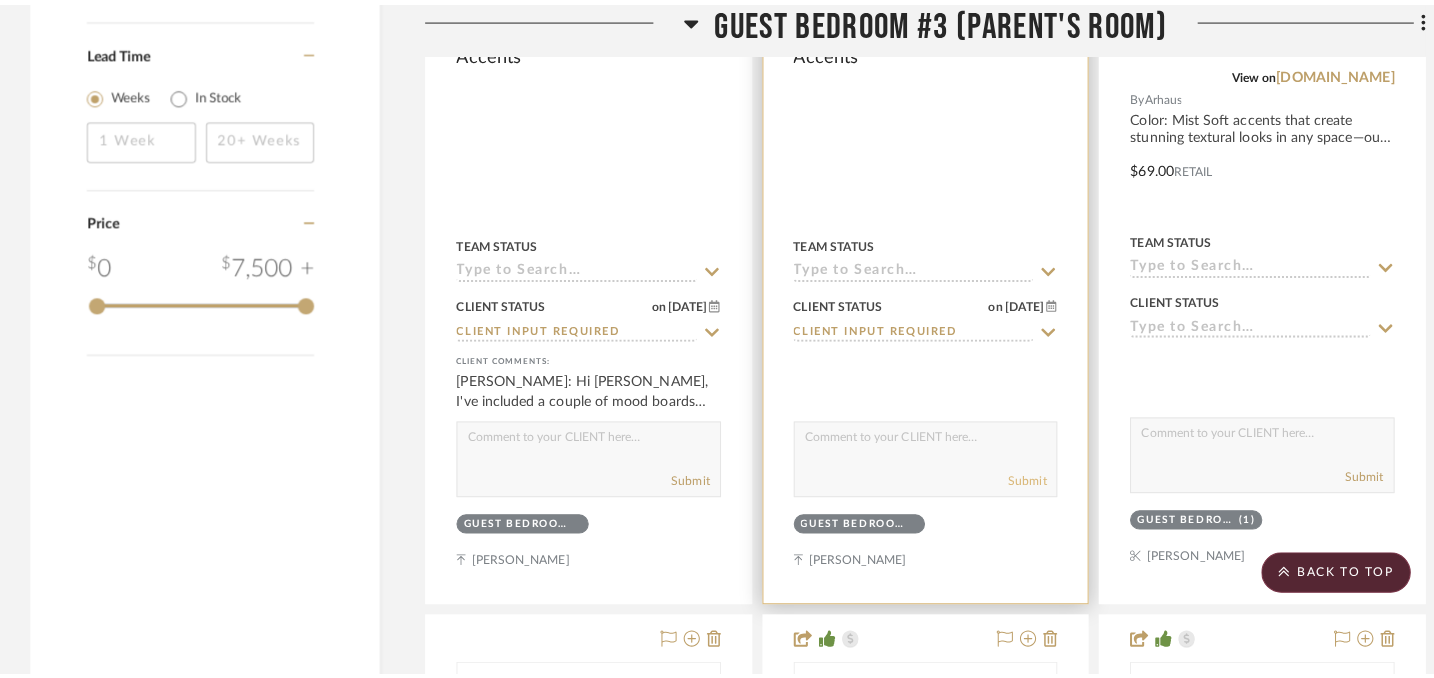 scroll, scrollTop: 0, scrollLeft: 0, axis: both 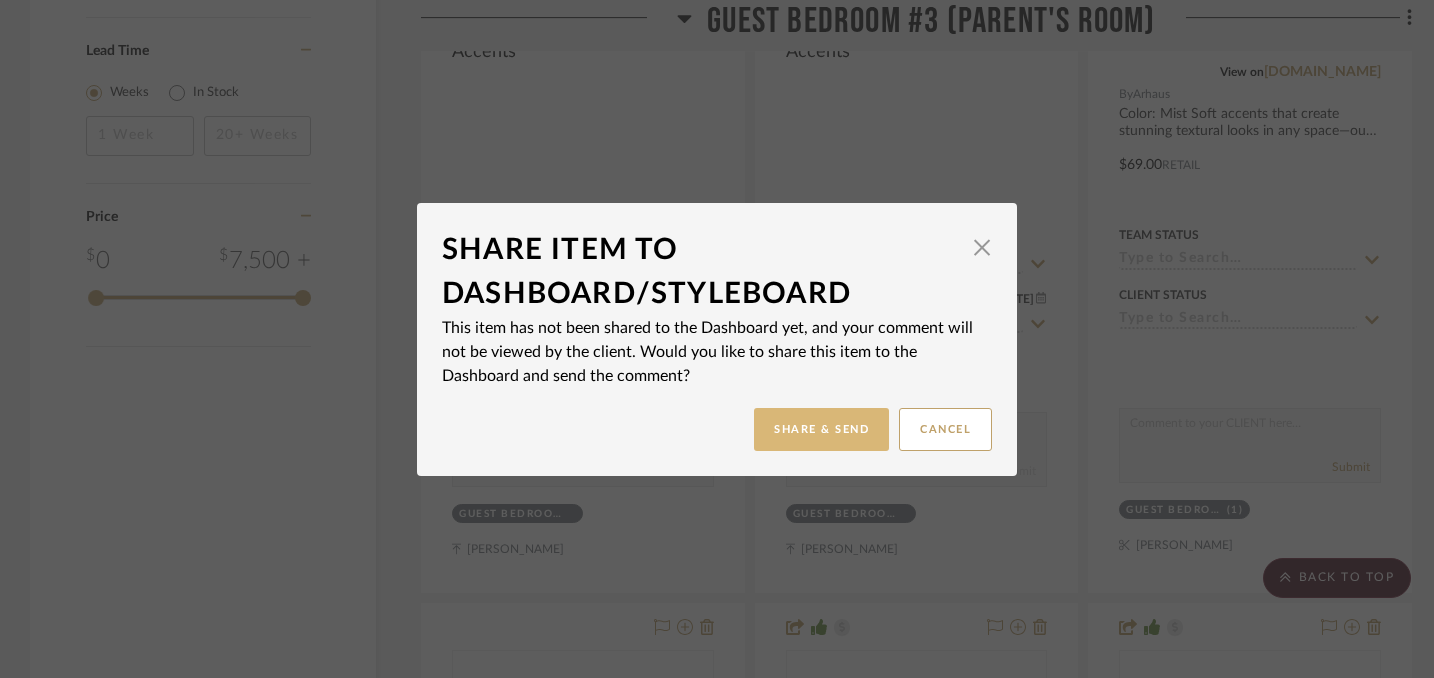 click on "Share & Send" at bounding box center [821, 429] 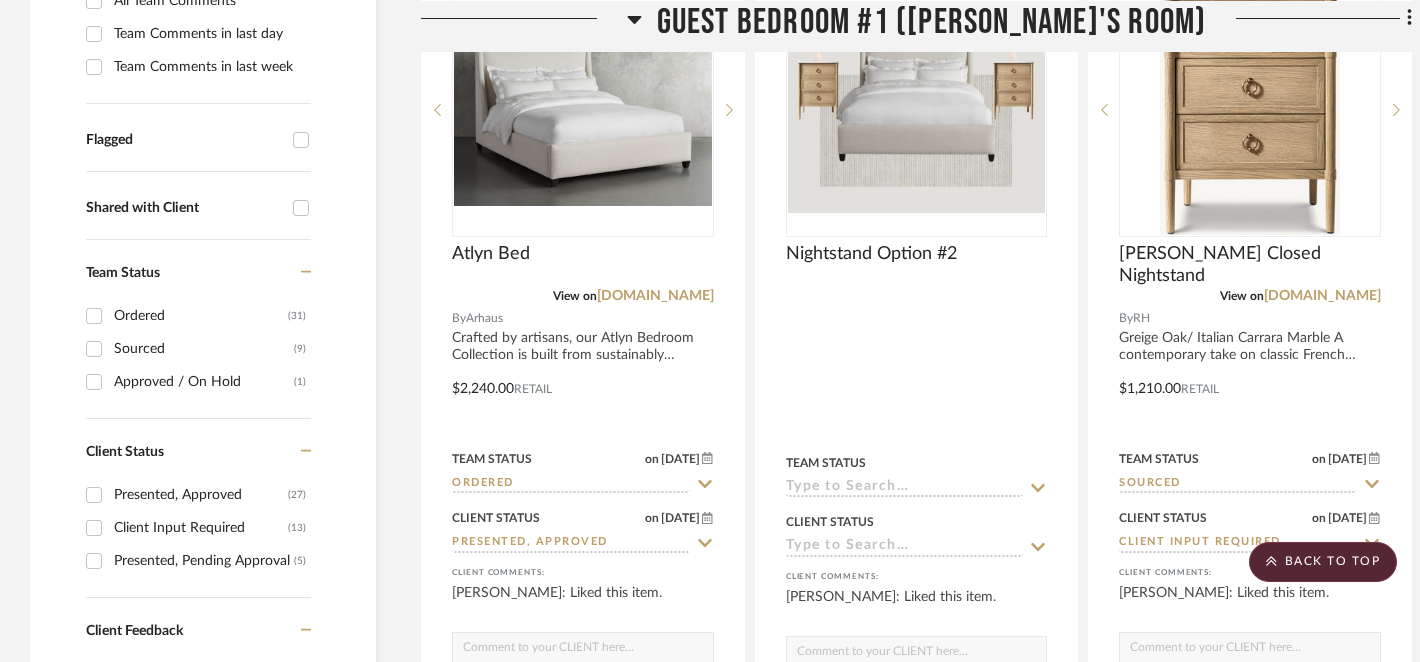 scroll, scrollTop: 0, scrollLeft: 0, axis: both 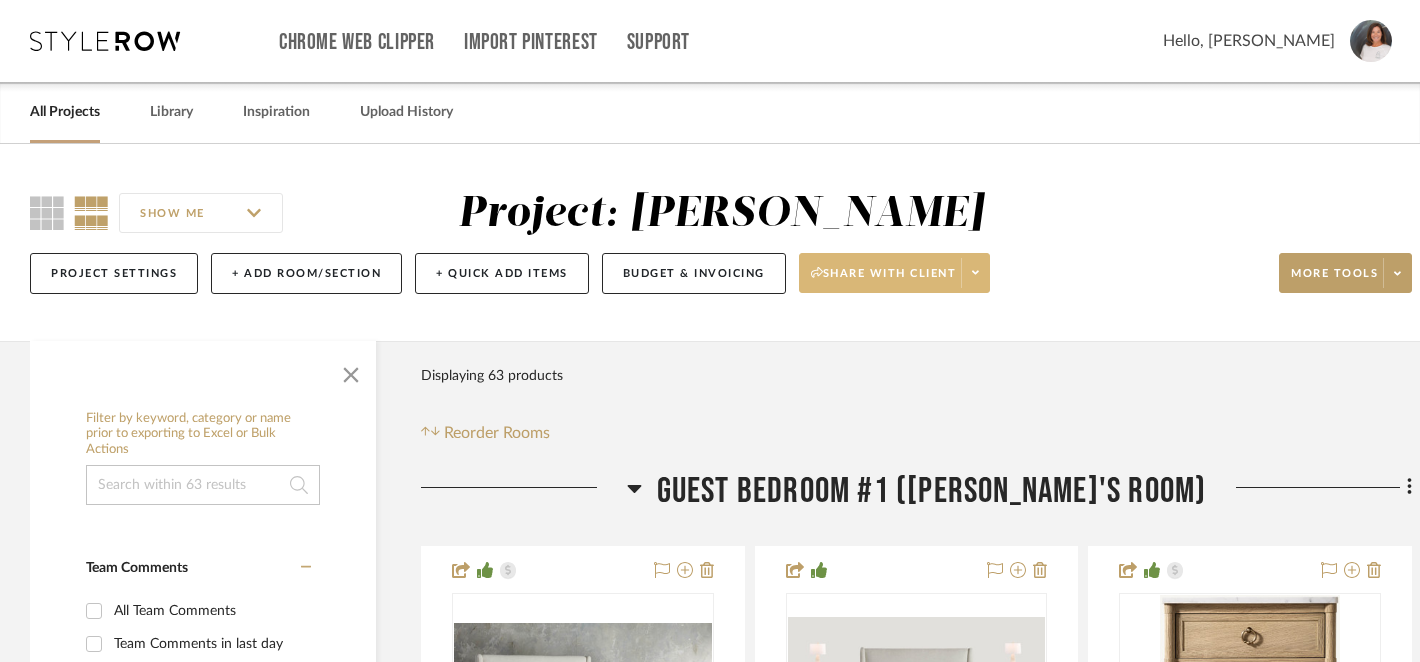 click on "Share with client" 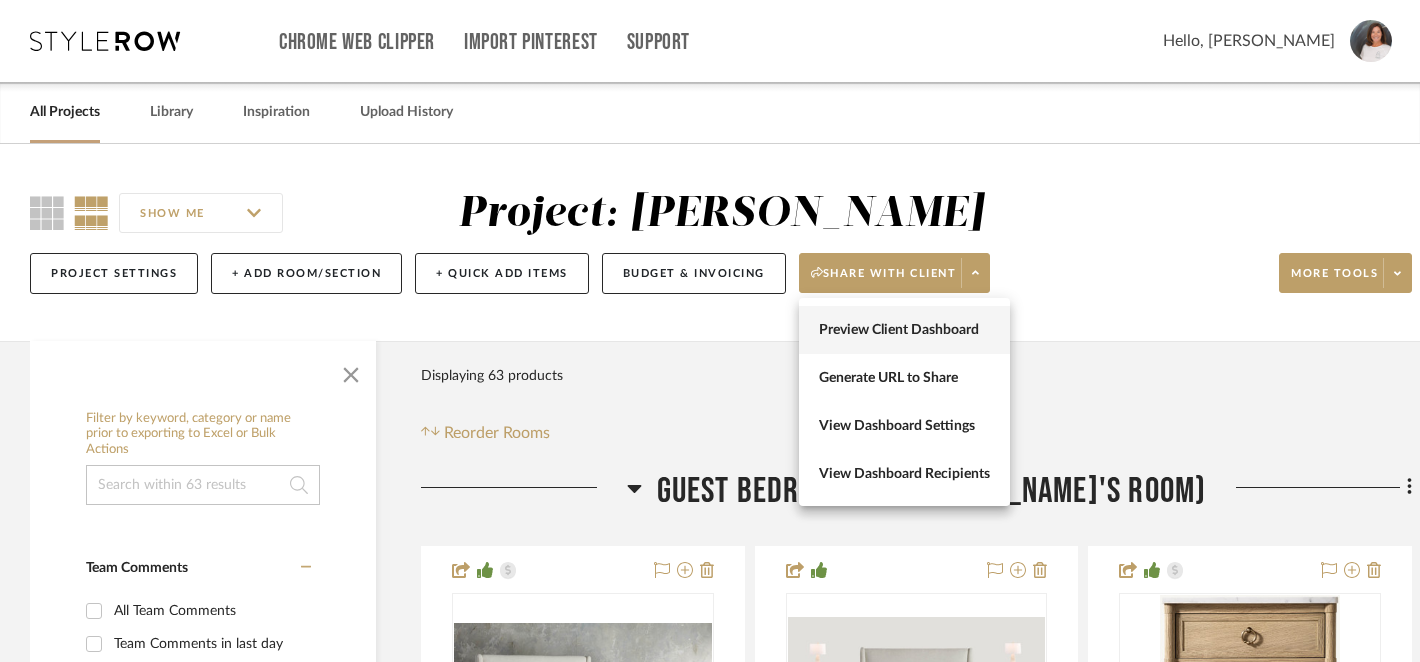 click on "Preview Client Dashboard" at bounding box center [904, 330] 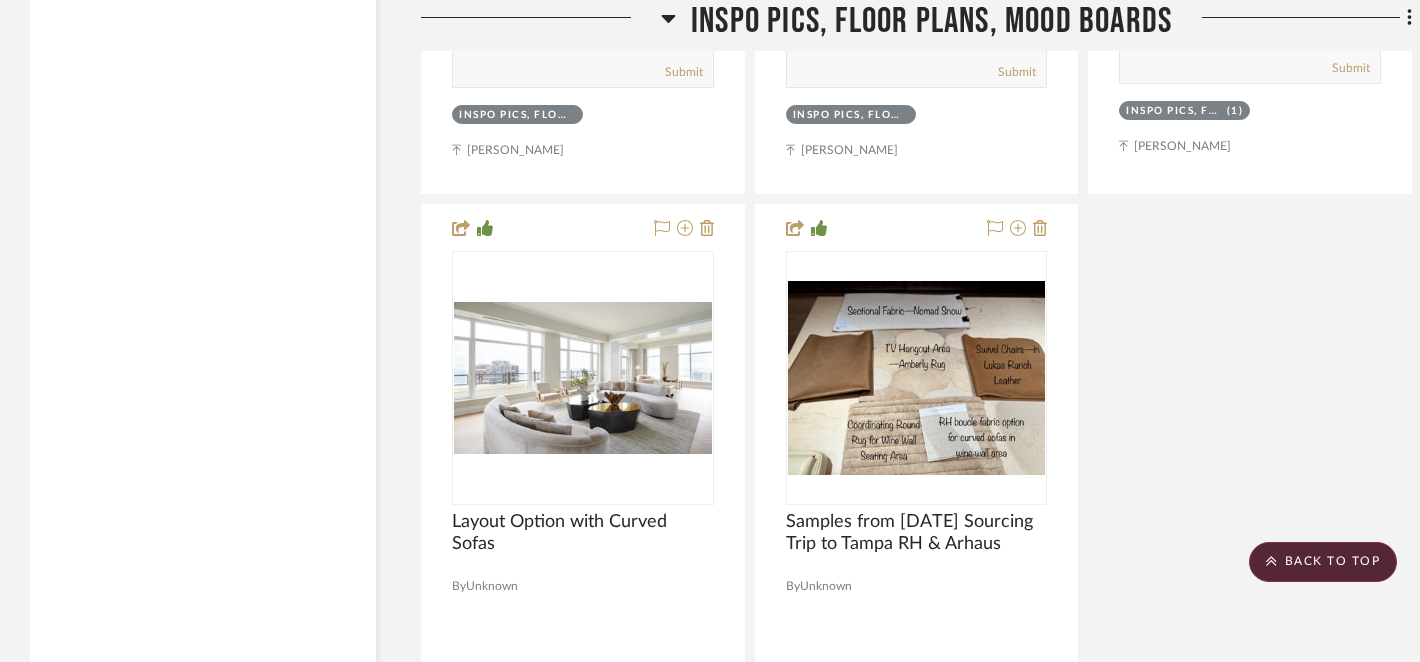 scroll, scrollTop: 19062, scrollLeft: 0, axis: vertical 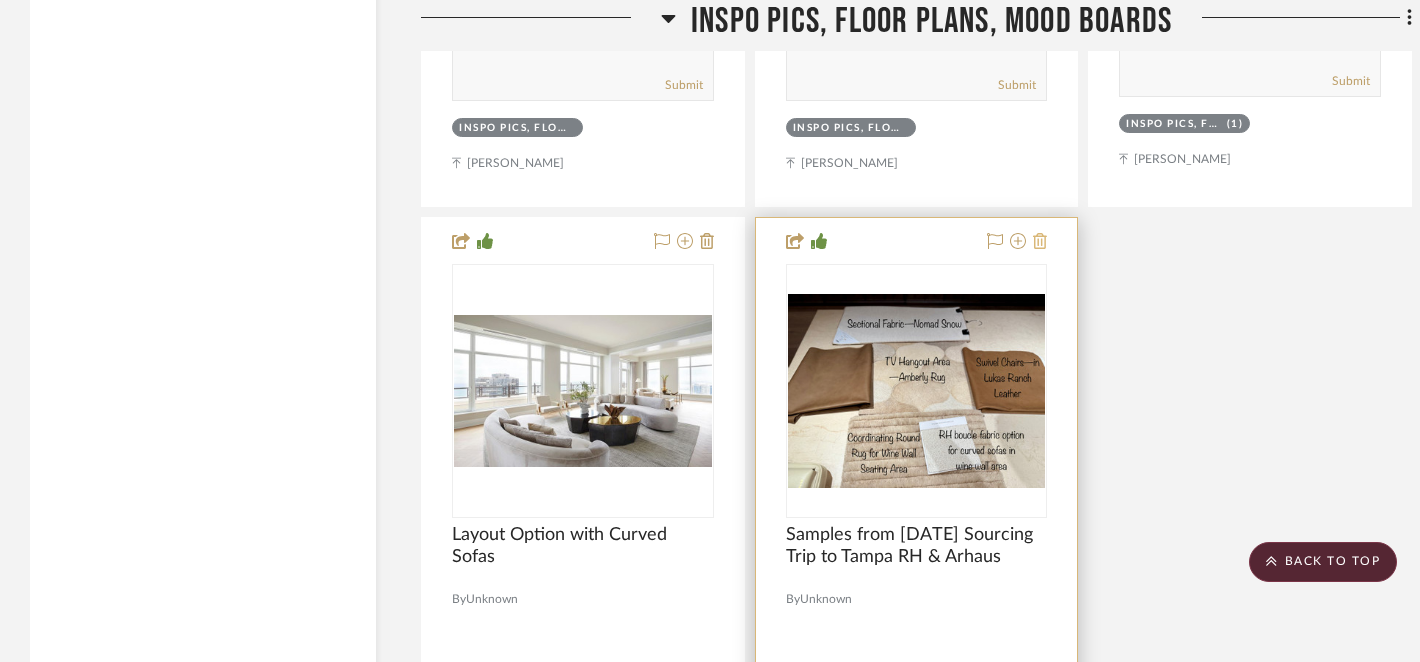 click 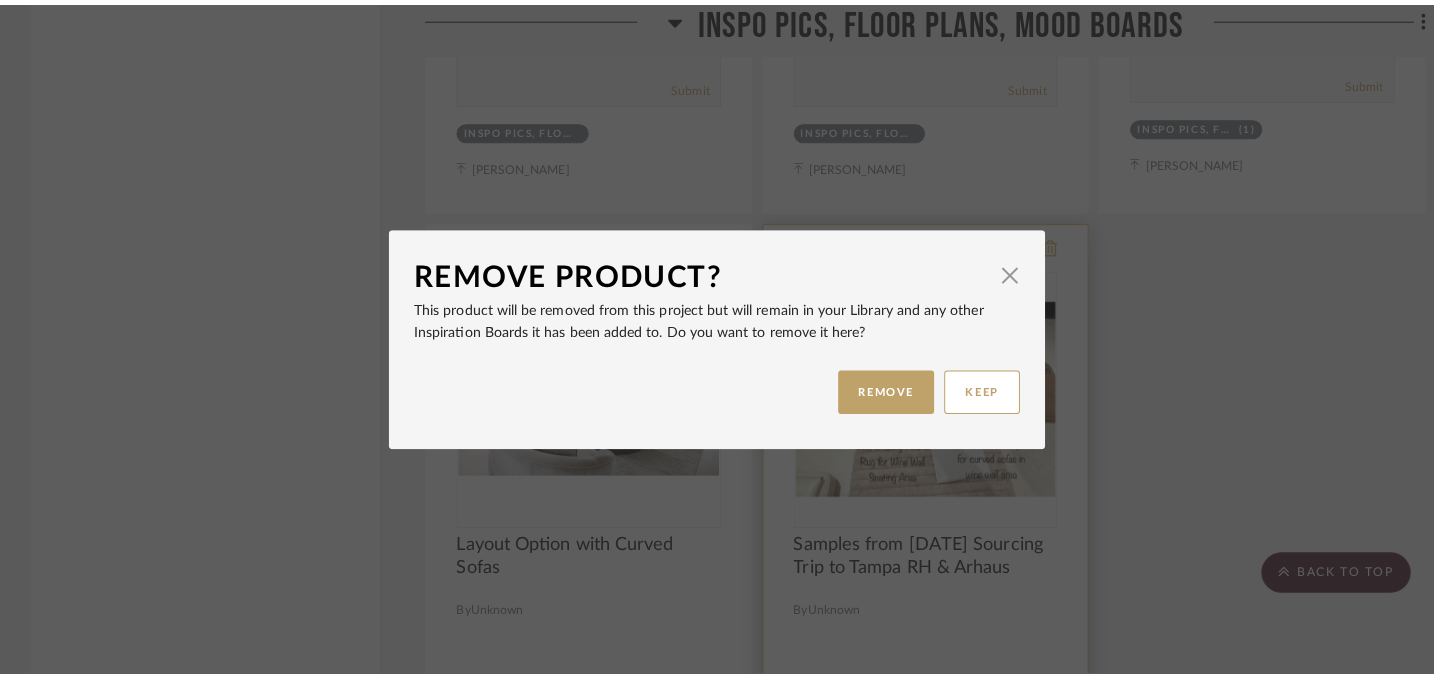 scroll, scrollTop: 0, scrollLeft: 0, axis: both 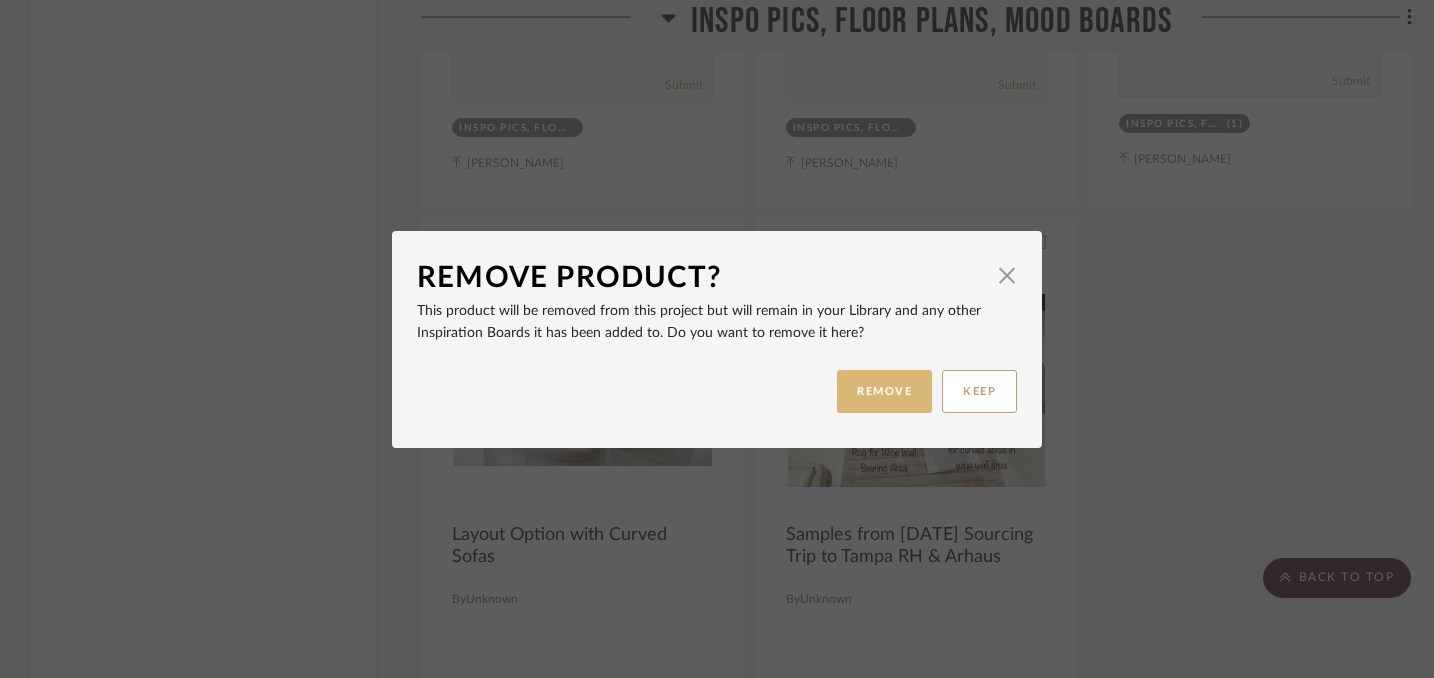 click on "REMOVE" at bounding box center (884, 391) 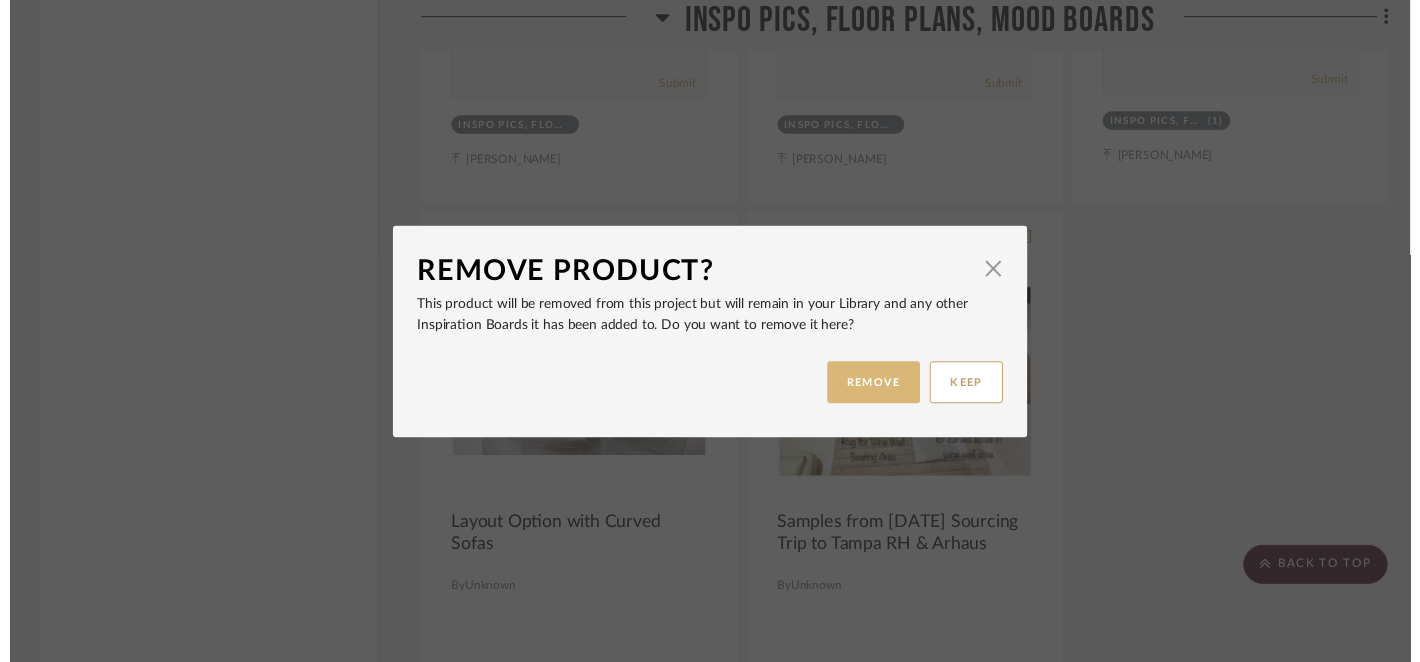 scroll, scrollTop: 19062, scrollLeft: 0, axis: vertical 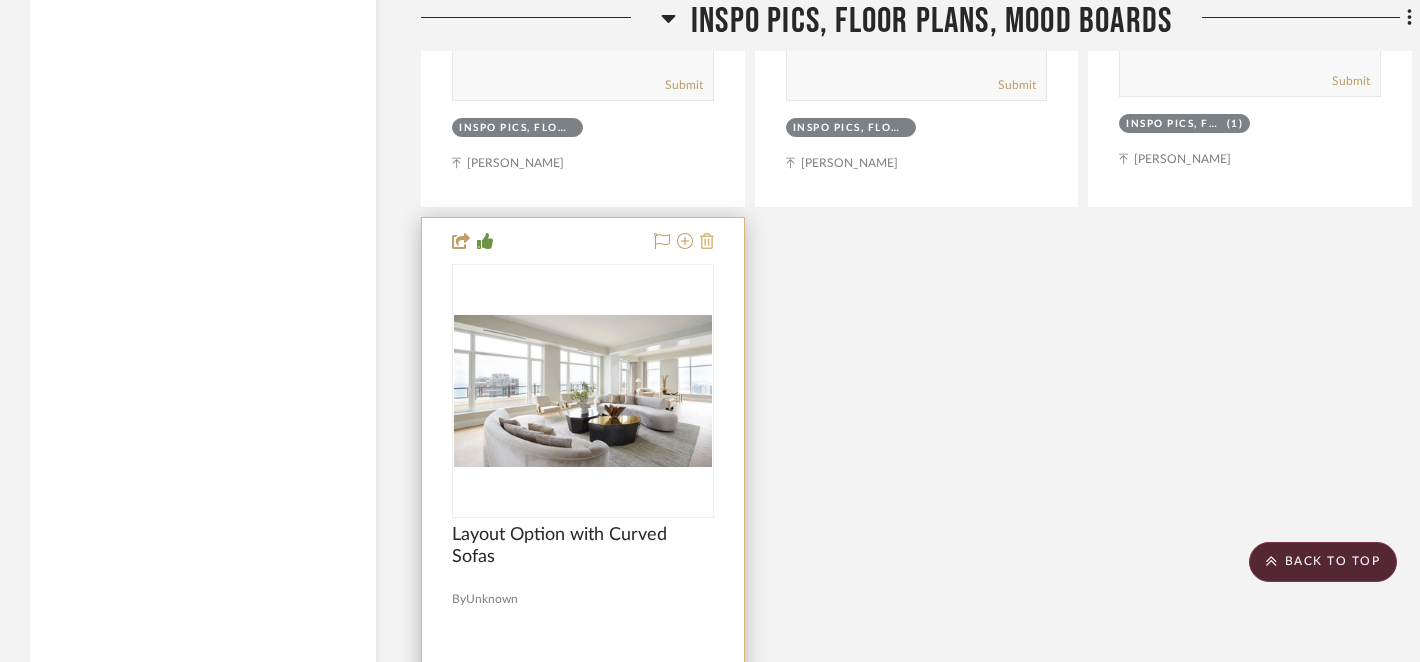 click 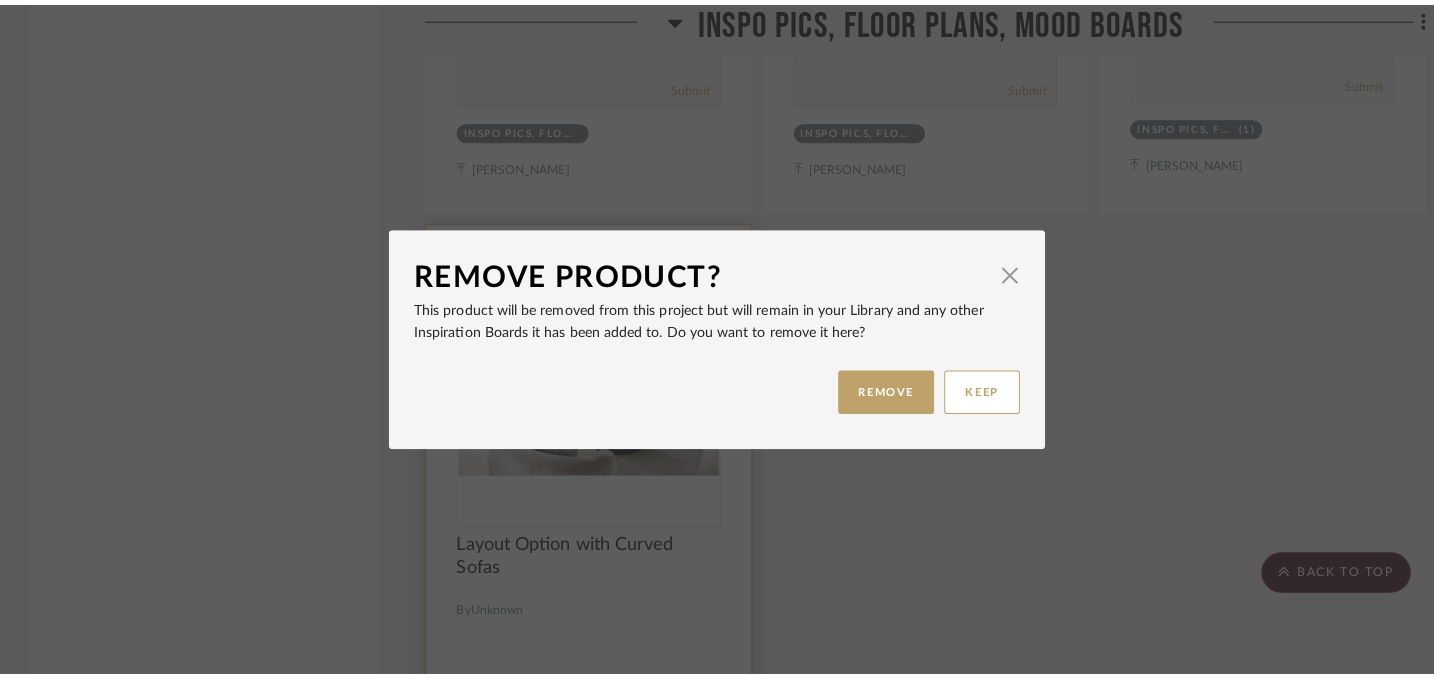 scroll, scrollTop: 0, scrollLeft: 0, axis: both 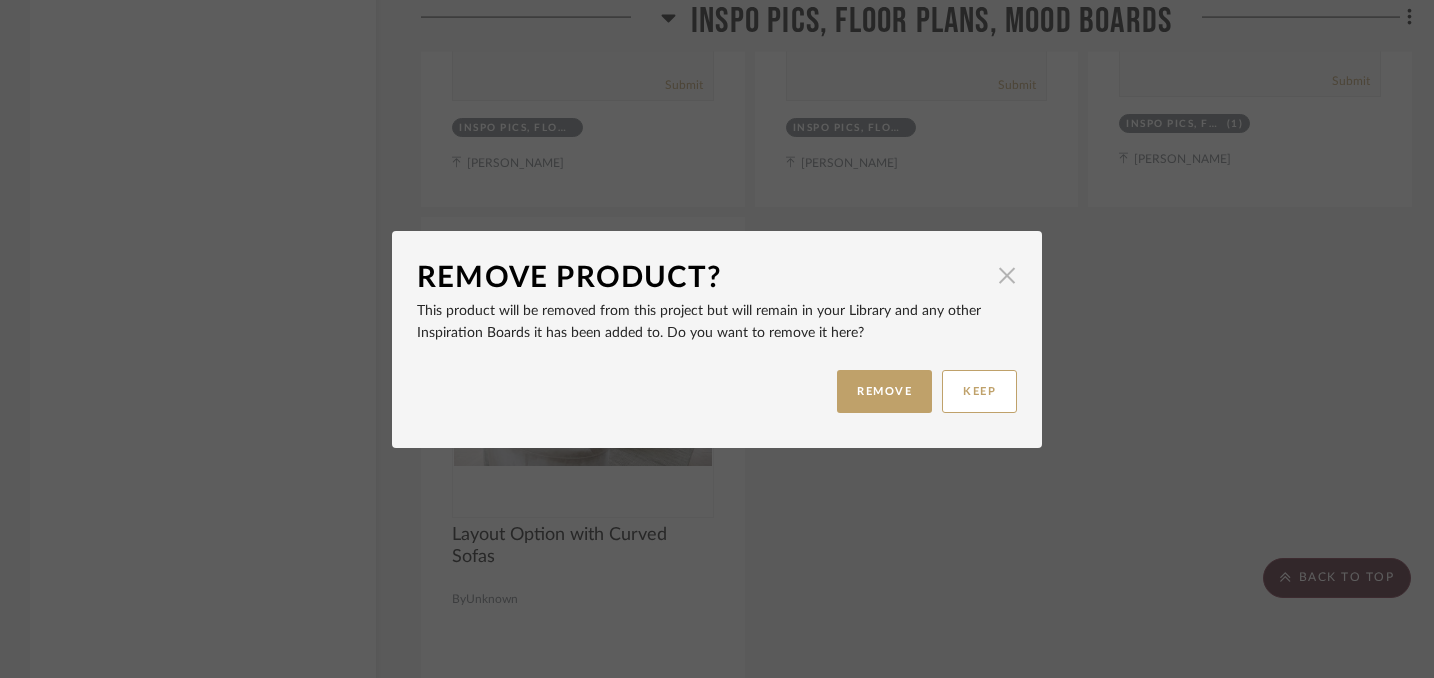 click at bounding box center (1007, 276) 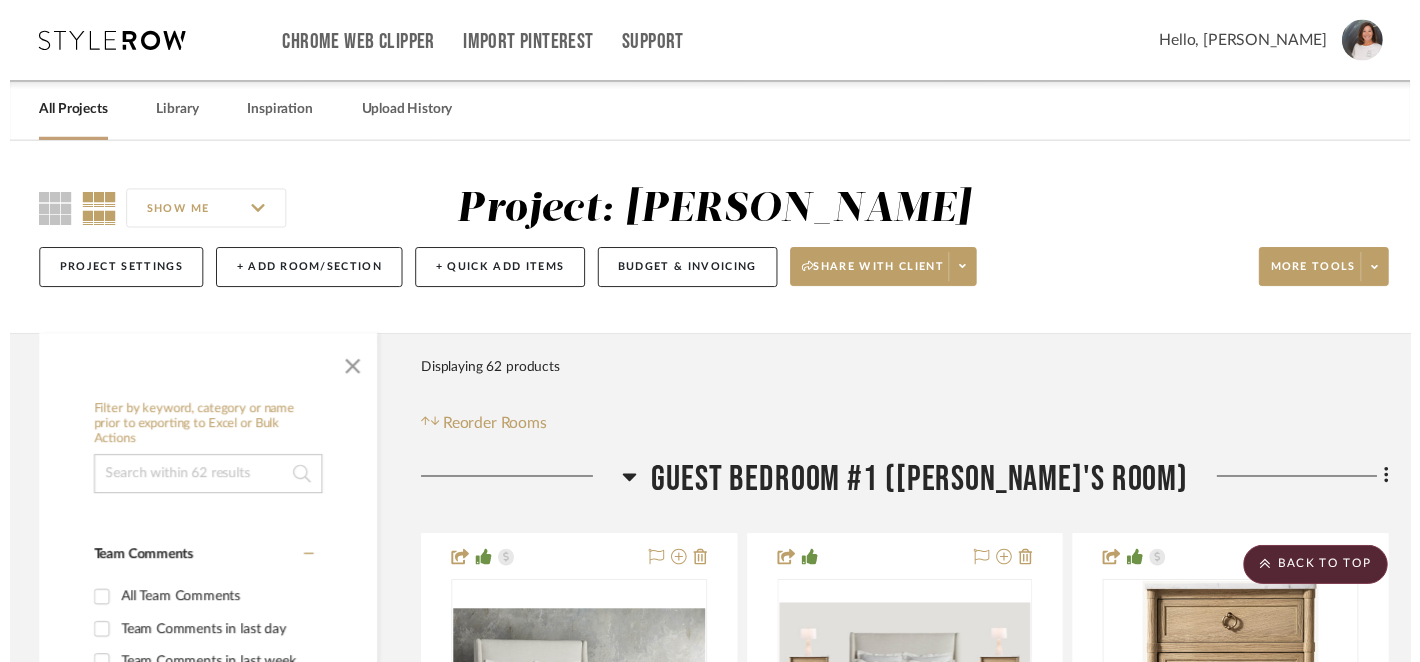 scroll, scrollTop: 19062, scrollLeft: 0, axis: vertical 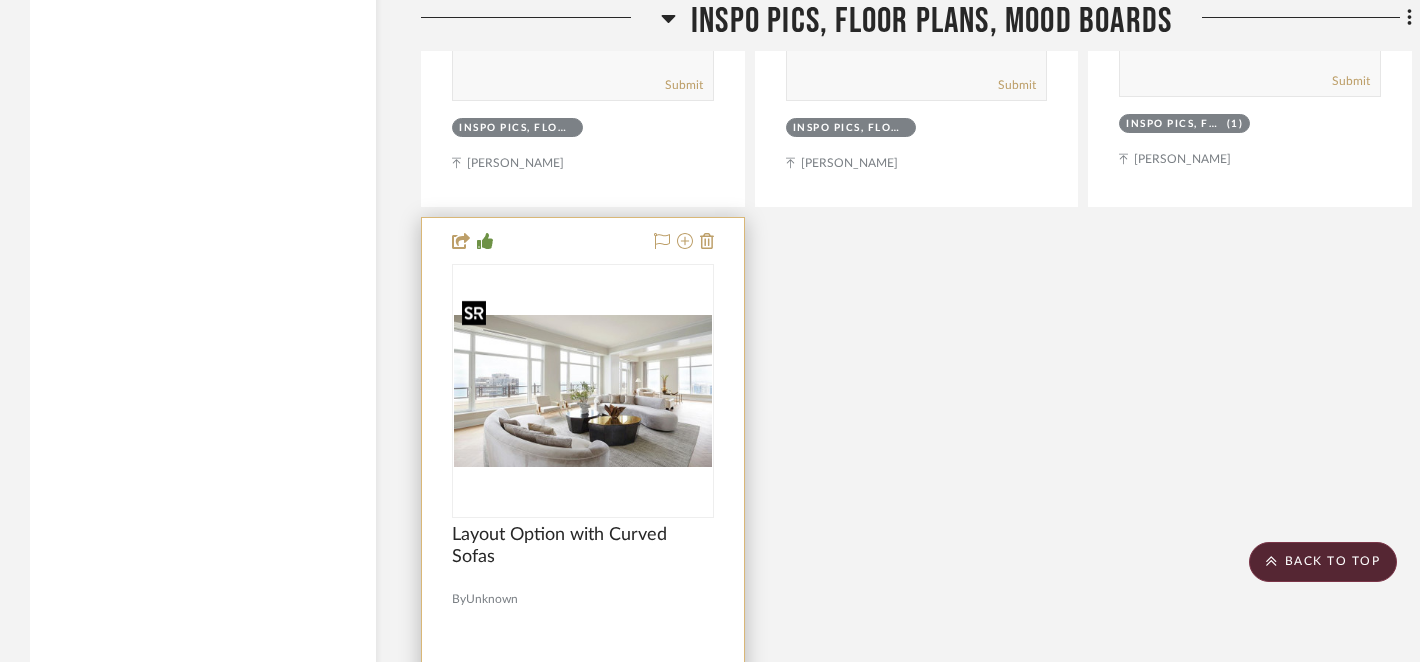 click at bounding box center [583, 391] 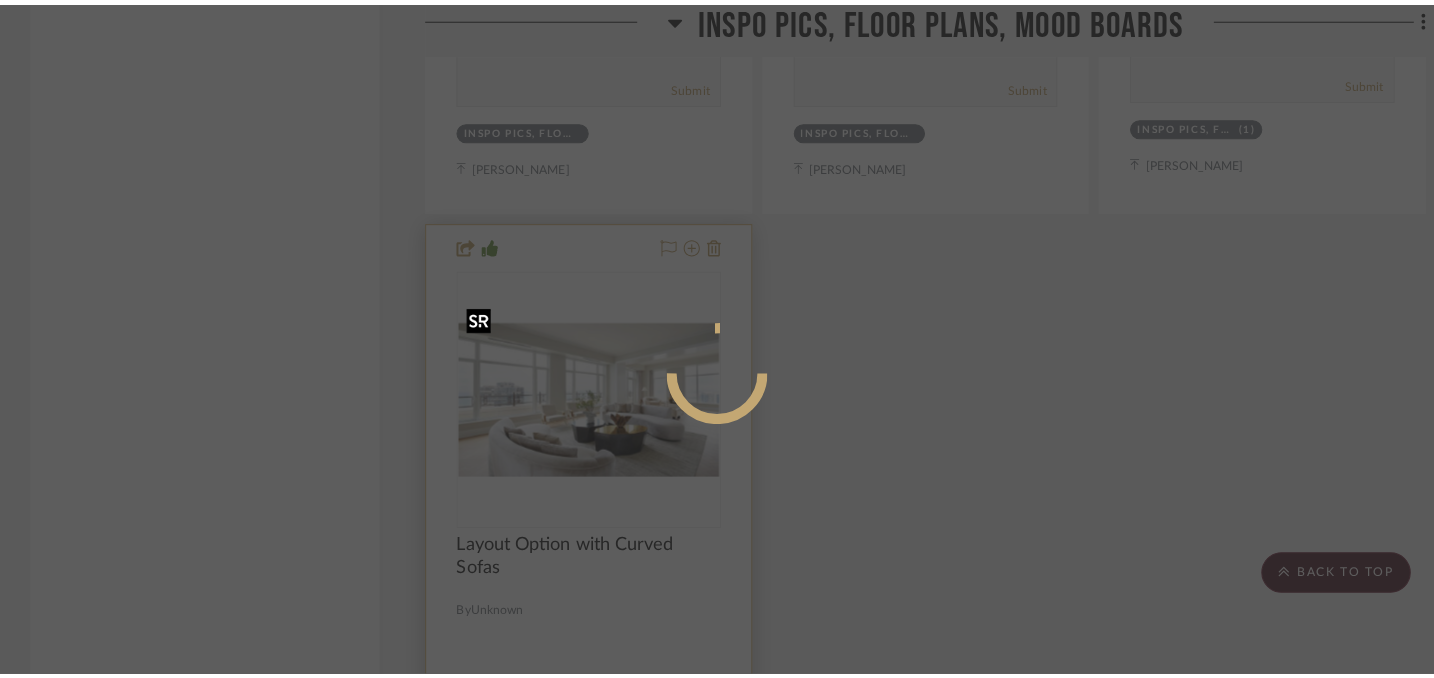 scroll, scrollTop: 0, scrollLeft: 0, axis: both 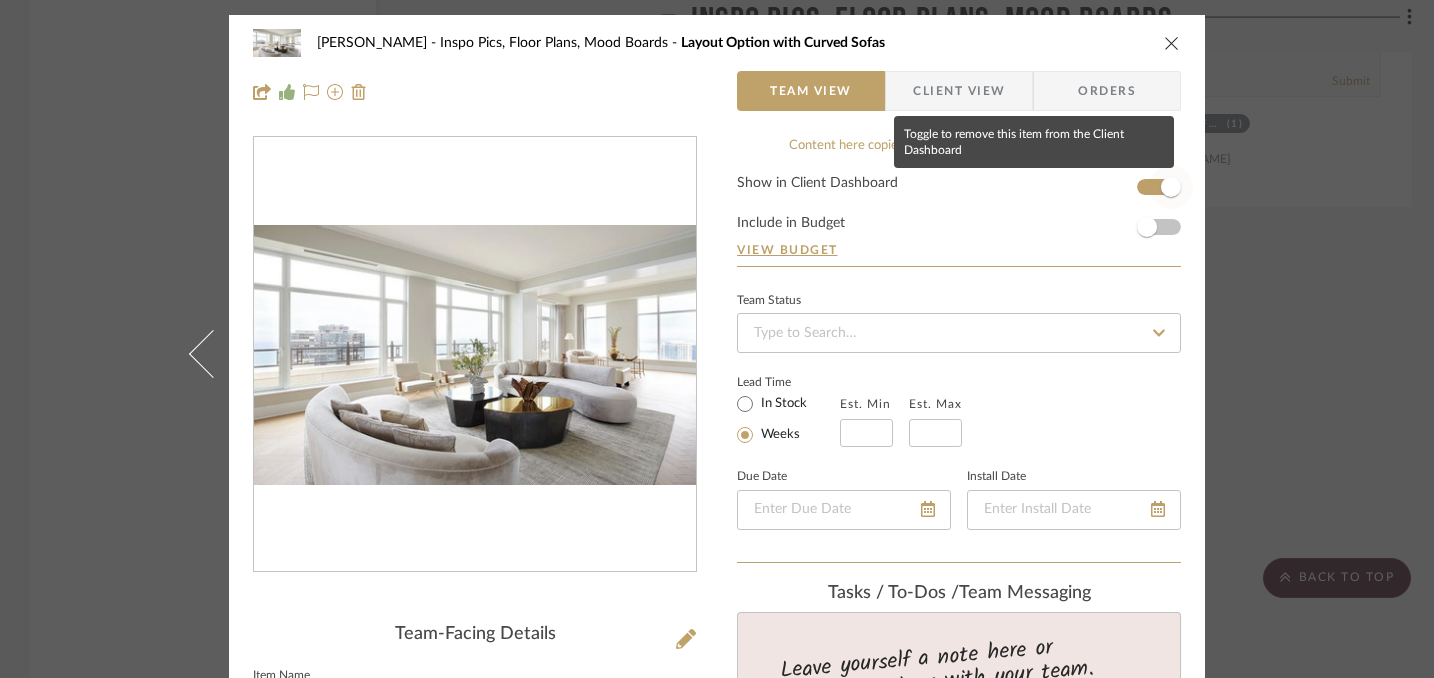 click at bounding box center (1171, 187) 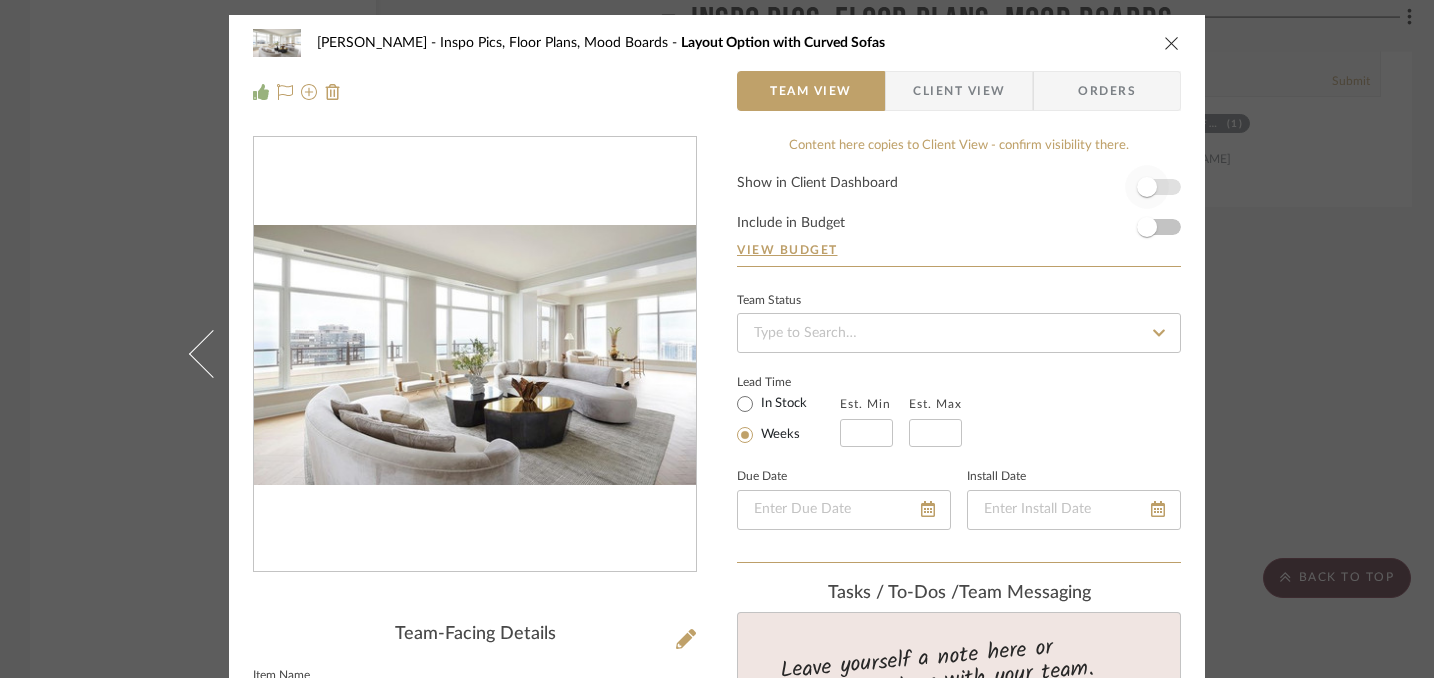 type 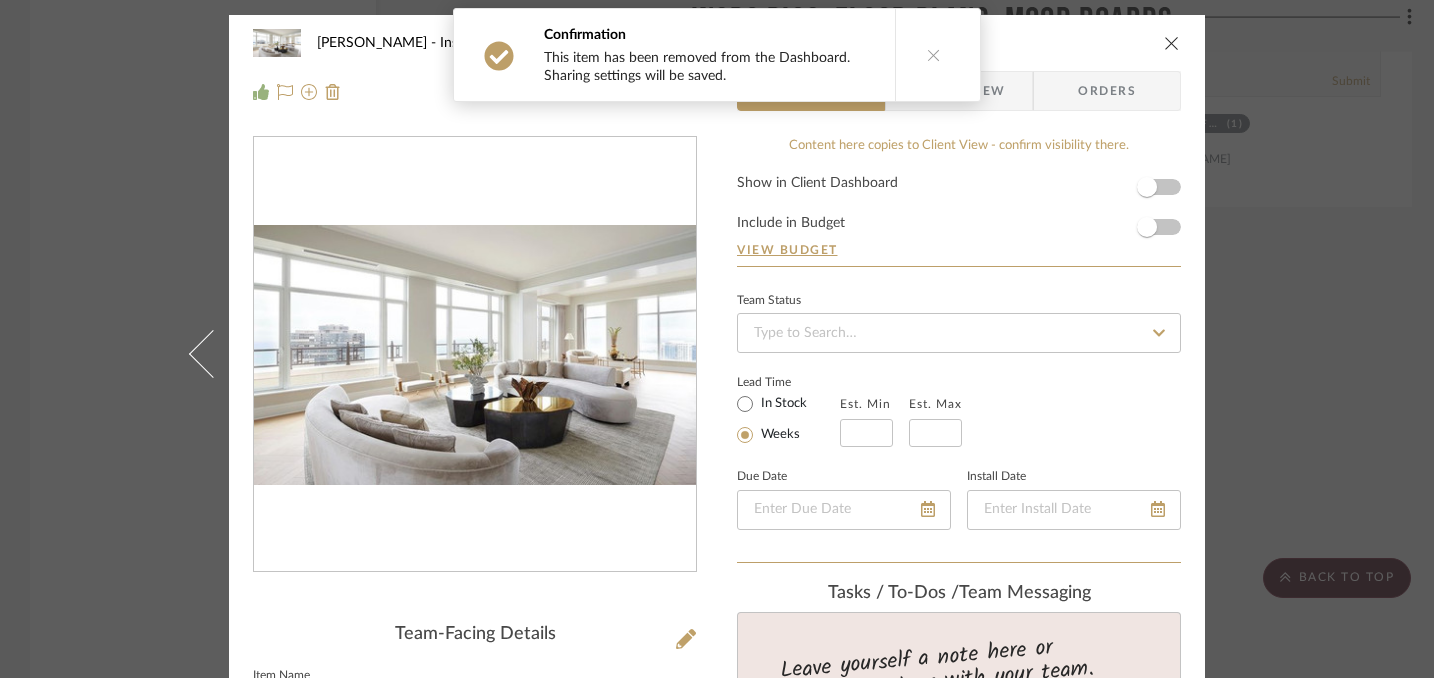 click at bounding box center (1172, 43) 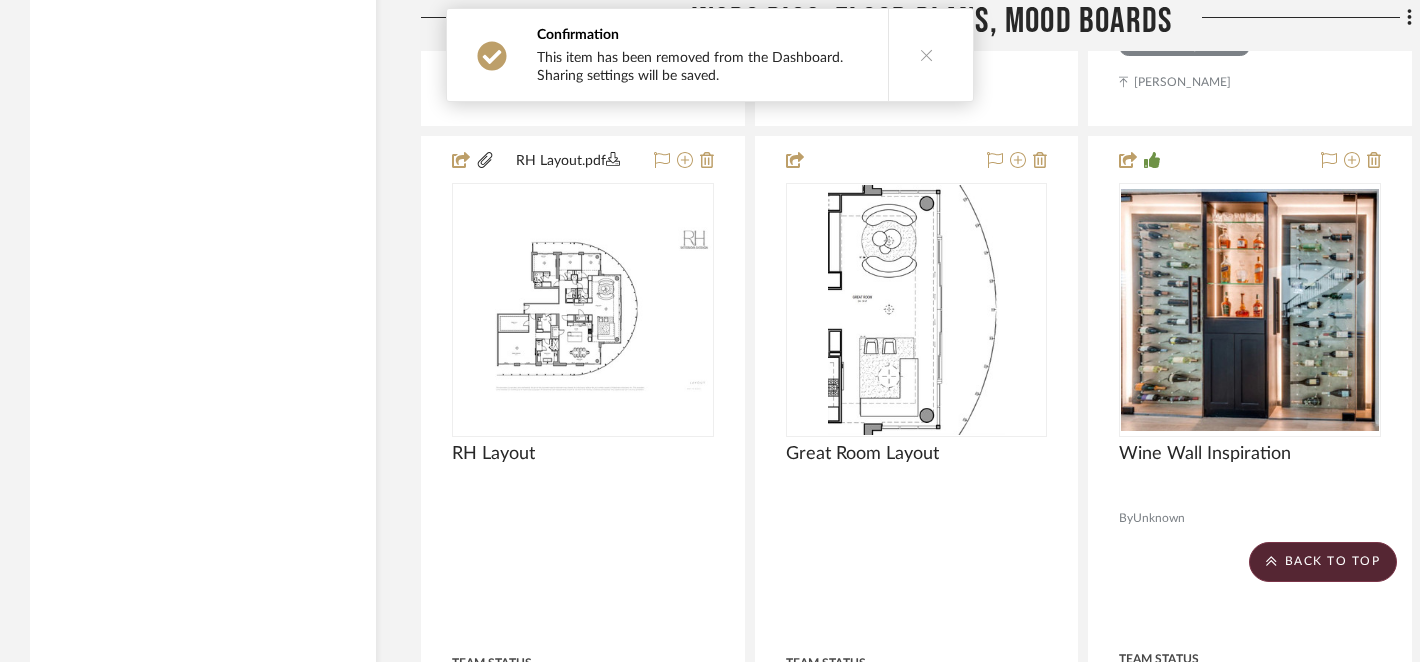 scroll, scrollTop: 18233, scrollLeft: 0, axis: vertical 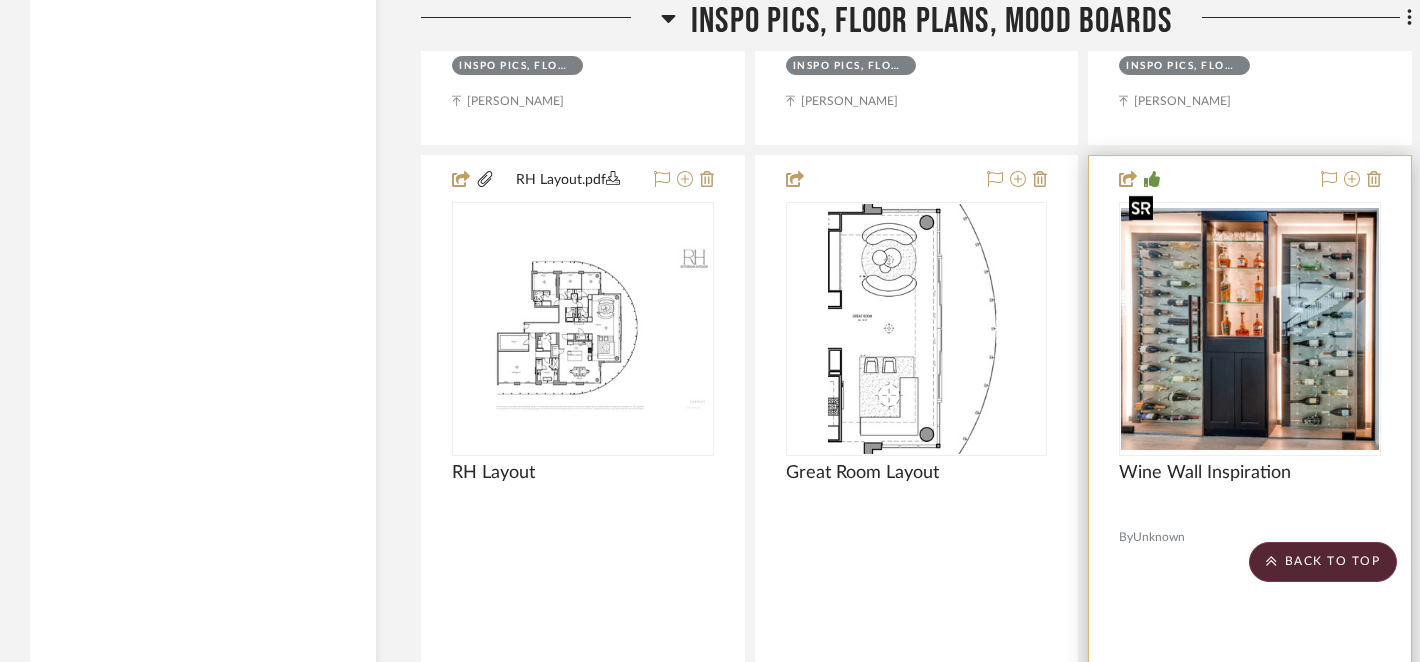 click at bounding box center [1250, 329] 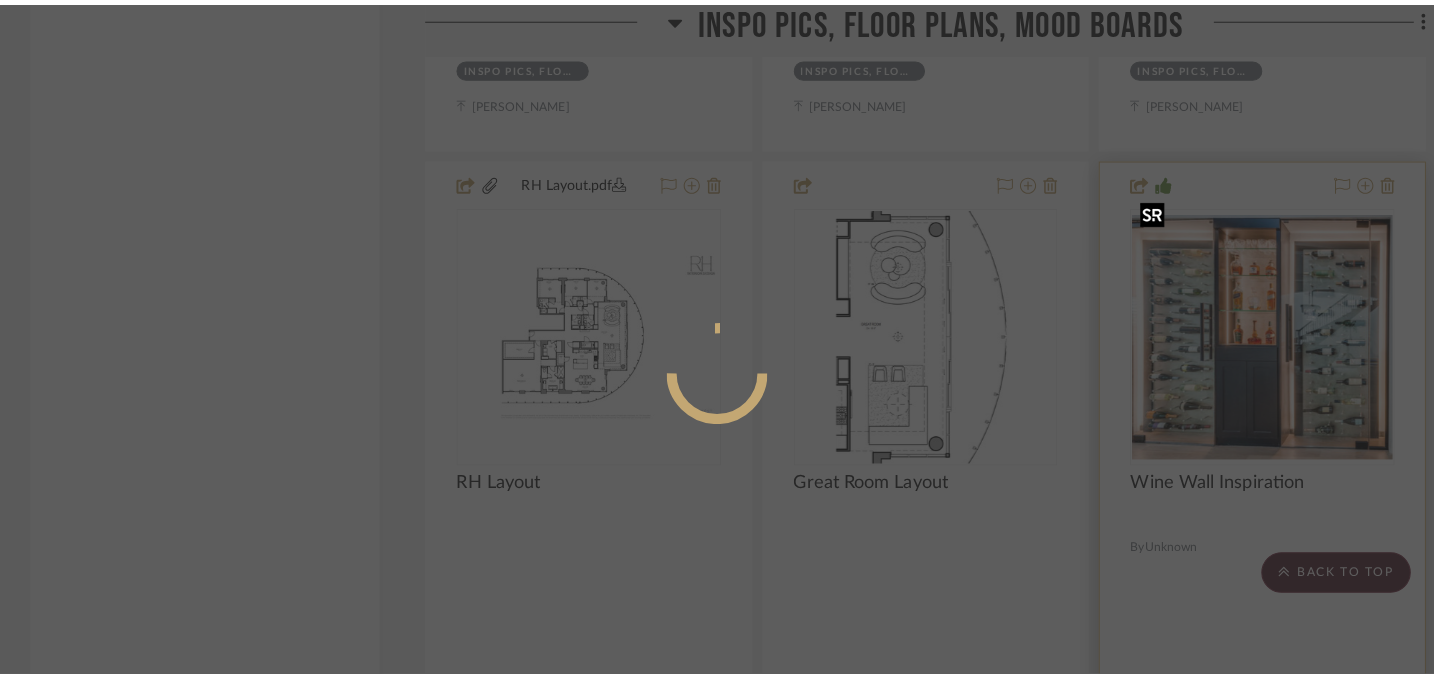 scroll, scrollTop: 0, scrollLeft: 0, axis: both 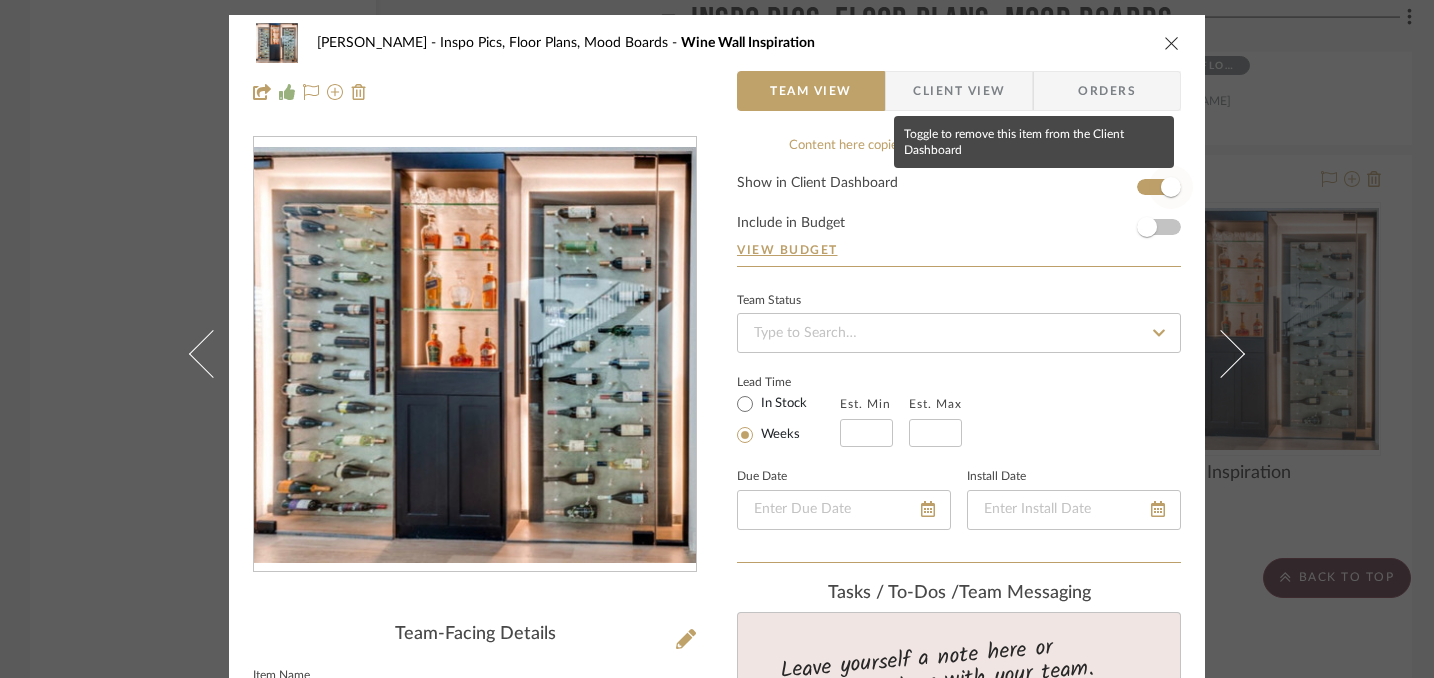 click at bounding box center [1171, 187] 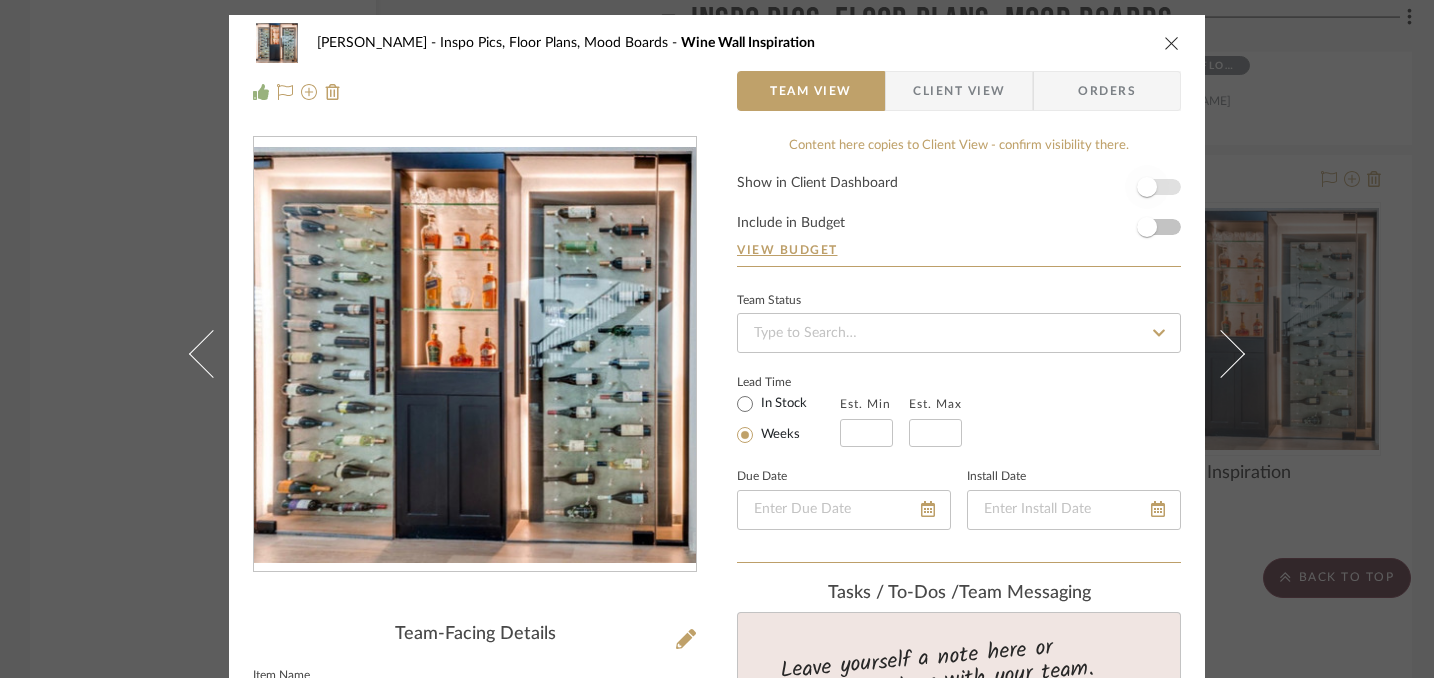 type 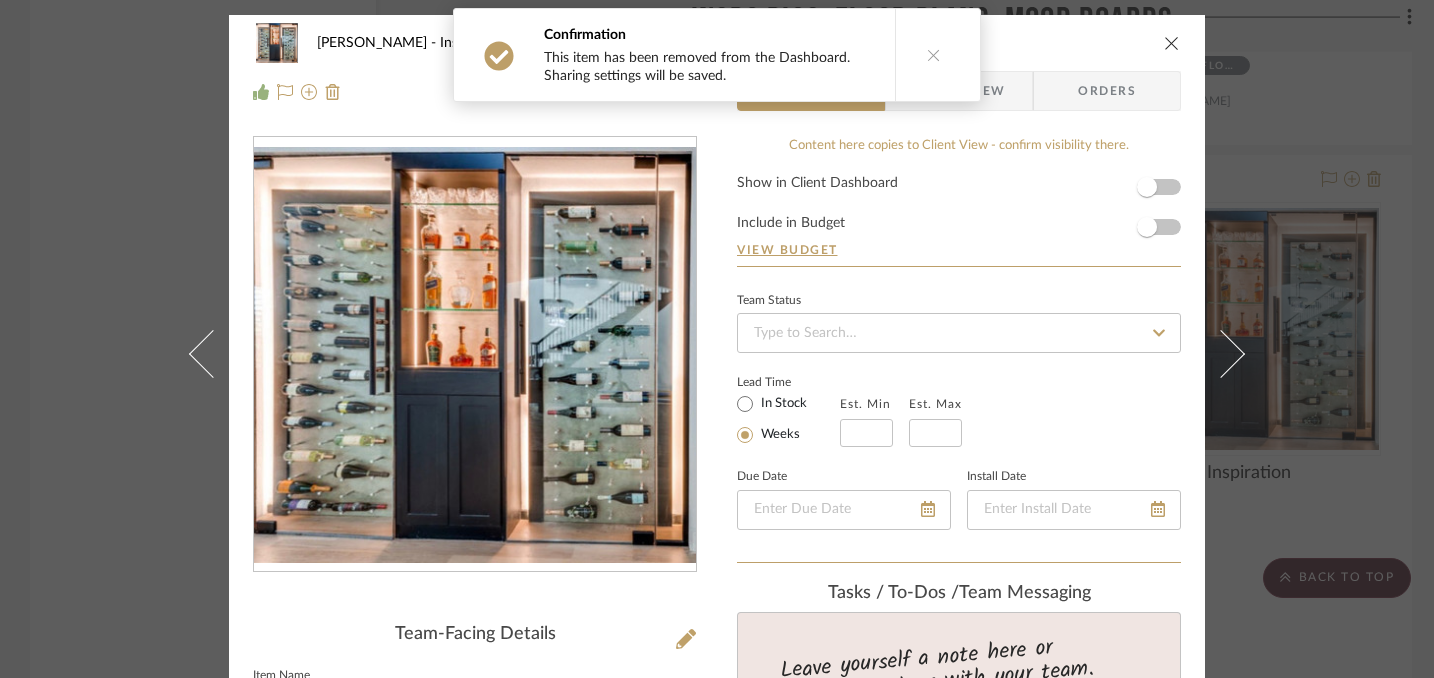 click at bounding box center [1172, 43] 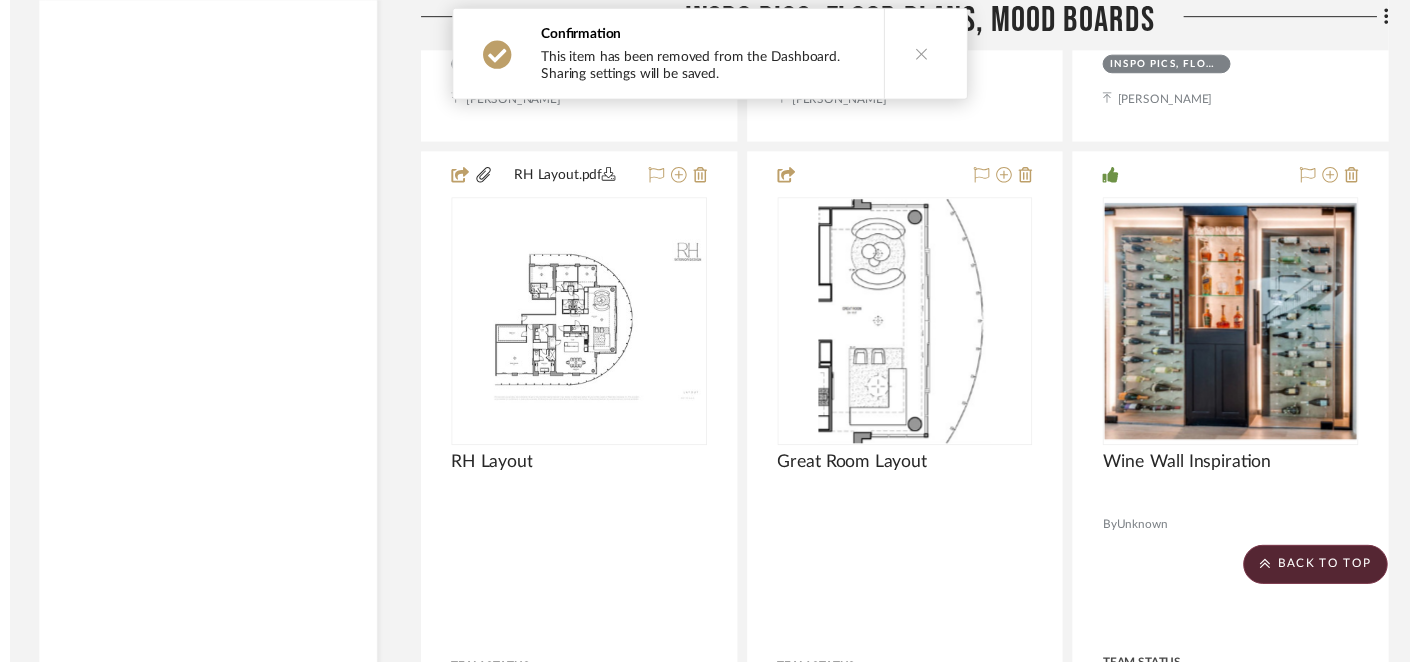 scroll, scrollTop: 18233, scrollLeft: 0, axis: vertical 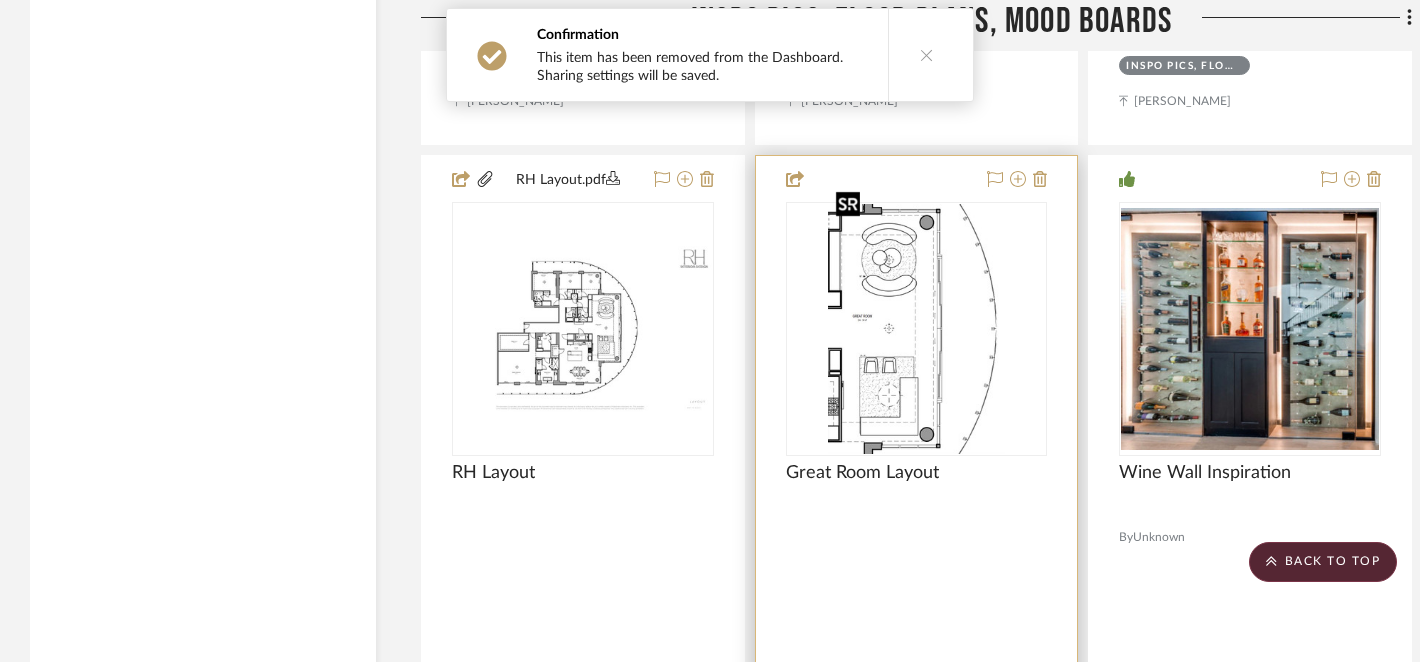 click at bounding box center [917, 329] 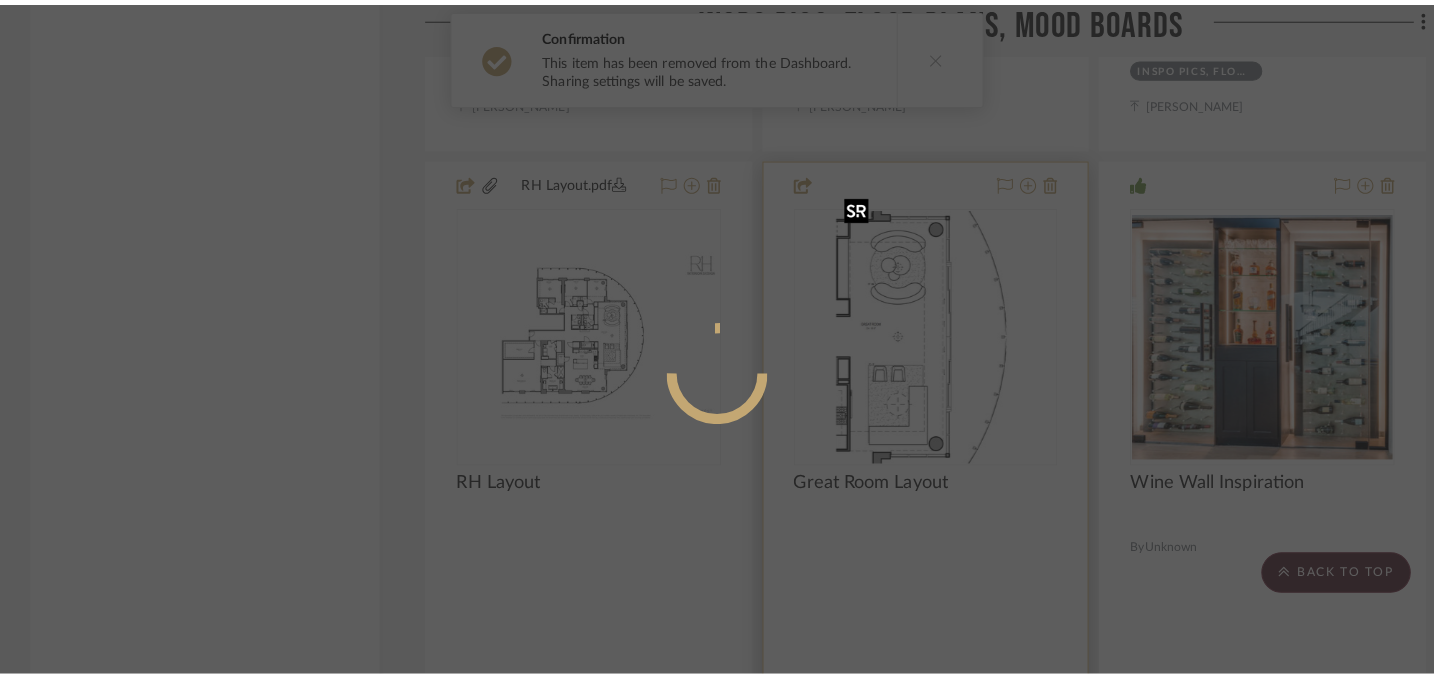 scroll, scrollTop: 0, scrollLeft: 0, axis: both 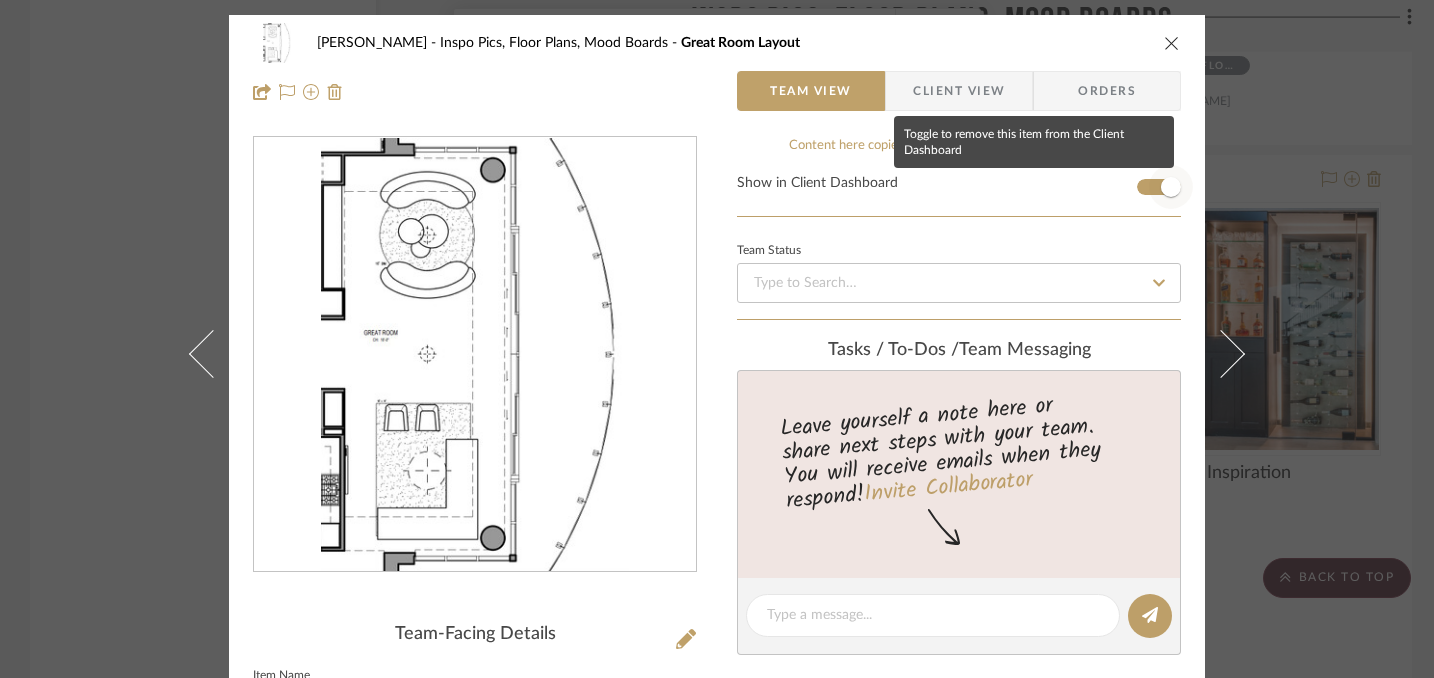 click at bounding box center [1171, 187] 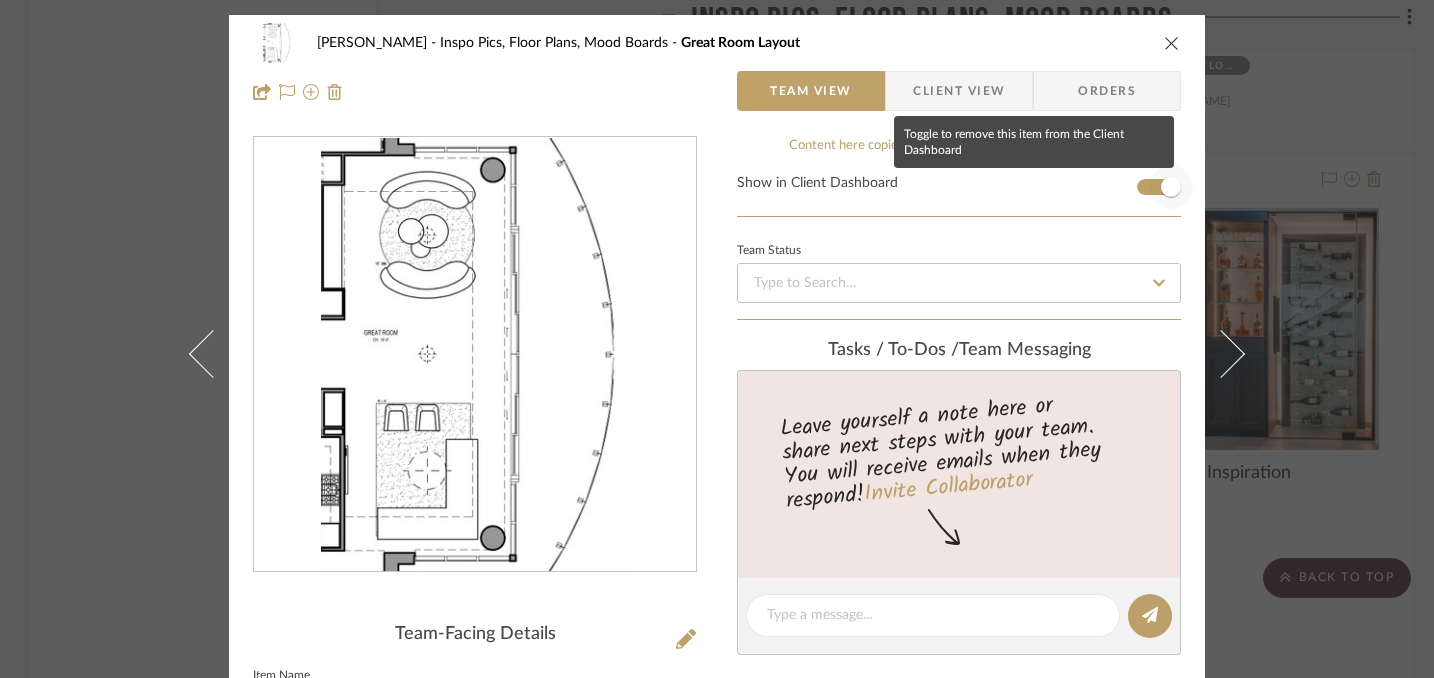 type 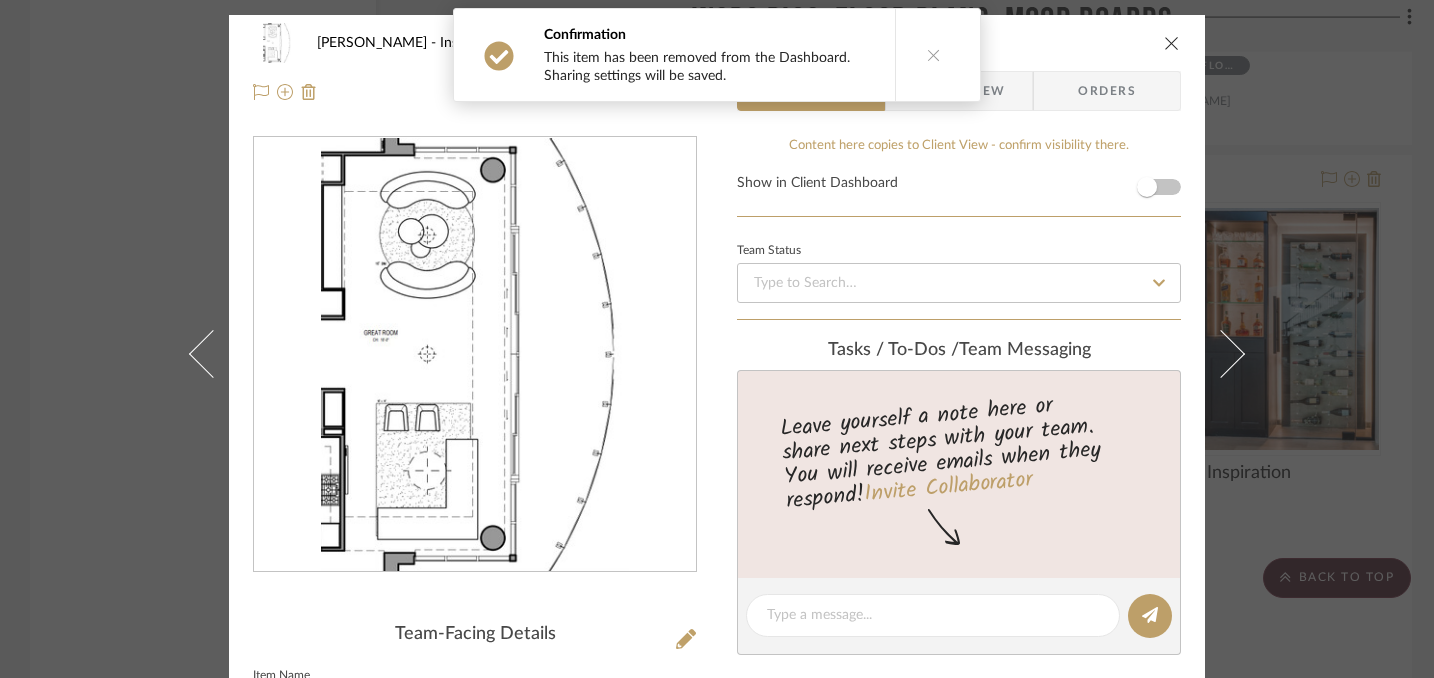 click at bounding box center [1172, 43] 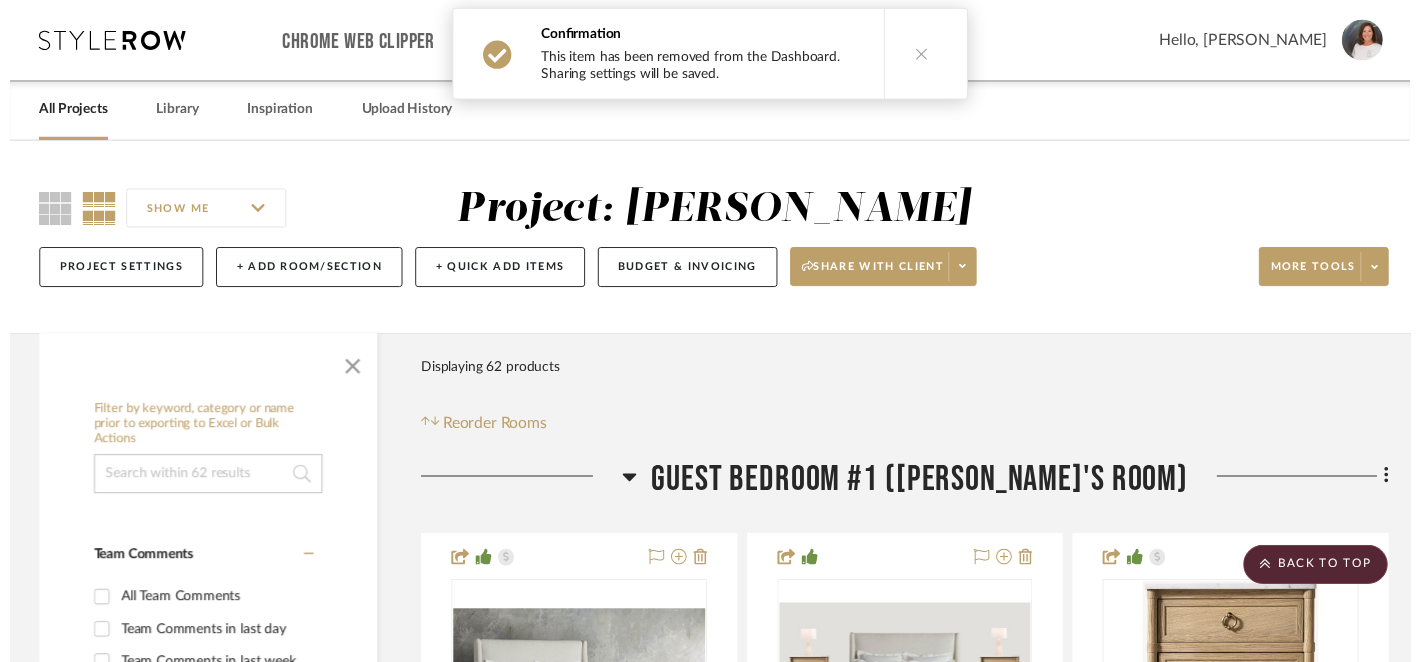 scroll, scrollTop: 18233, scrollLeft: 0, axis: vertical 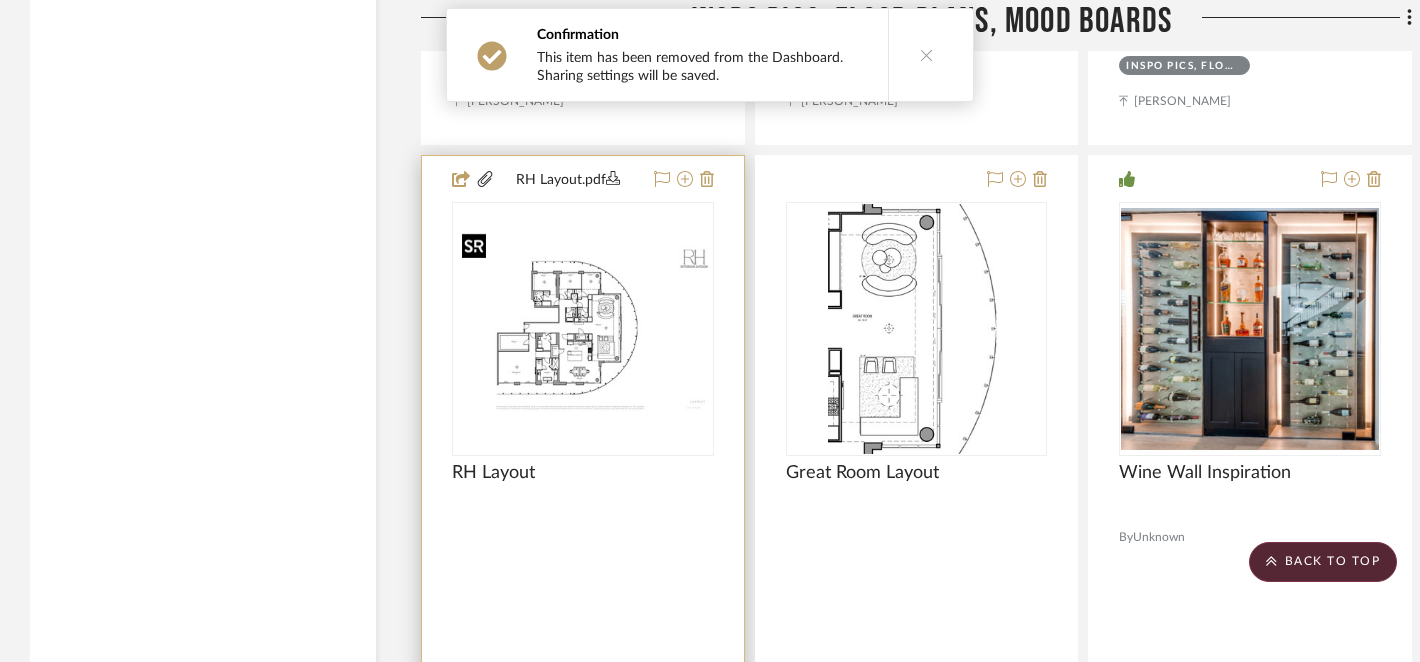 click at bounding box center [583, 329] 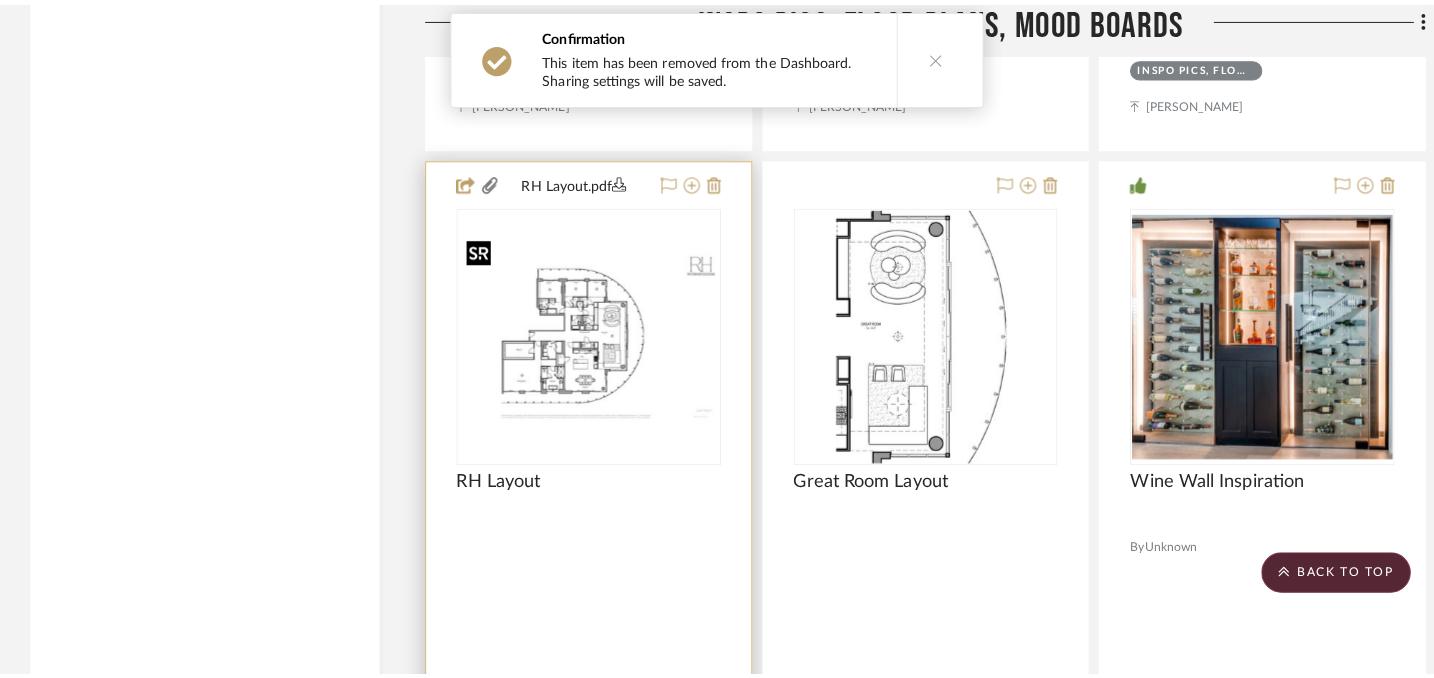 scroll, scrollTop: 0, scrollLeft: 0, axis: both 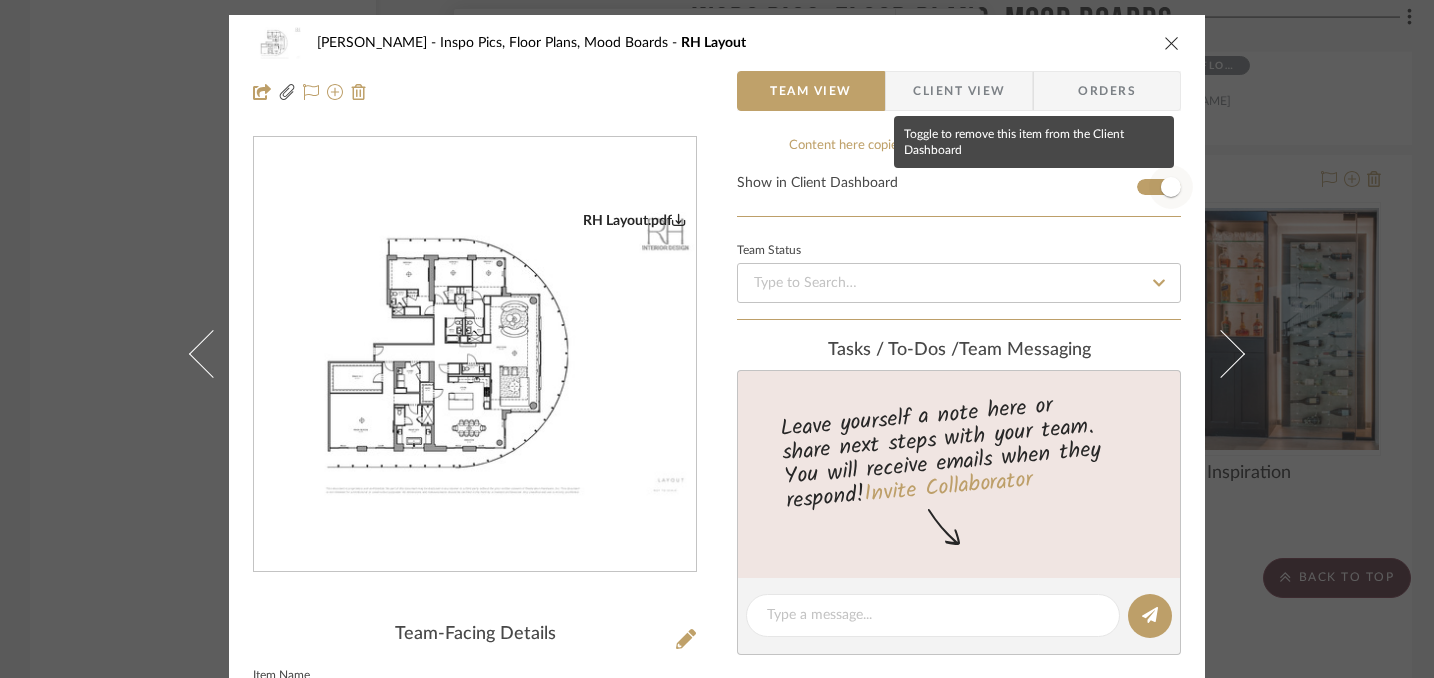 click at bounding box center [1171, 187] 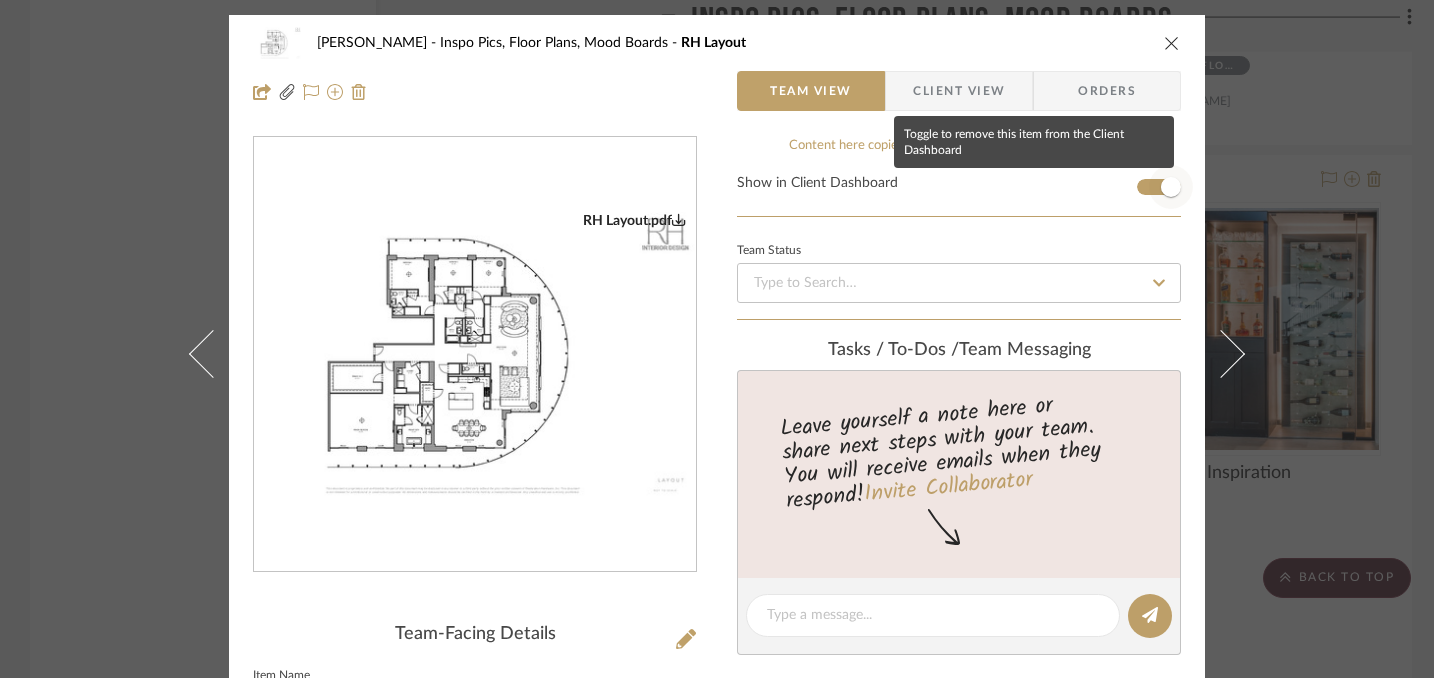 type 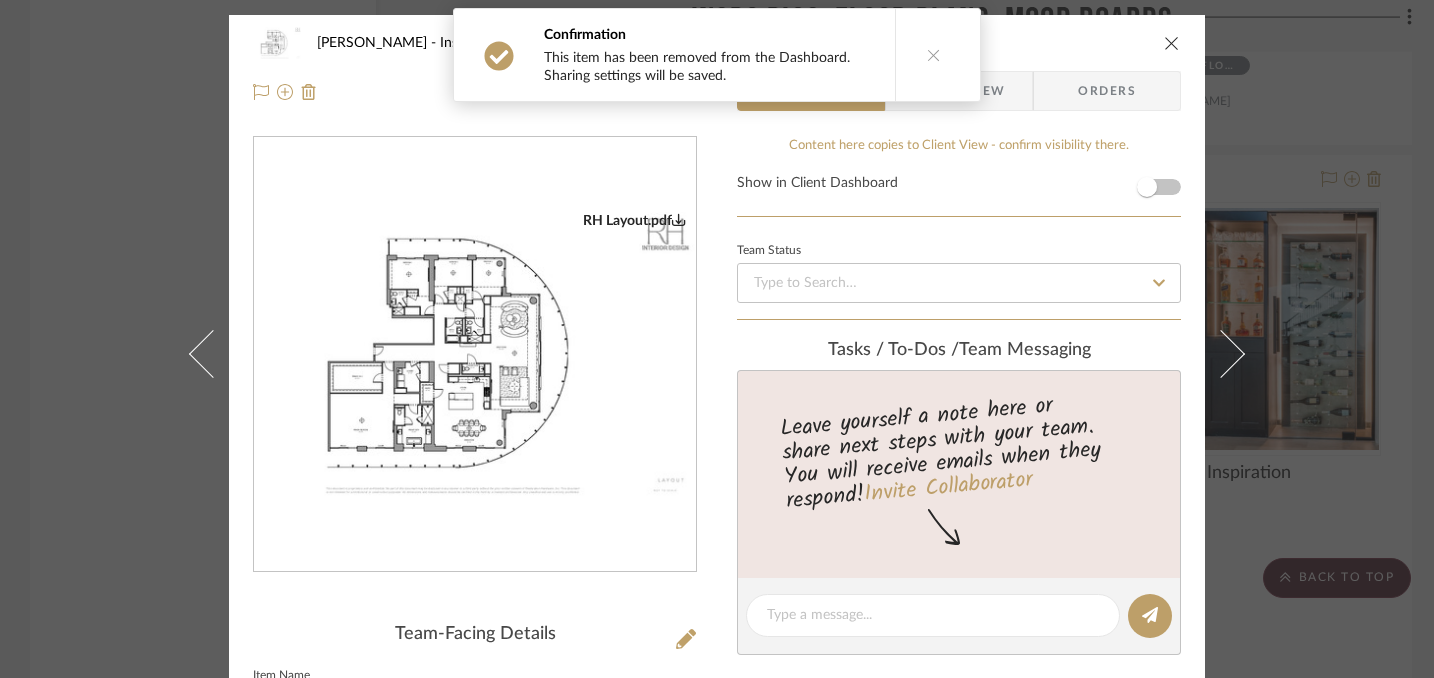 click at bounding box center [1172, 43] 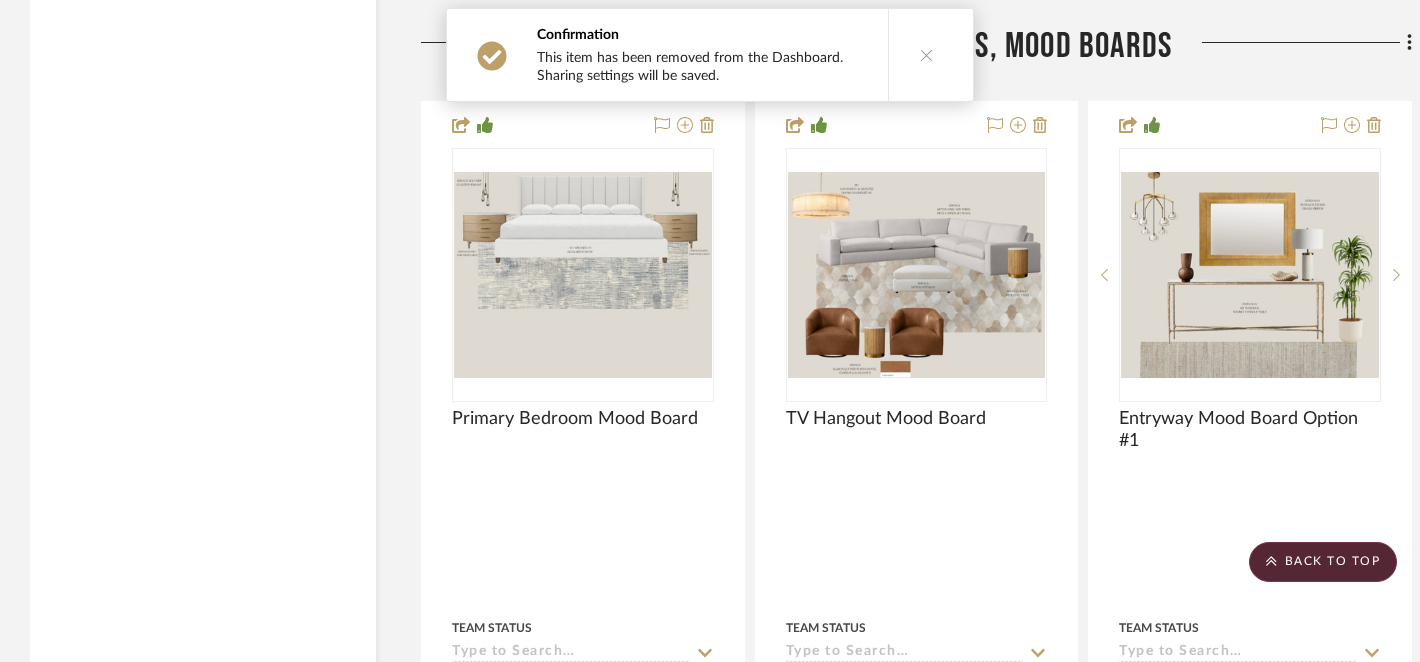 scroll, scrollTop: 17387, scrollLeft: 0, axis: vertical 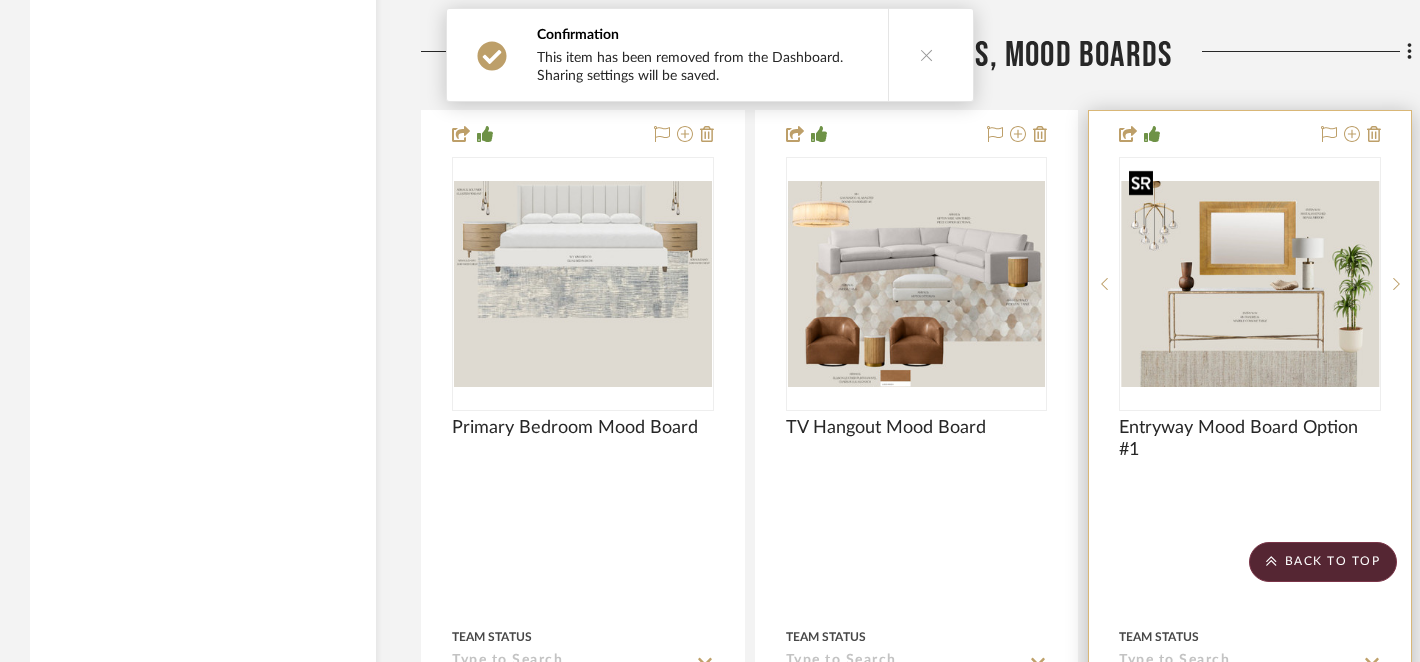 click at bounding box center (0, 0) 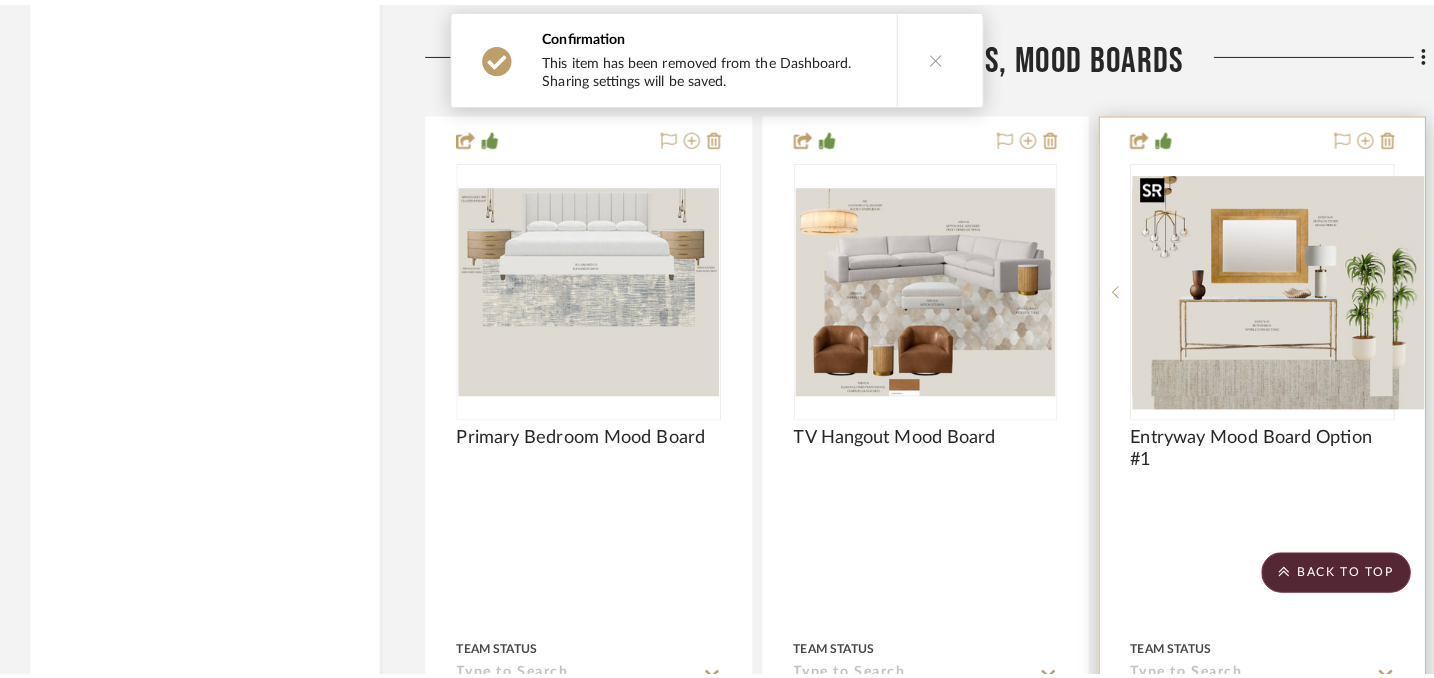 scroll, scrollTop: 0, scrollLeft: 0, axis: both 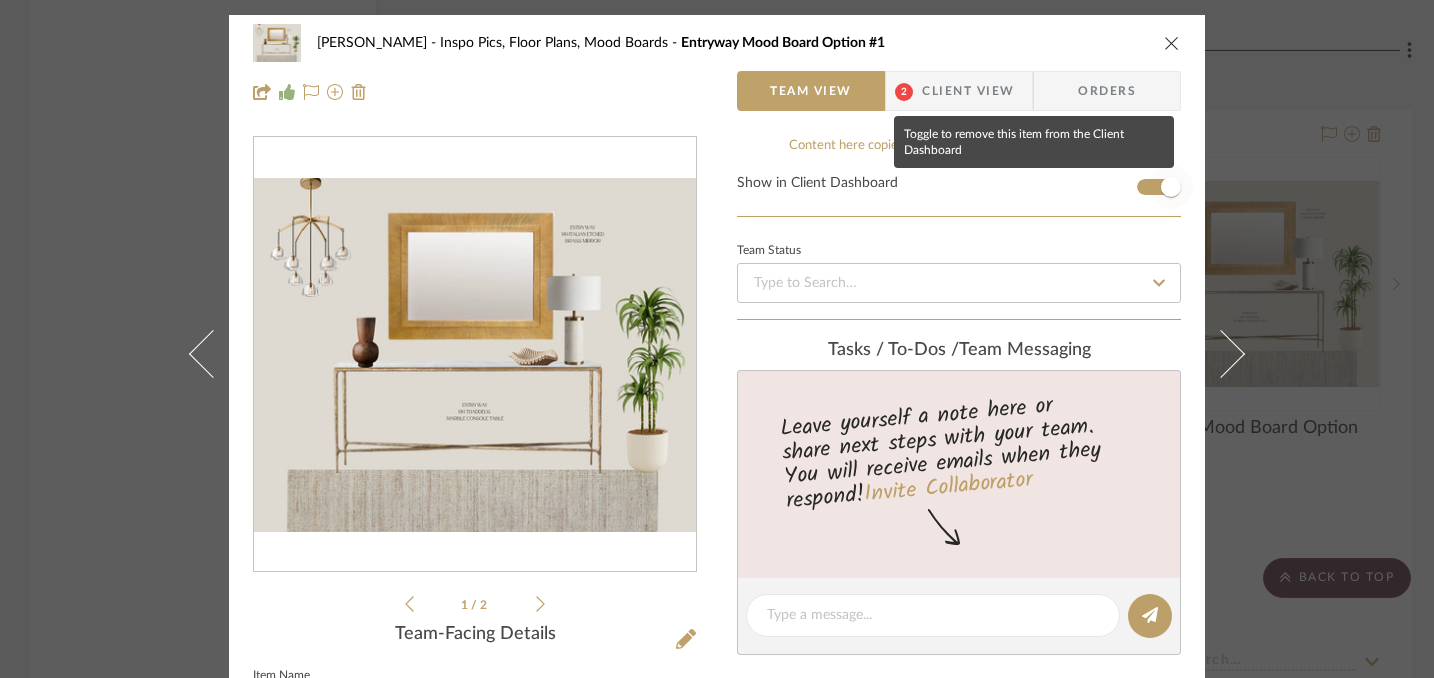 click at bounding box center (1171, 187) 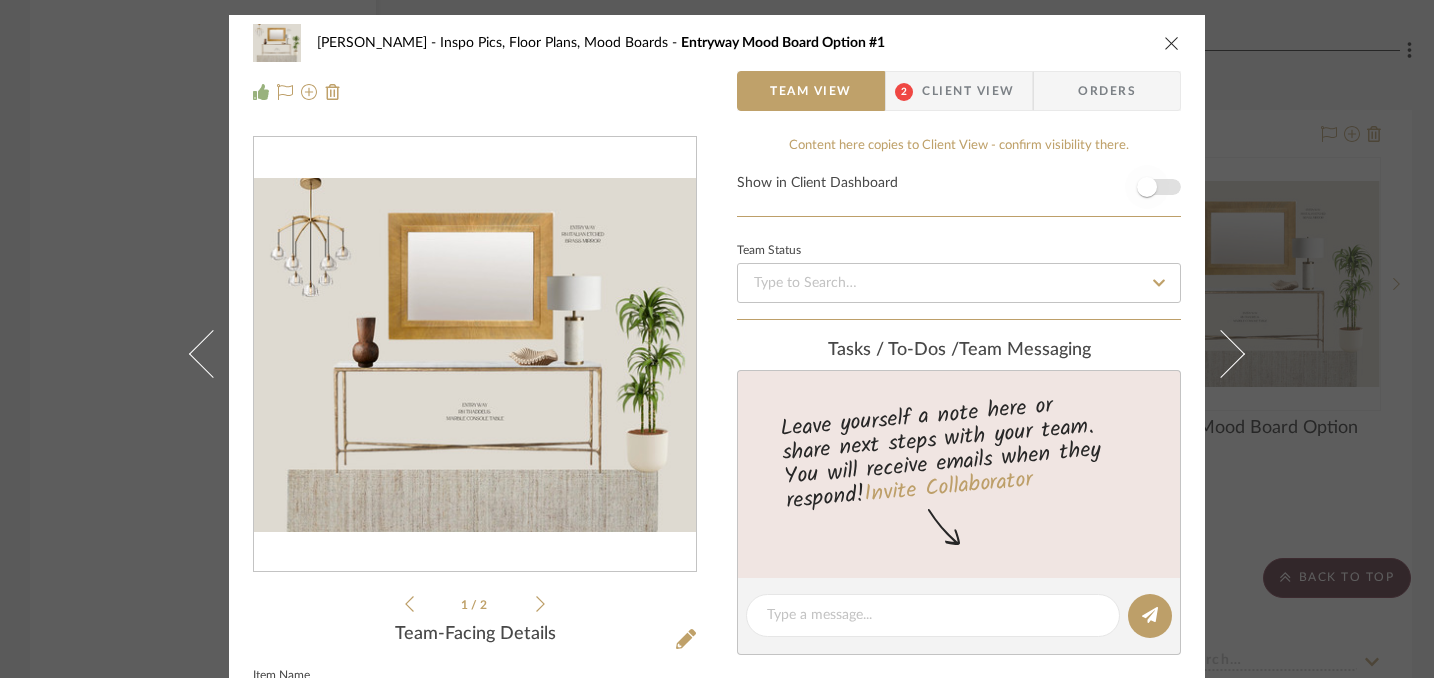 type 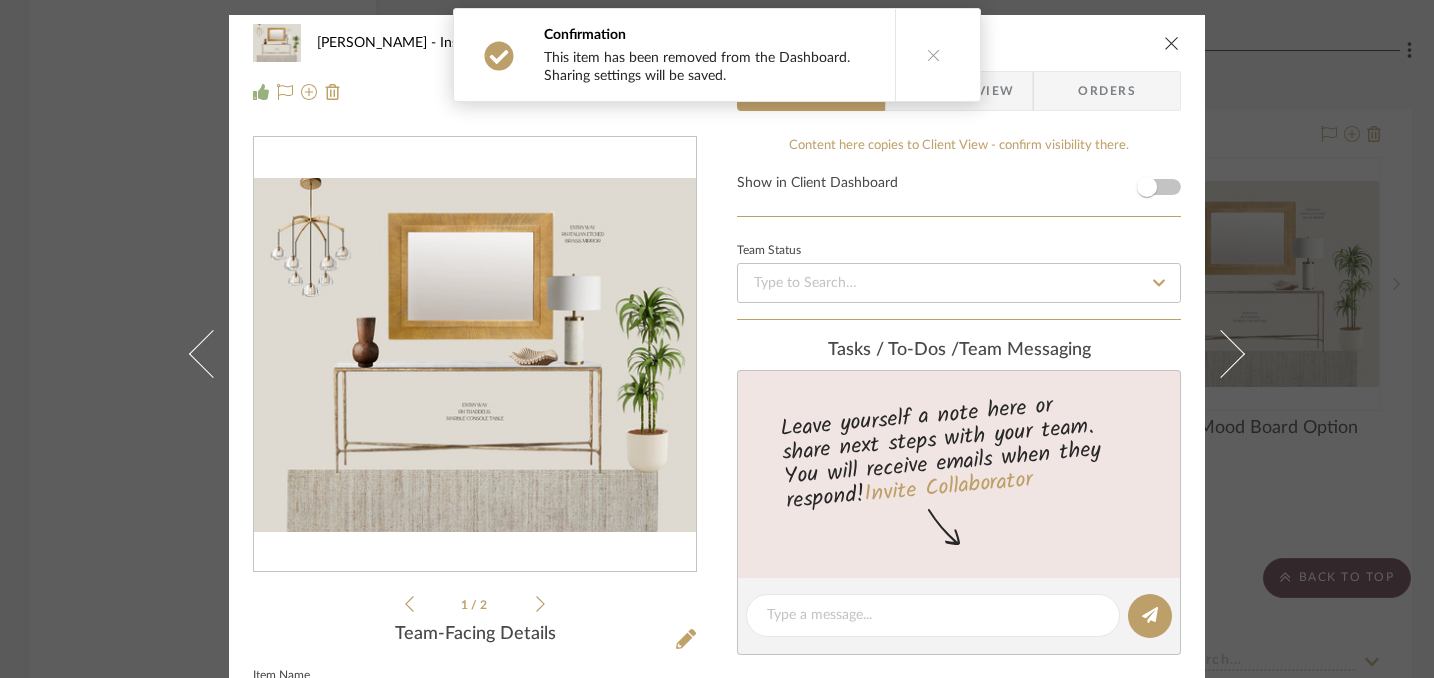 click on "Lisa Hughes Inspo Pics, Floor Plans, Mood Boards Entryway Mood Board Option #1" at bounding box center [717, 43] 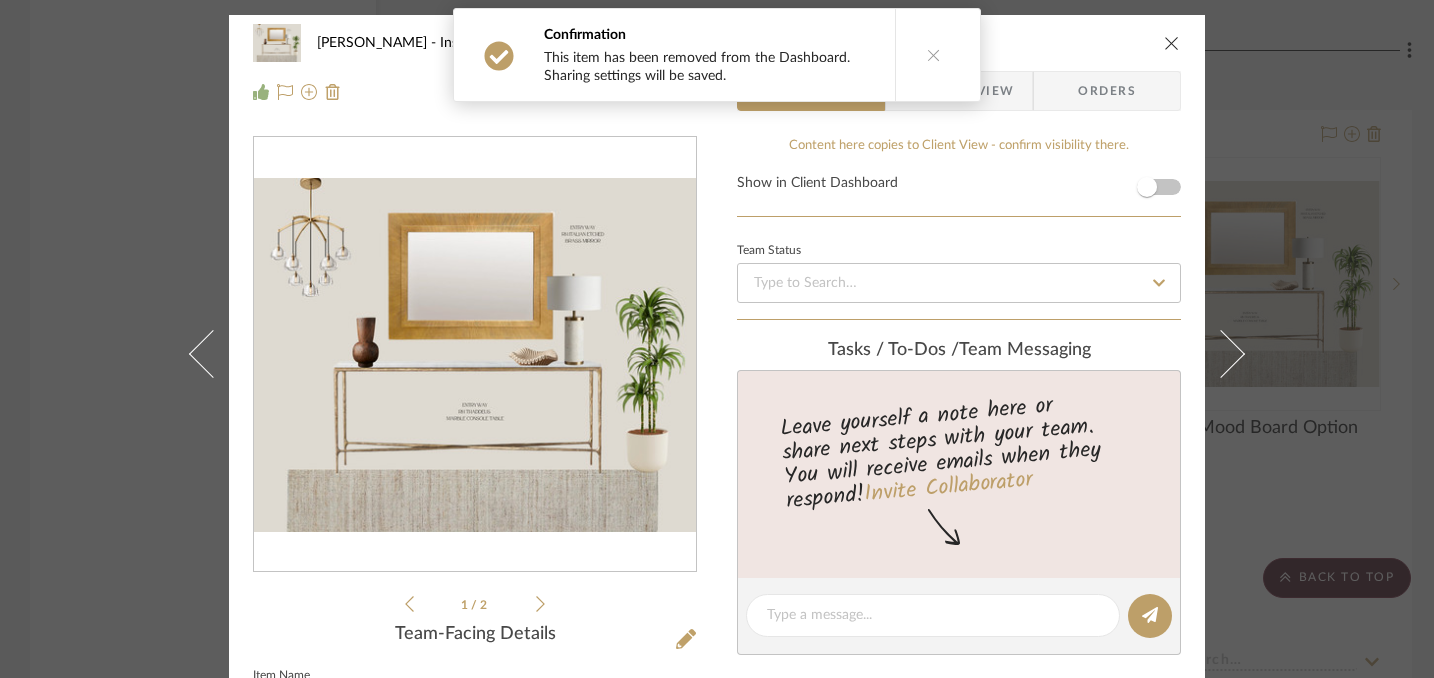 click at bounding box center (1172, 43) 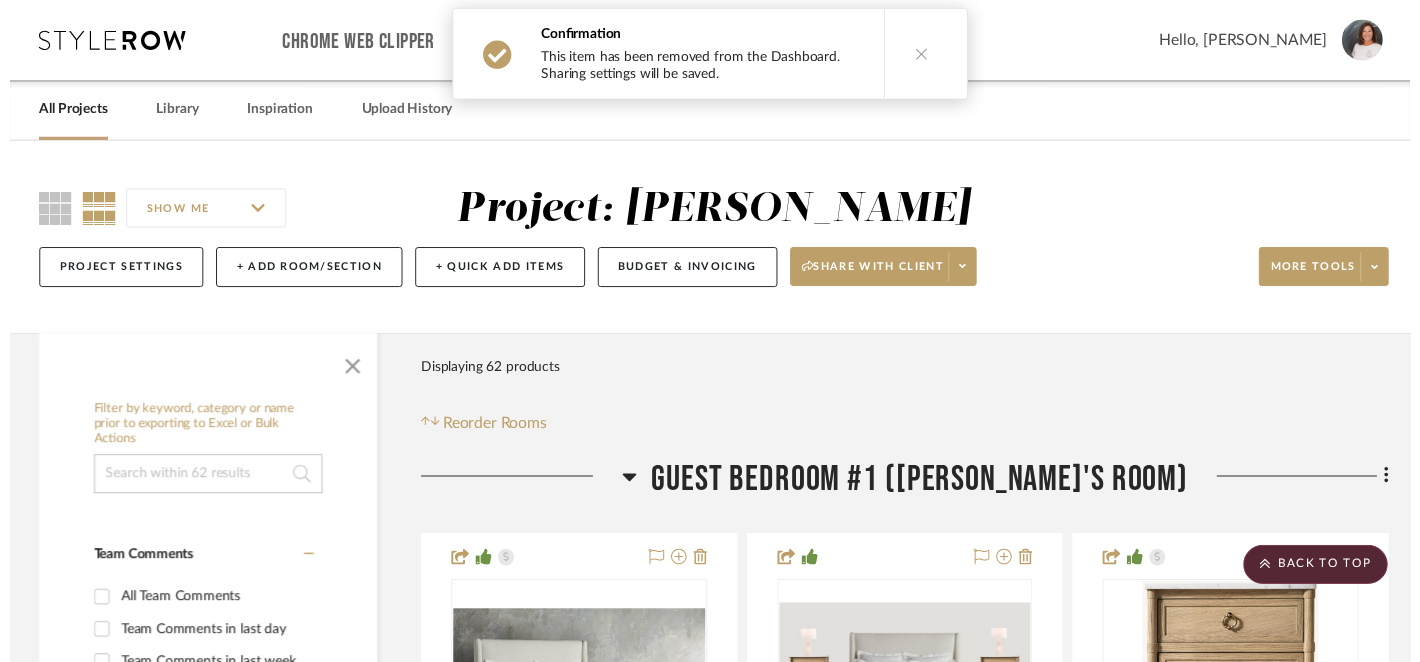 scroll, scrollTop: 17387, scrollLeft: 0, axis: vertical 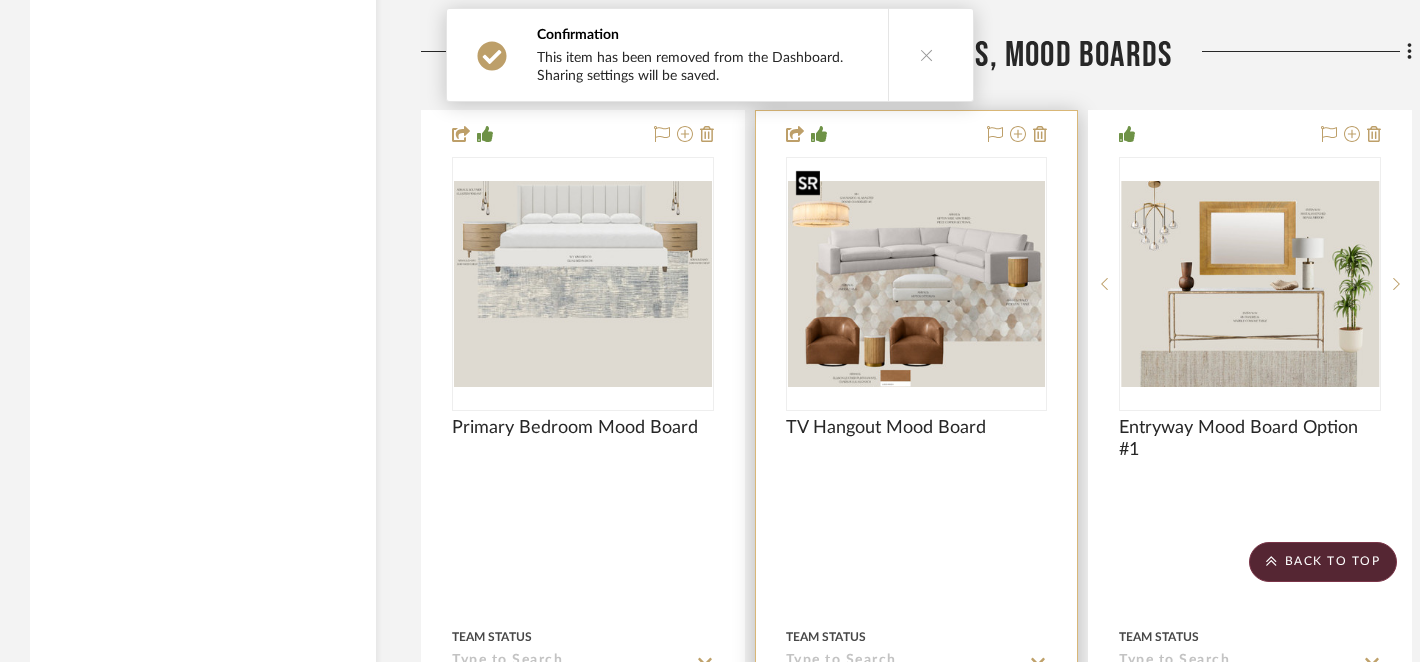 click at bounding box center [917, 284] 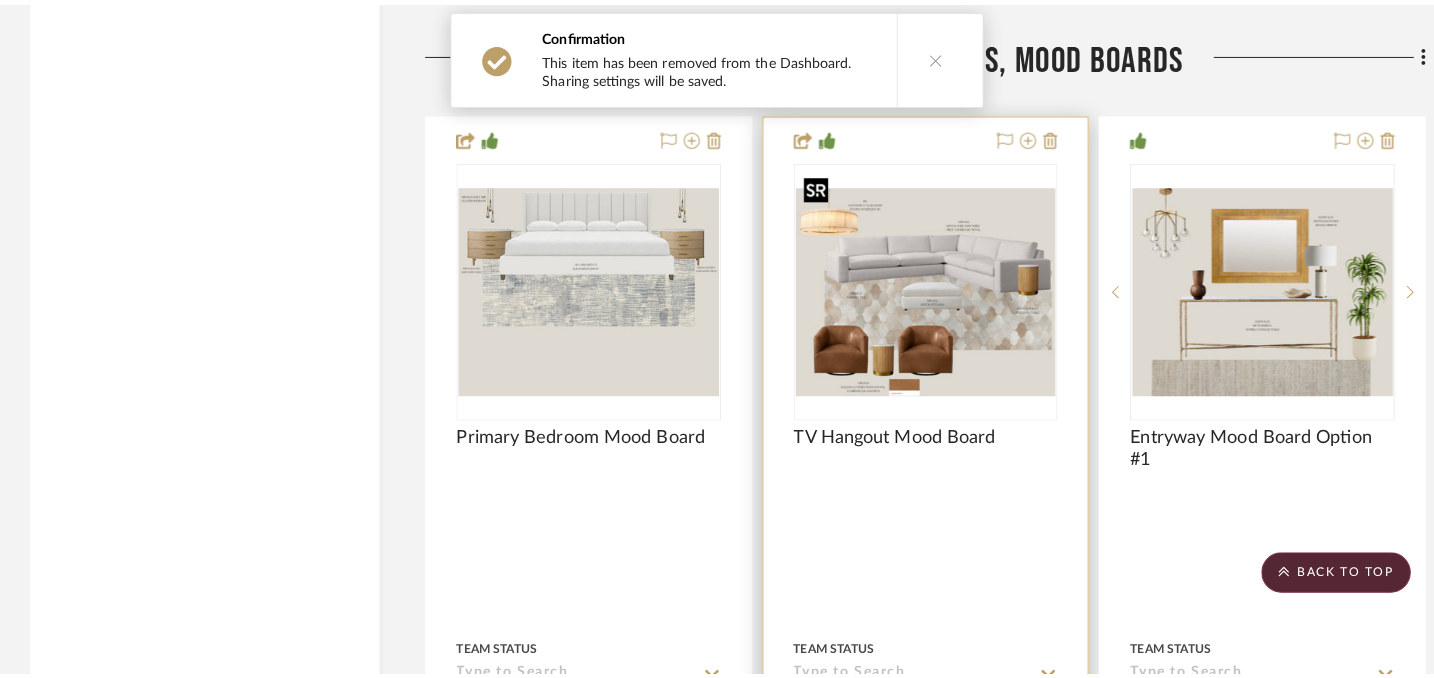 scroll, scrollTop: 0, scrollLeft: 0, axis: both 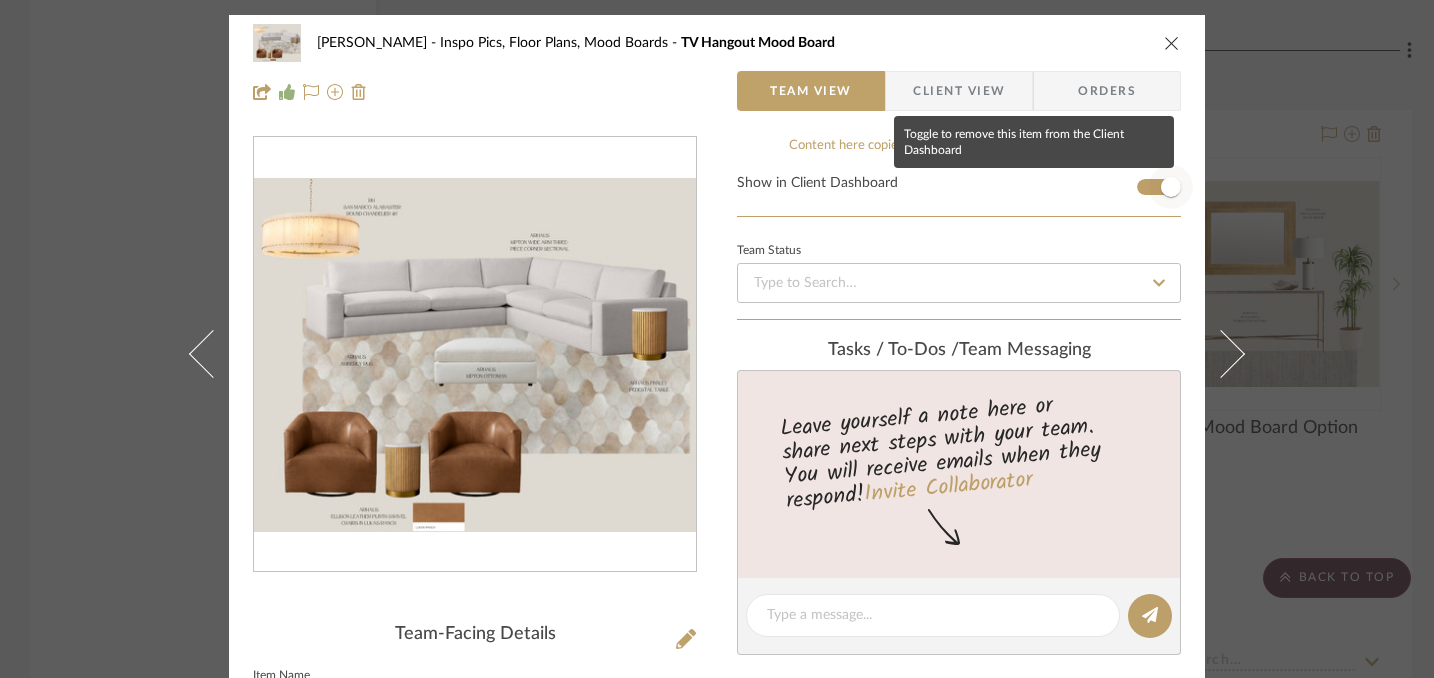 click at bounding box center [1171, 187] 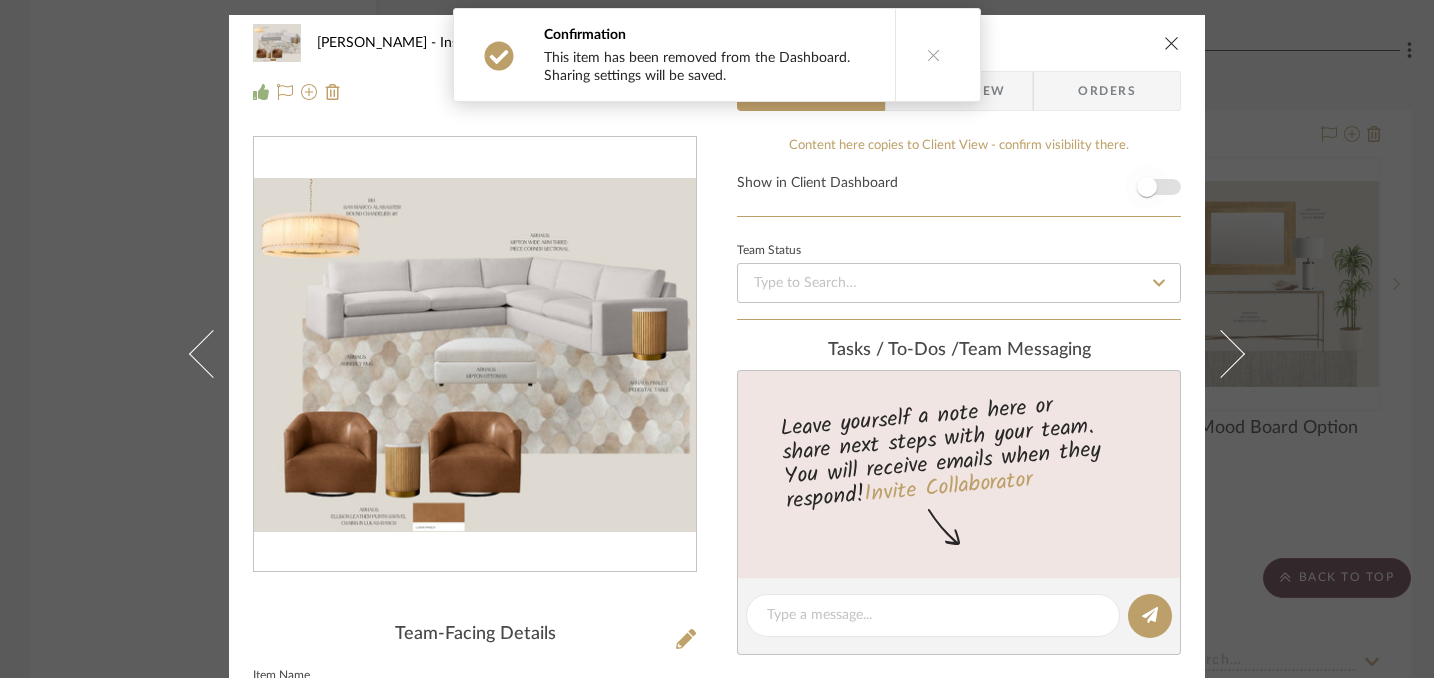 type 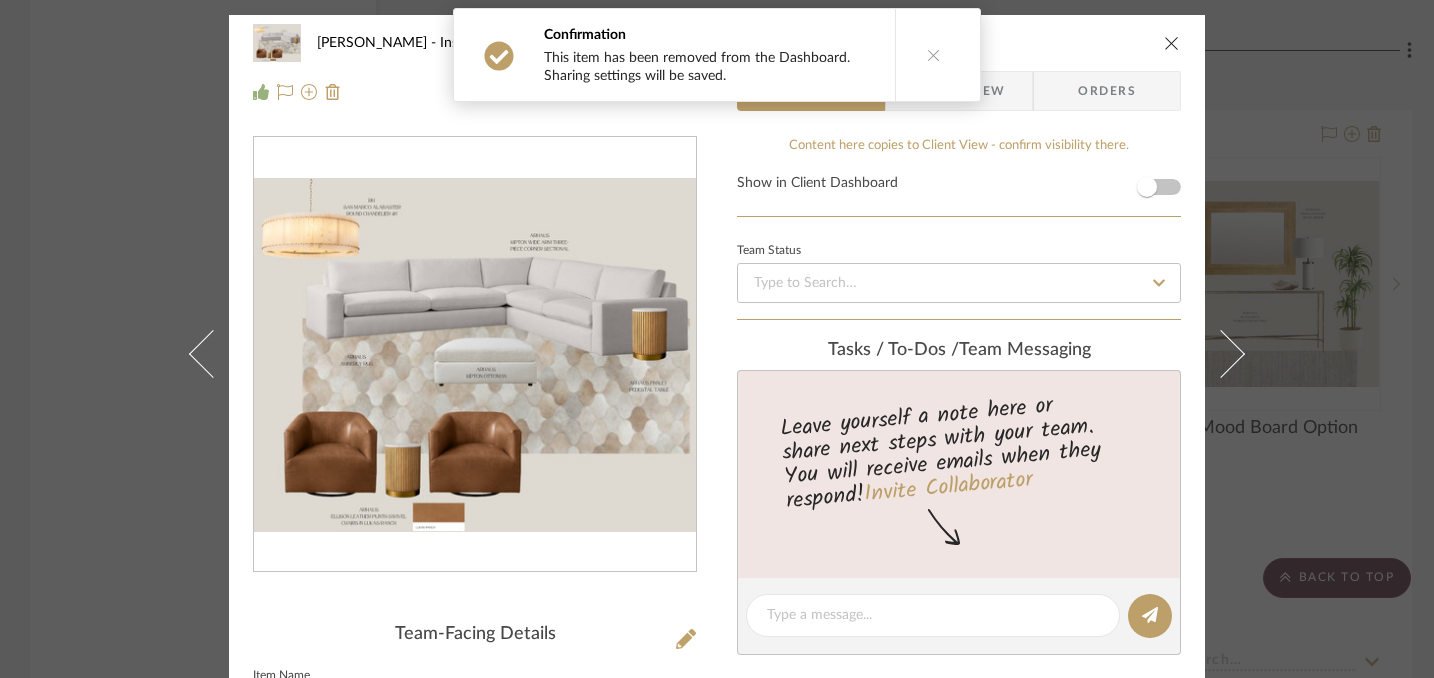click at bounding box center [1172, 43] 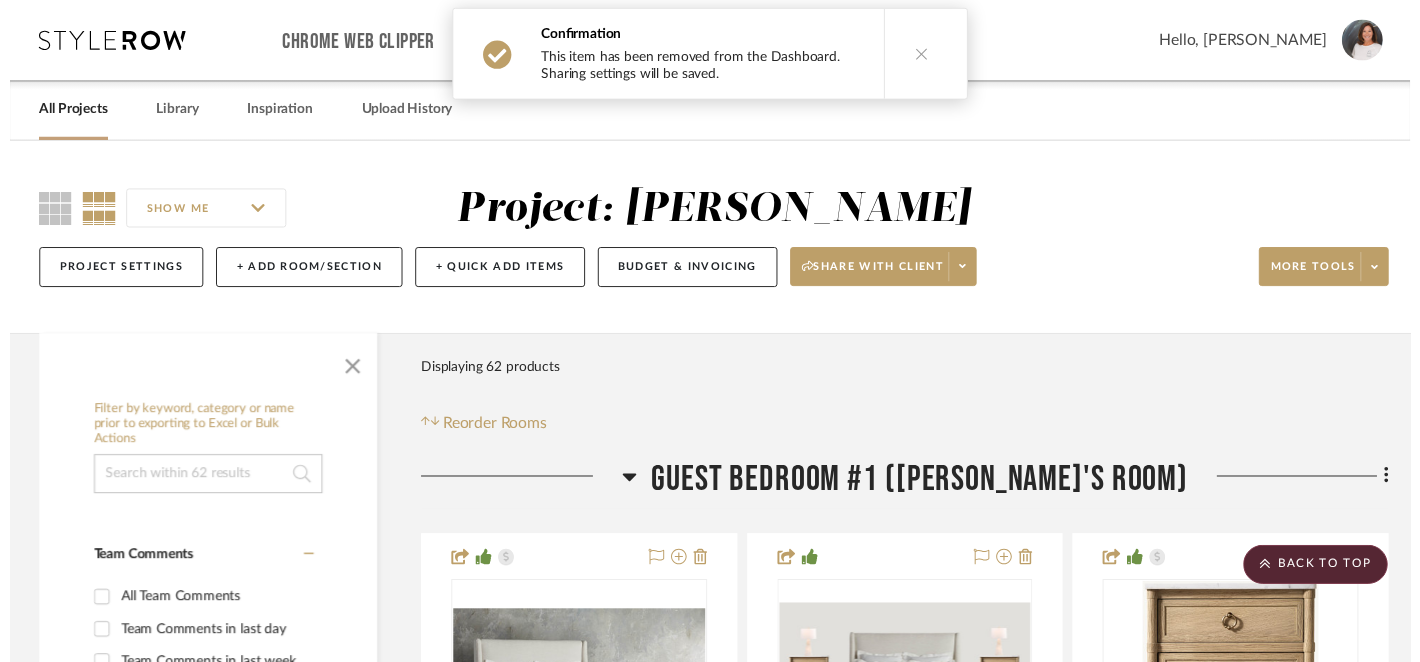 scroll, scrollTop: 17387, scrollLeft: 0, axis: vertical 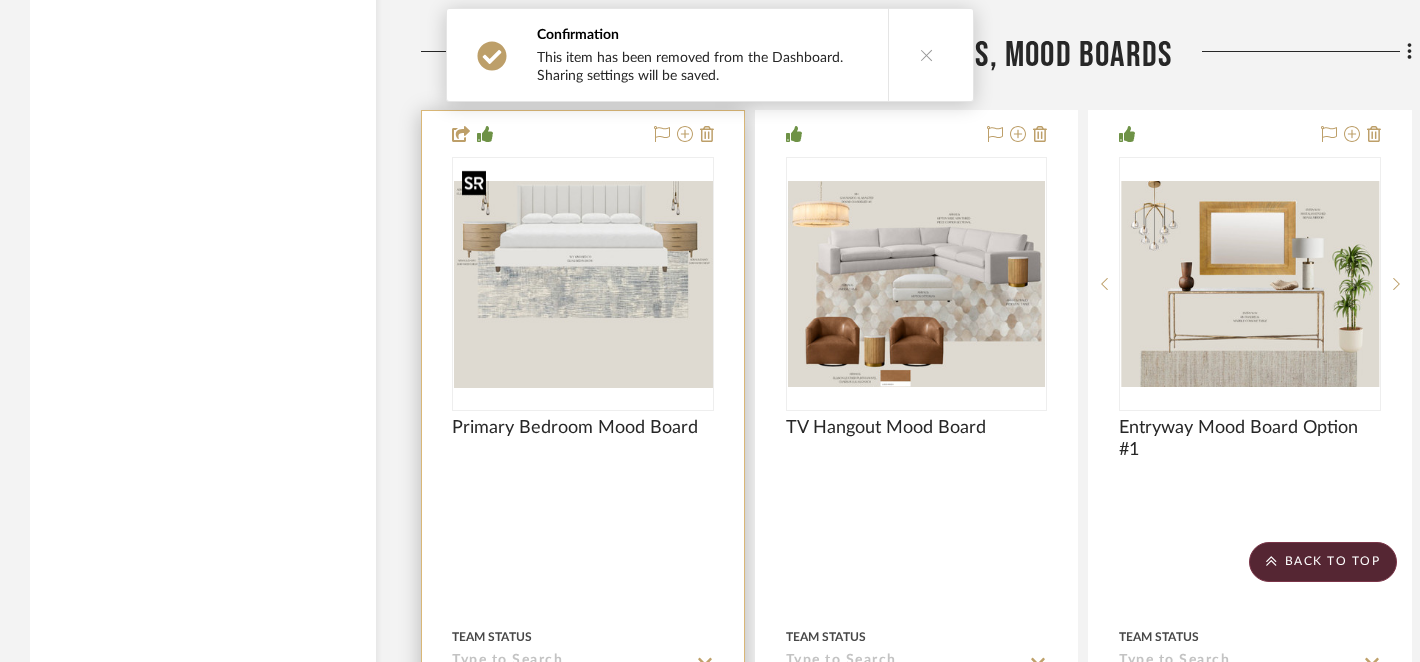 click at bounding box center (583, 284) 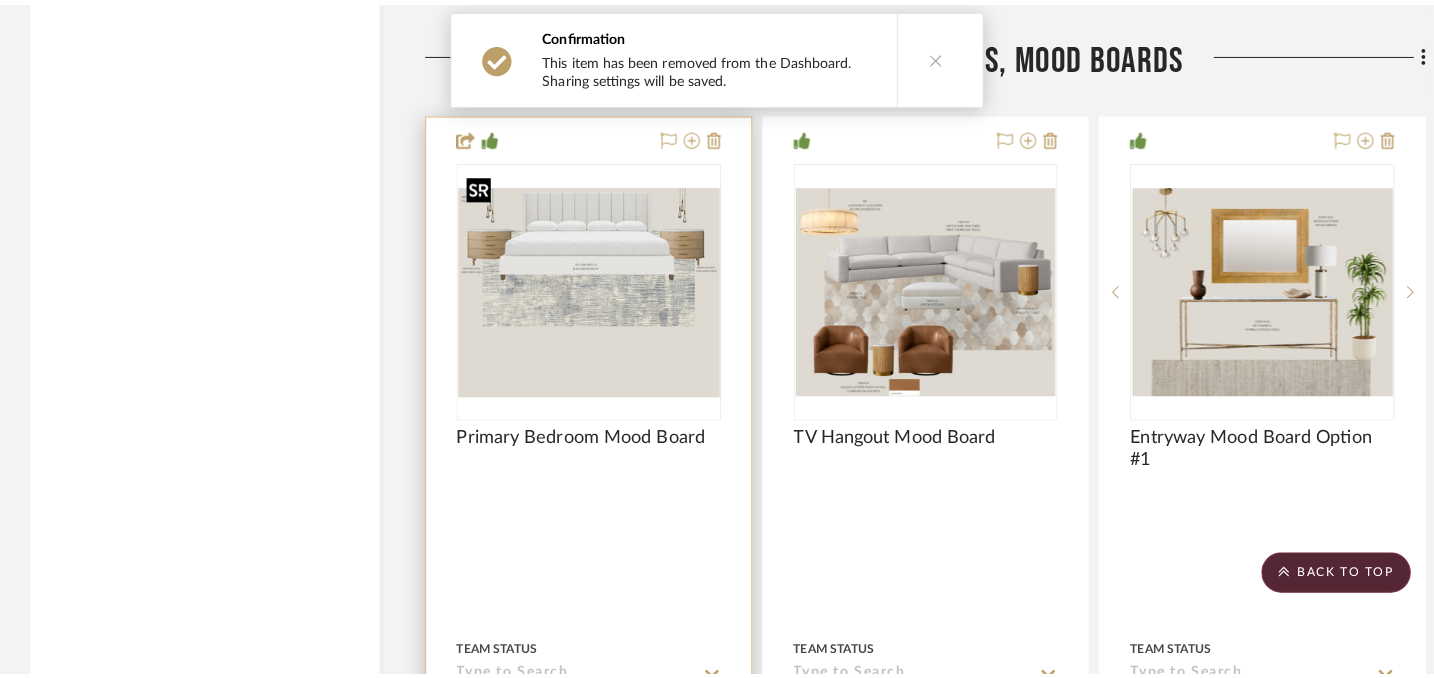 scroll, scrollTop: 0, scrollLeft: 0, axis: both 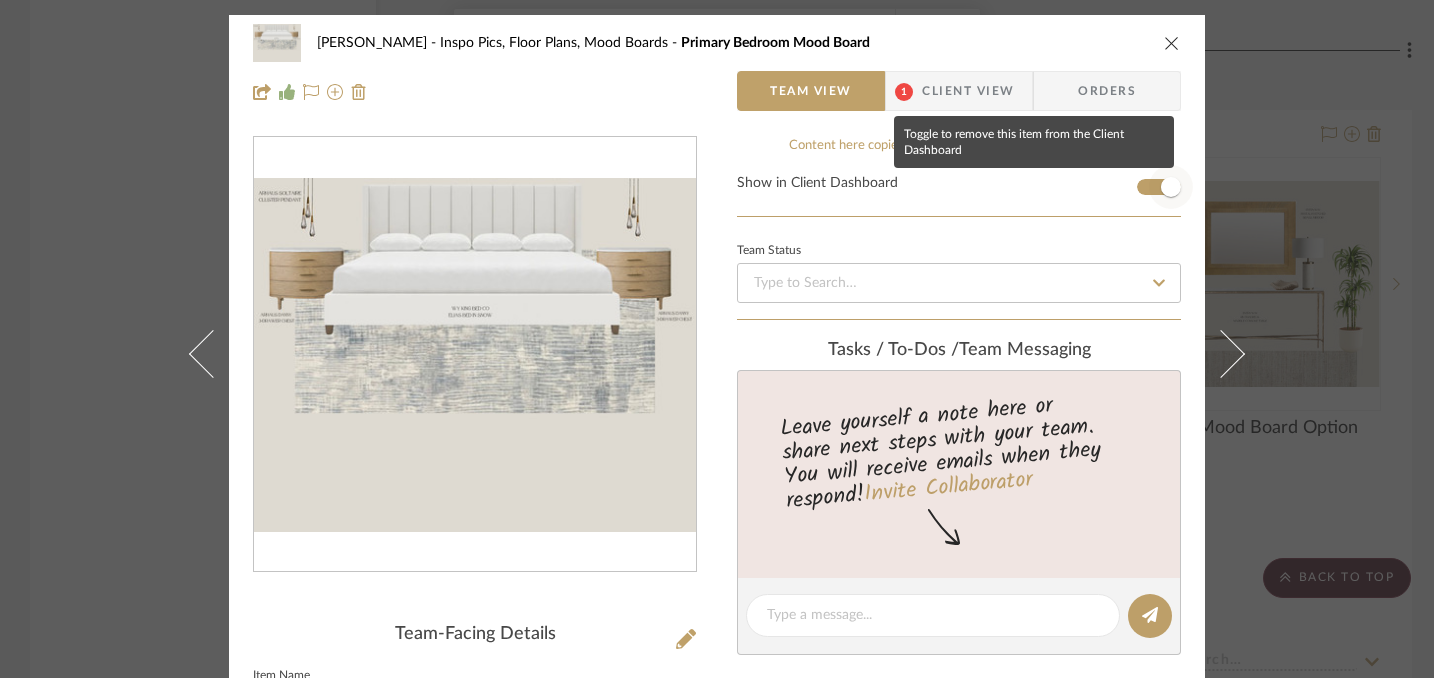 click at bounding box center [1171, 187] 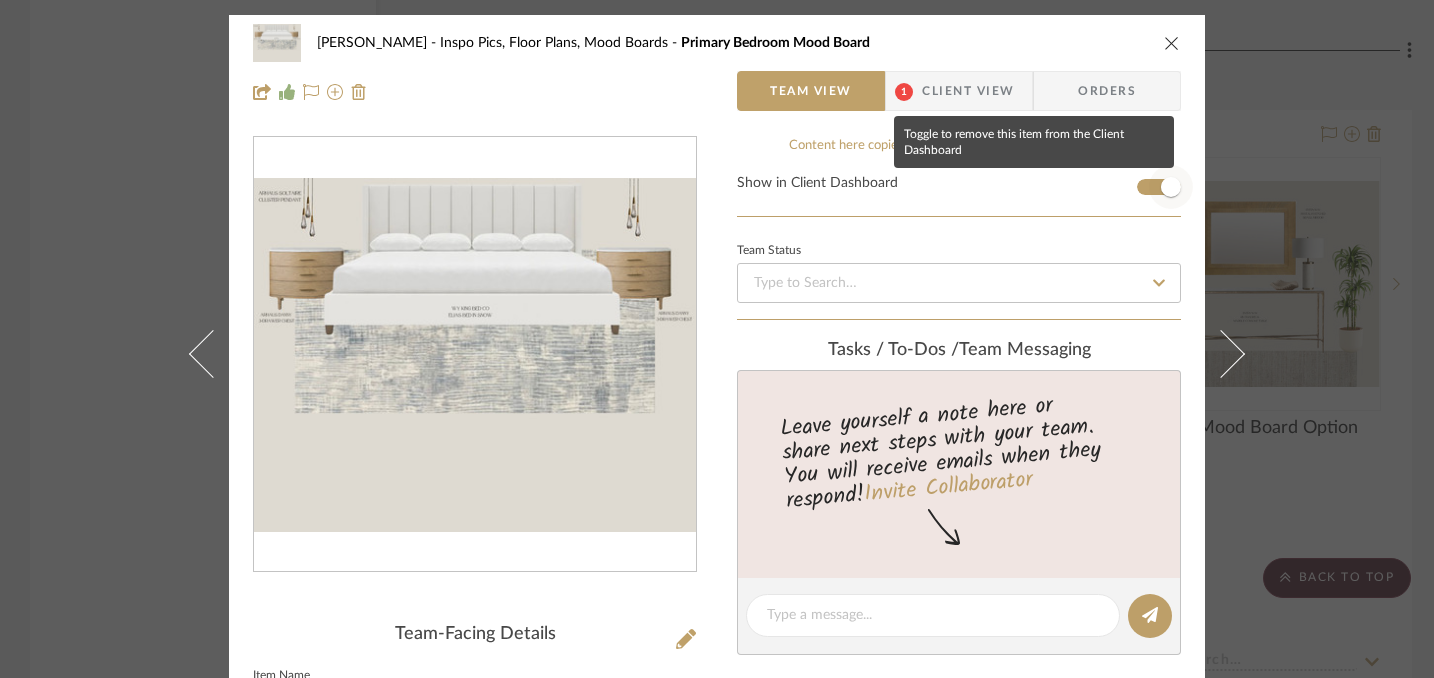 type 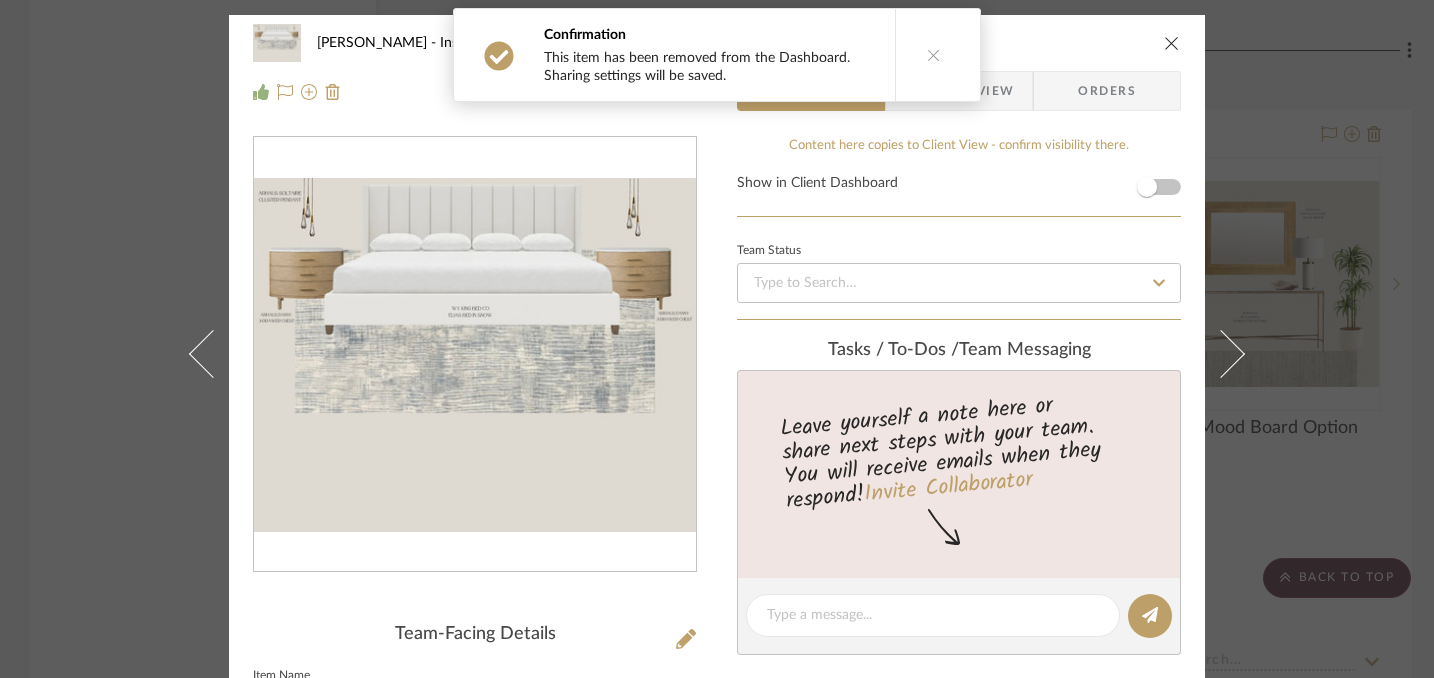 click at bounding box center (1172, 43) 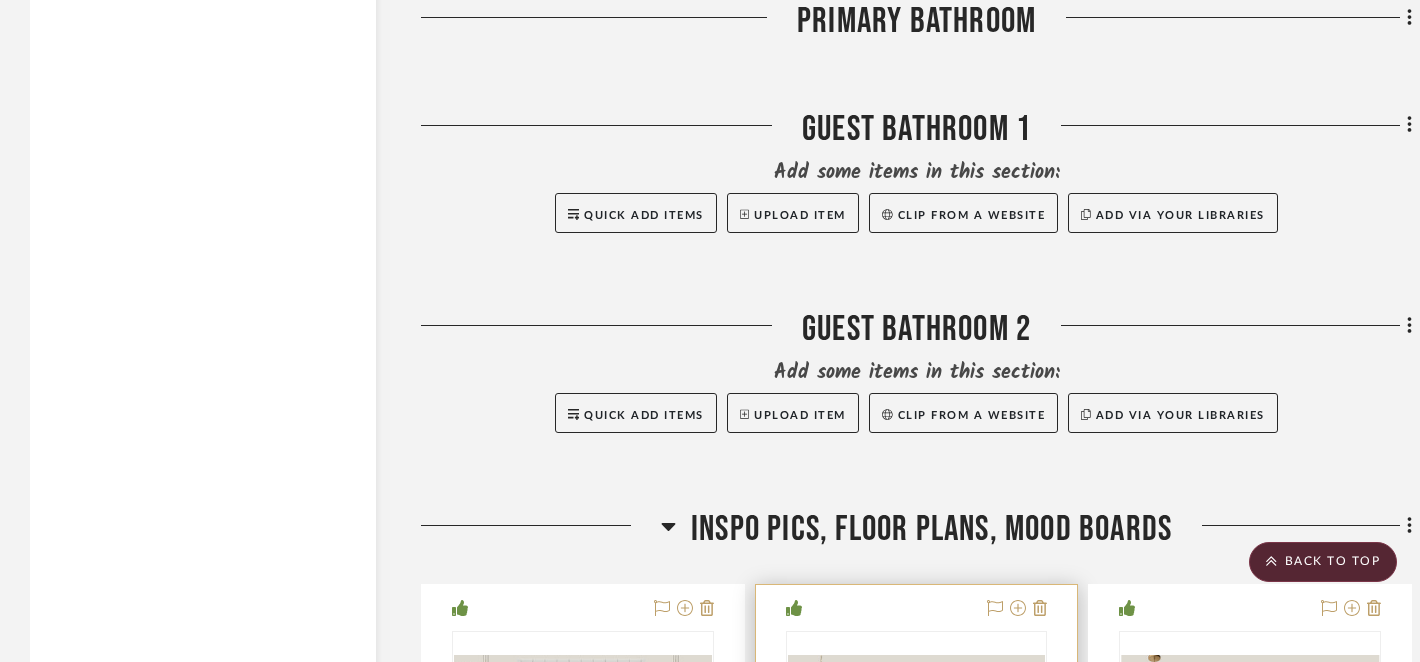 scroll, scrollTop: 16893, scrollLeft: 0, axis: vertical 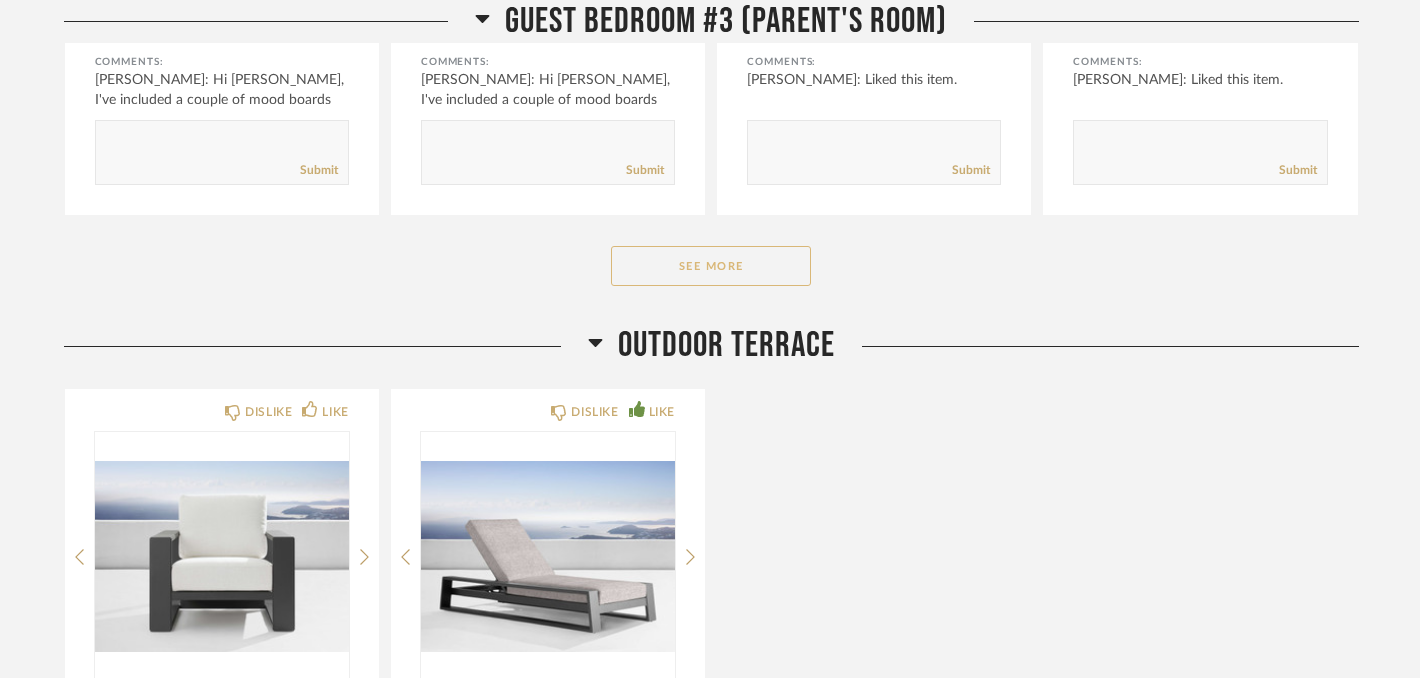 click on "See More" 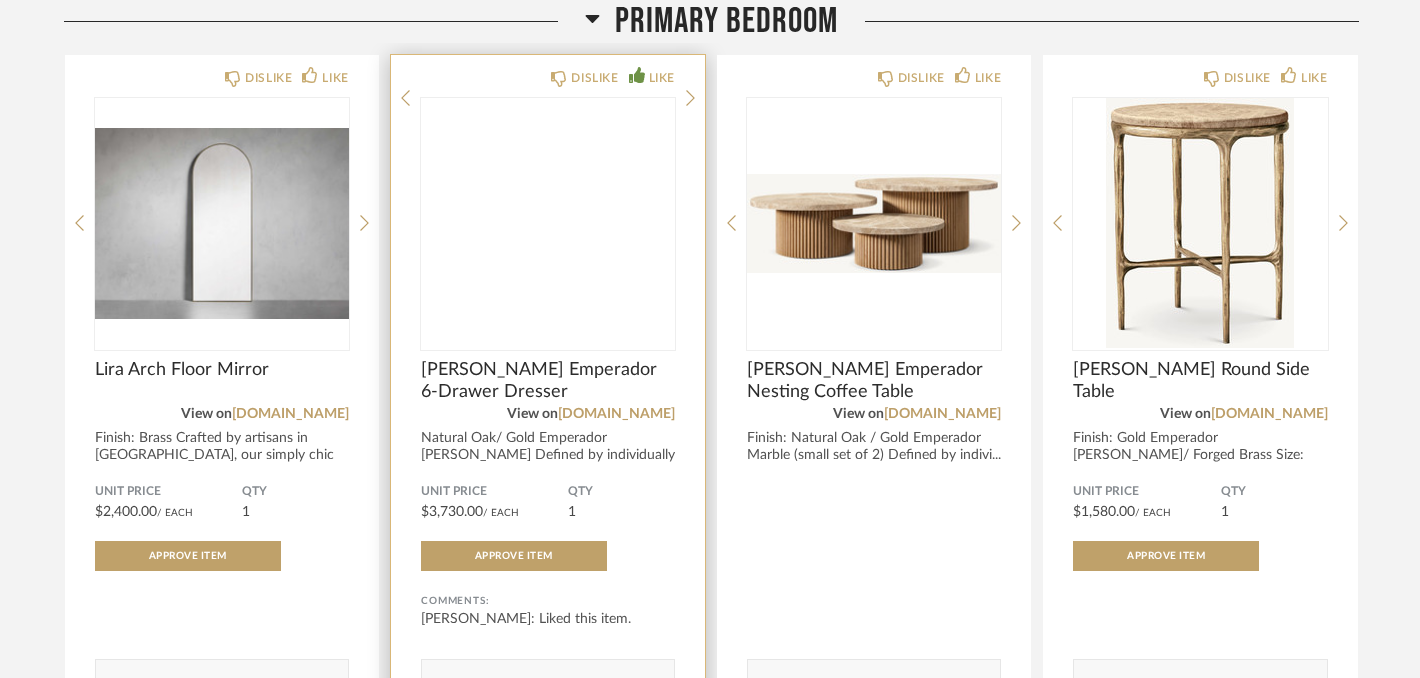 scroll, scrollTop: 7763, scrollLeft: 0, axis: vertical 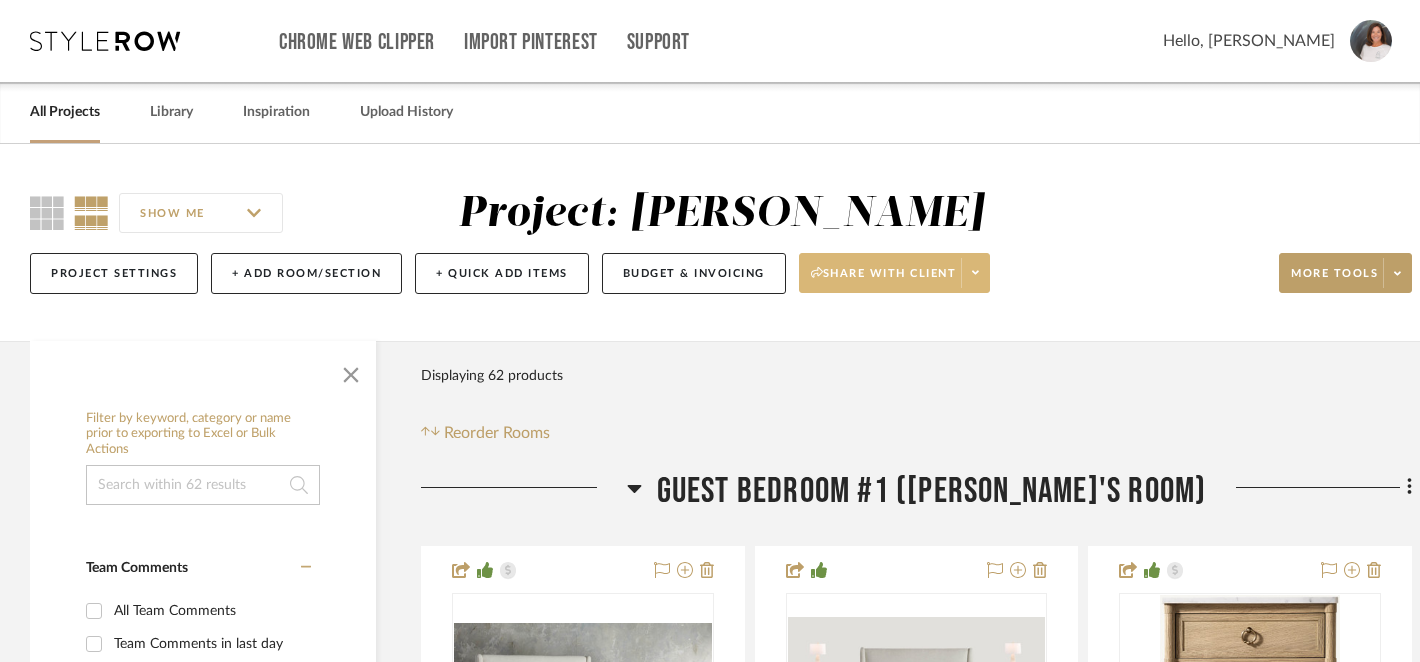click on "Share with client" 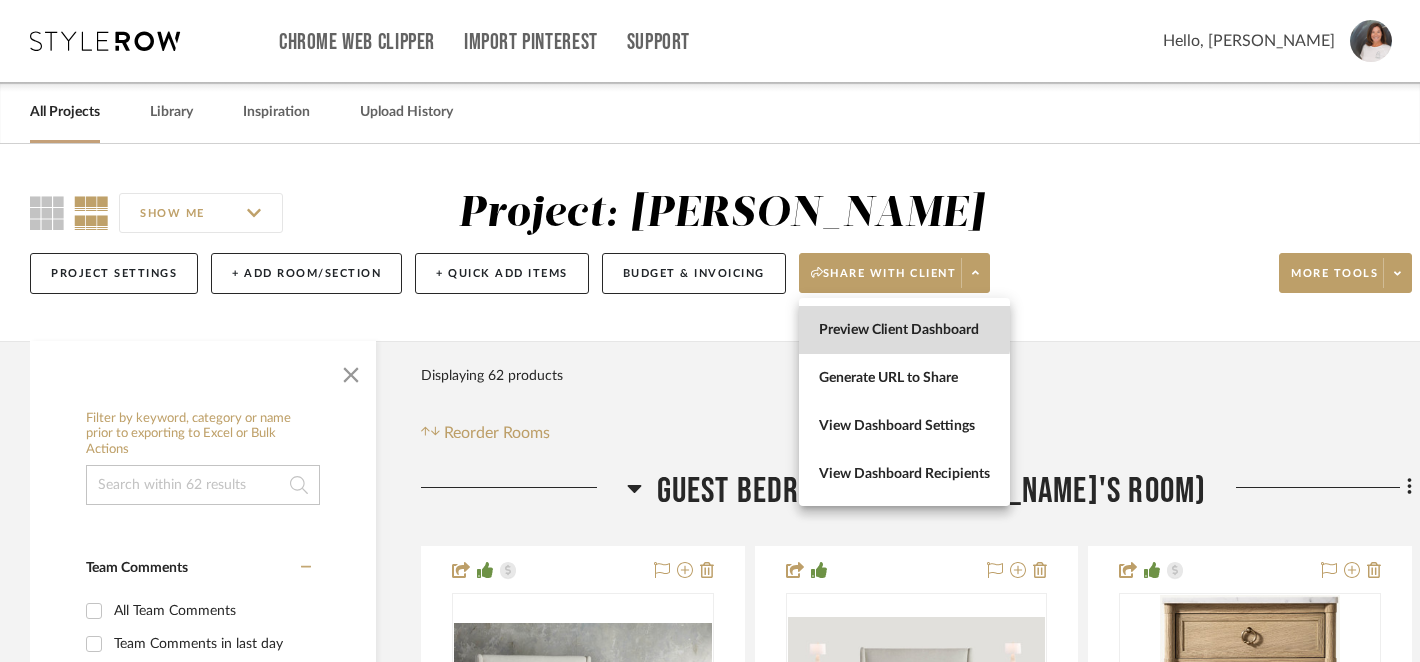 click on "Preview Client Dashboard" at bounding box center [904, 330] 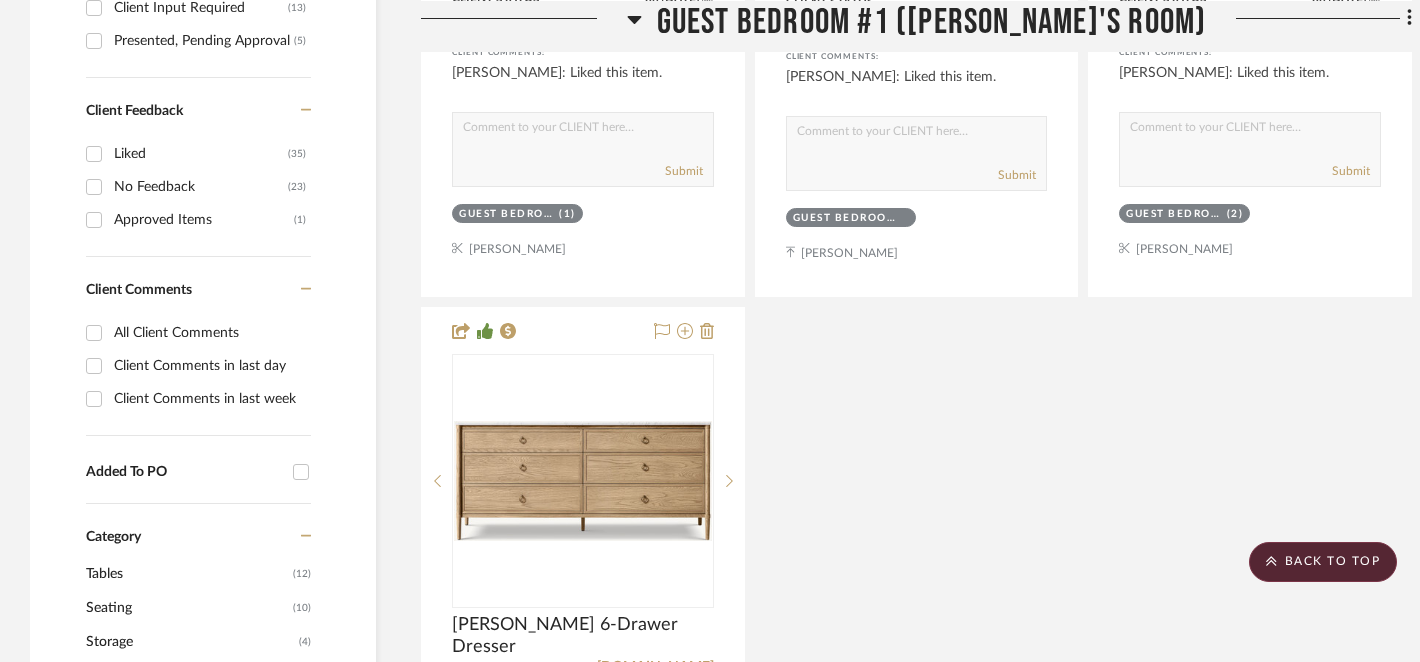 scroll, scrollTop: 1147, scrollLeft: 0, axis: vertical 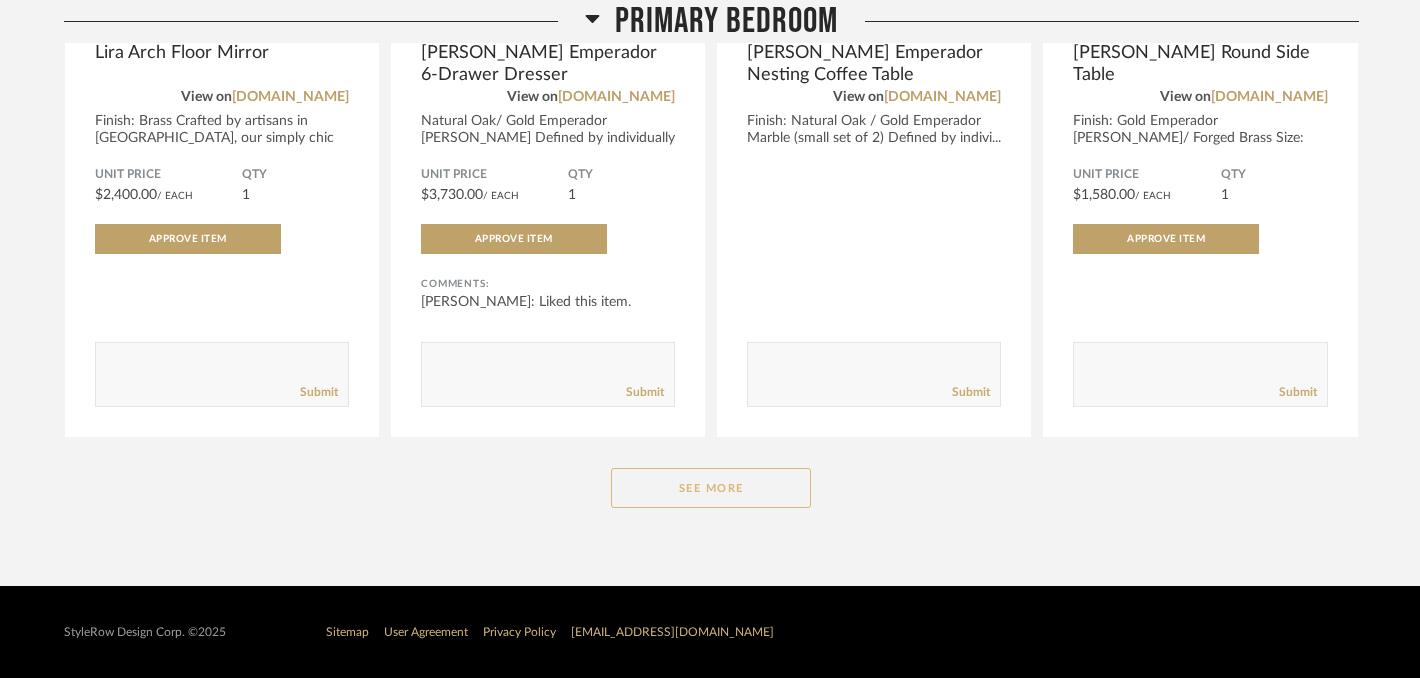 click on "See More" 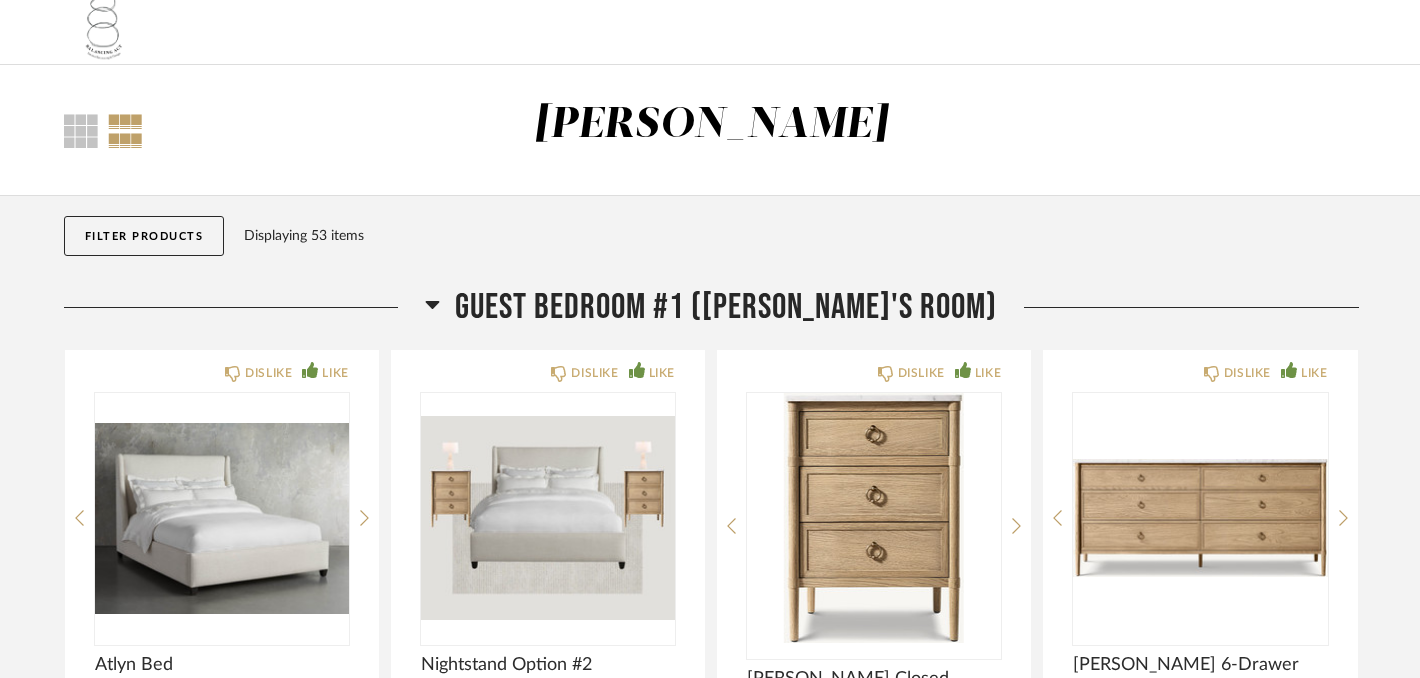 scroll, scrollTop: 0, scrollLeft: 0, axis: both 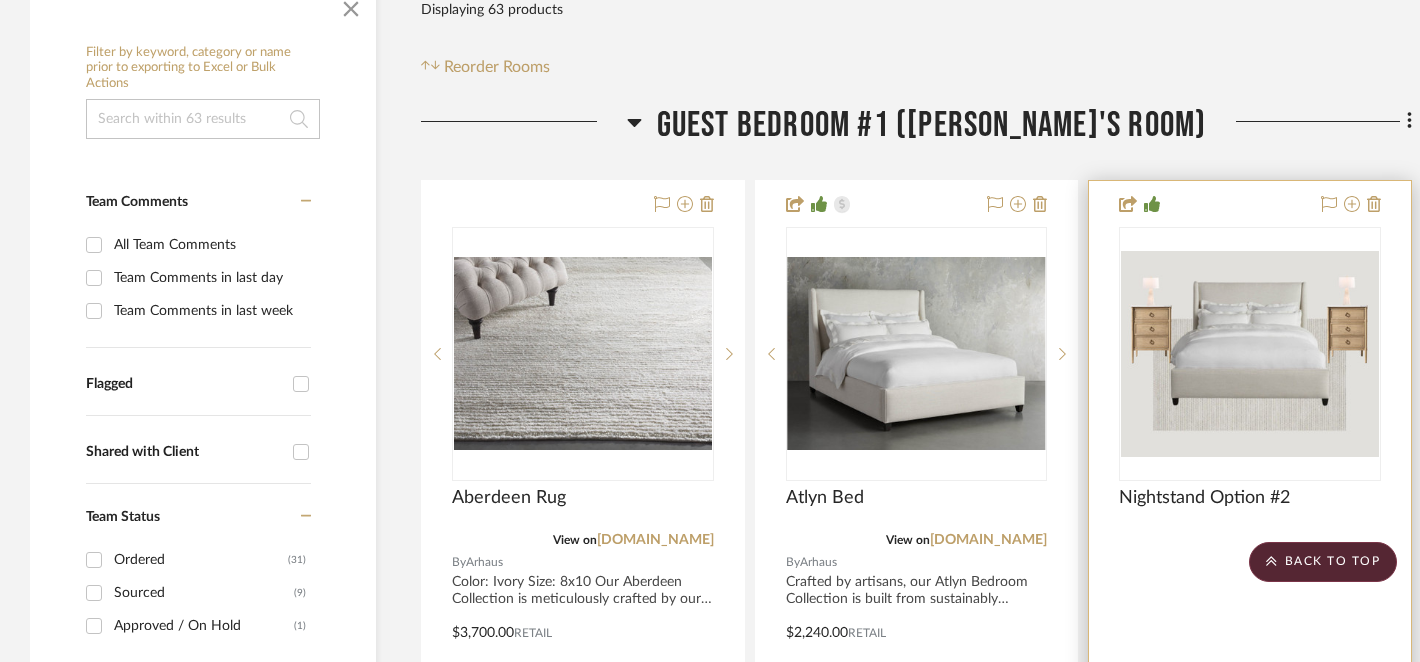 type 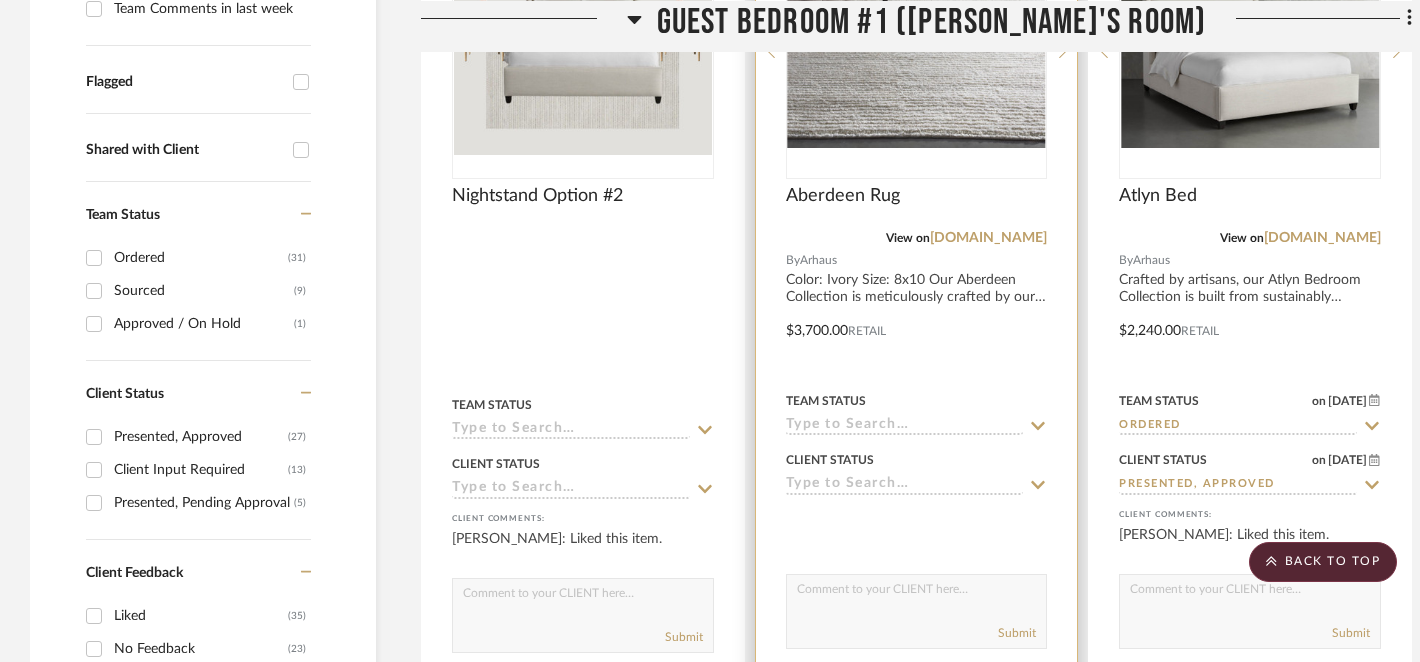scroll, scrollTop: 679, scrollLeft: 0, axis: vertical 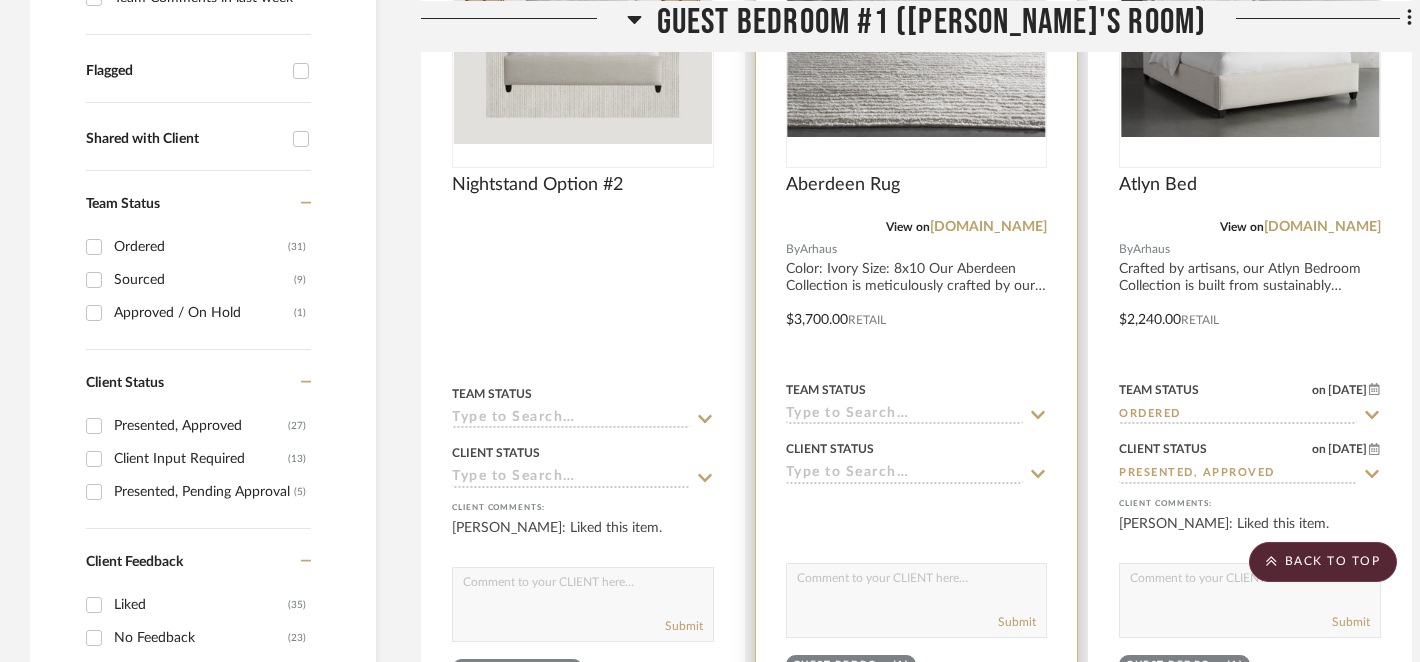 click 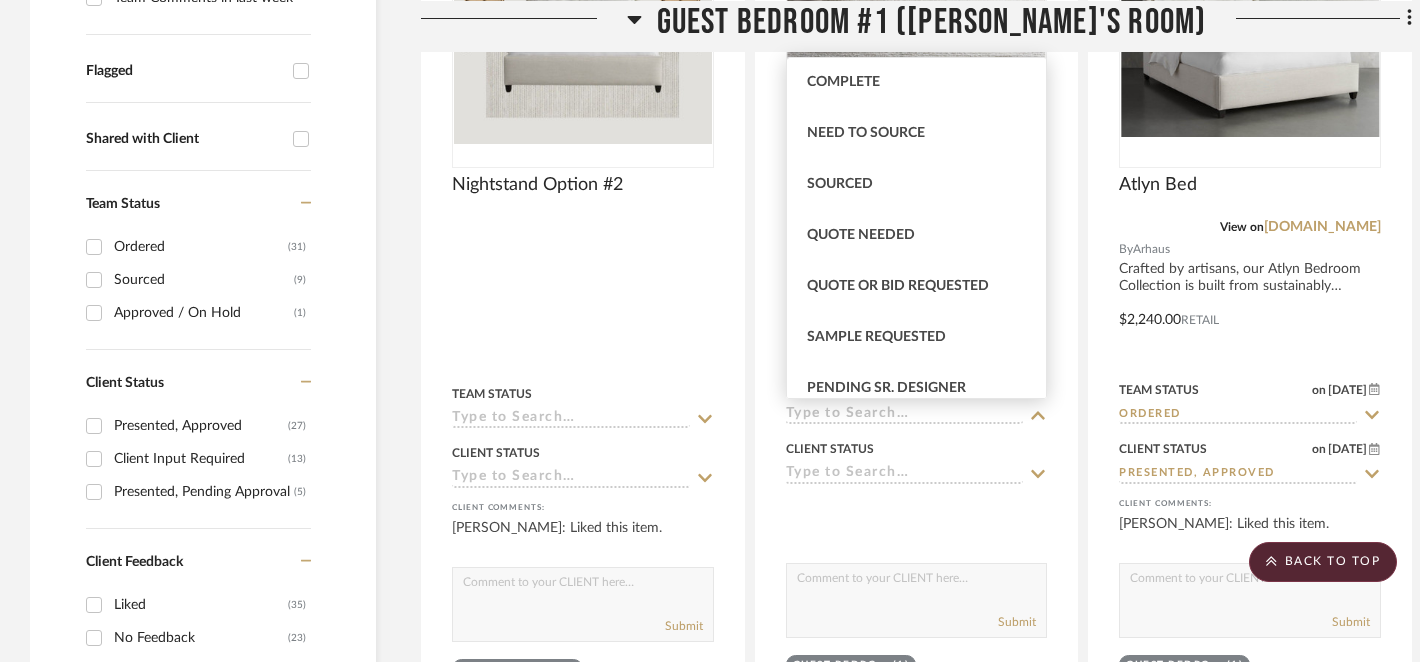 scroll, scrollTop: 564, scrollLeft: 0, axis: vertical 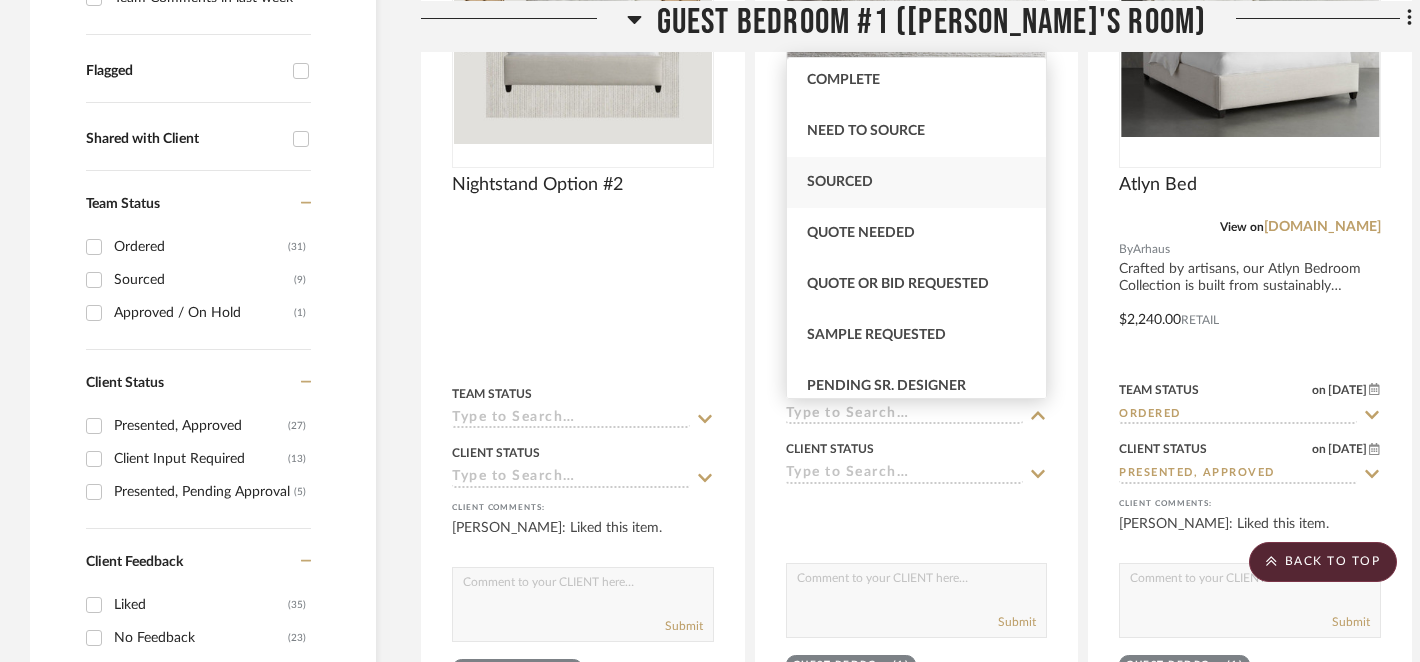 click on "Sourced" at bounding box center [840, 182] 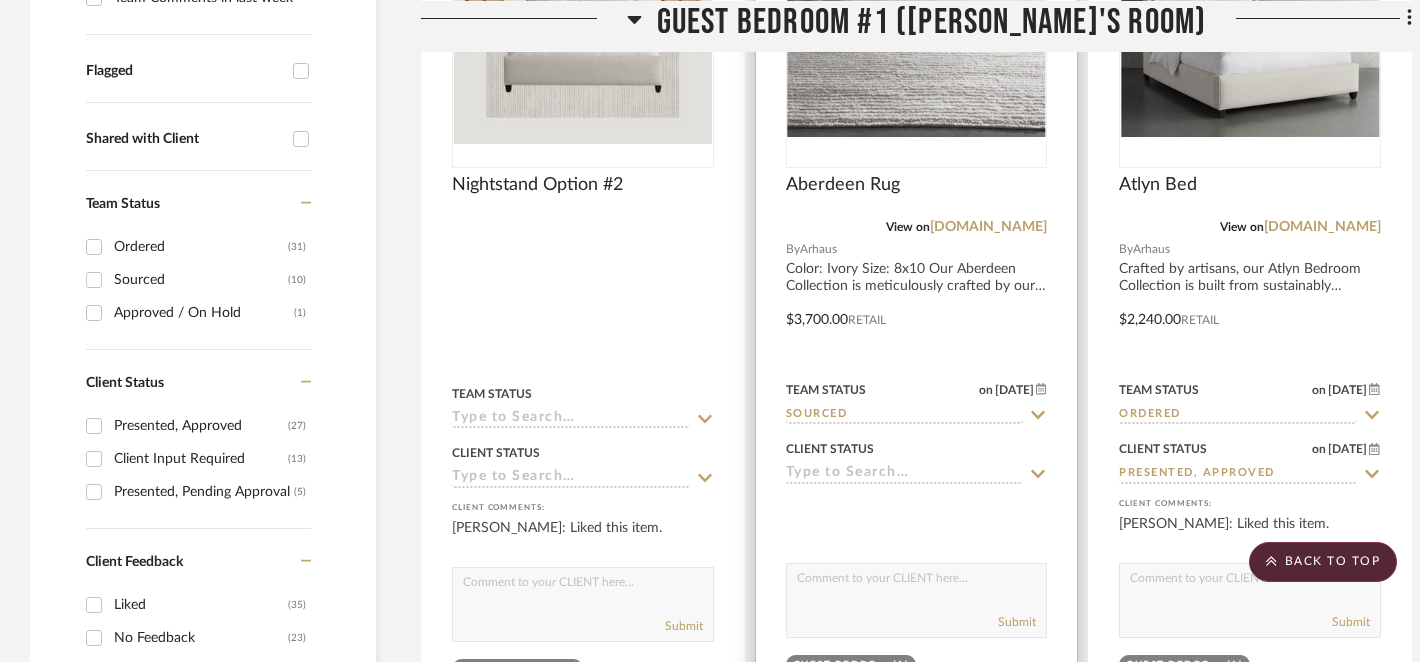click 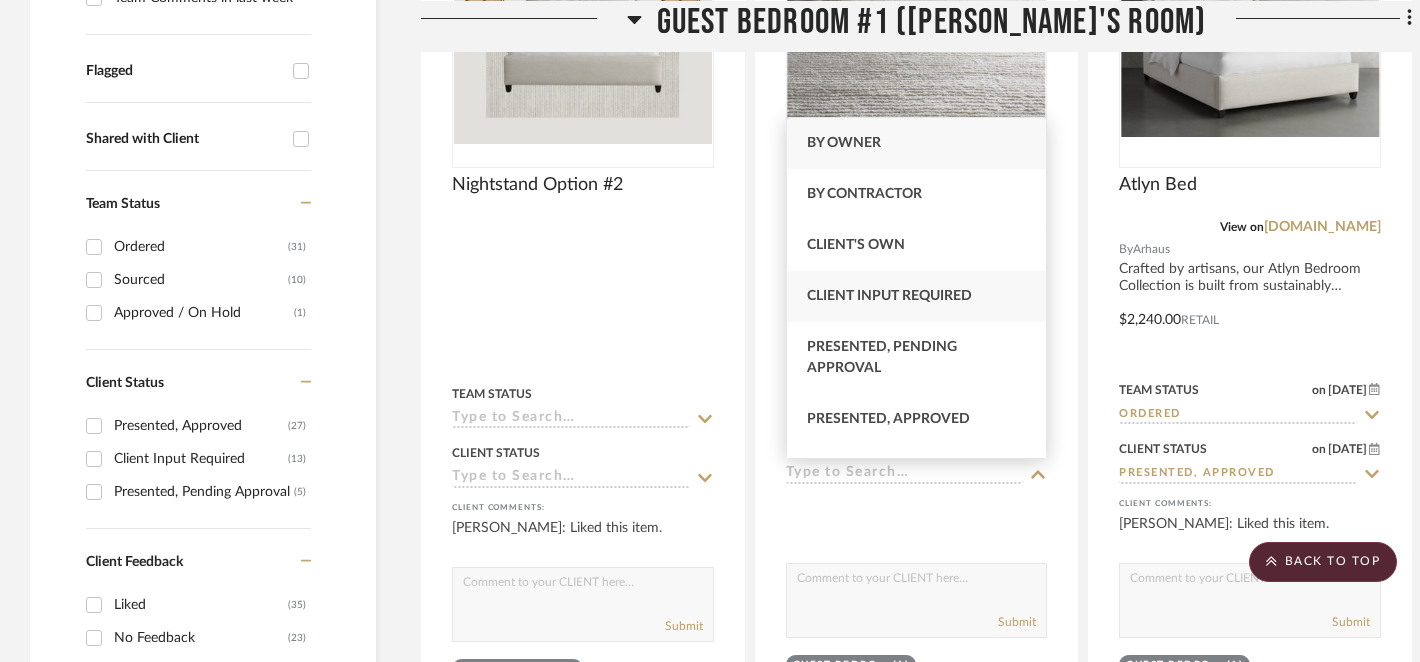 click on "Client Input Required" at bounding box center (889, 296) 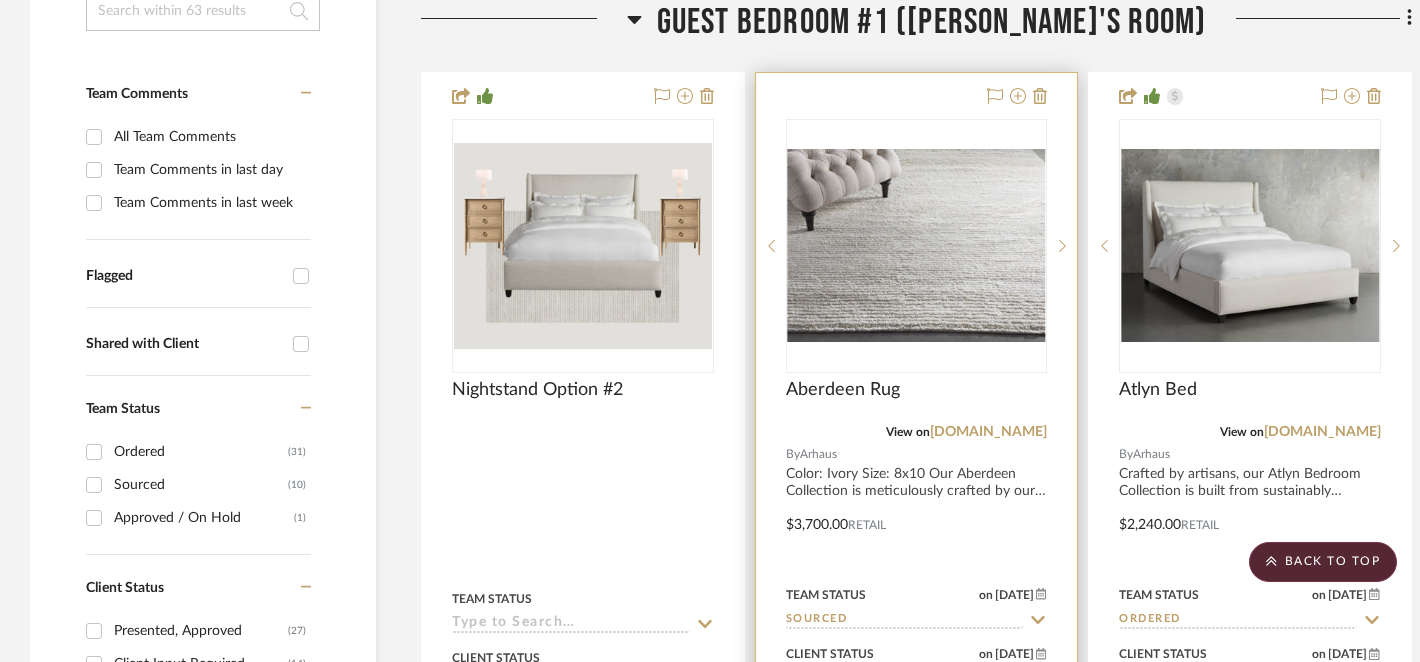 scroll, scrollTop: 473, scrollLeft: 0, axis: vertical 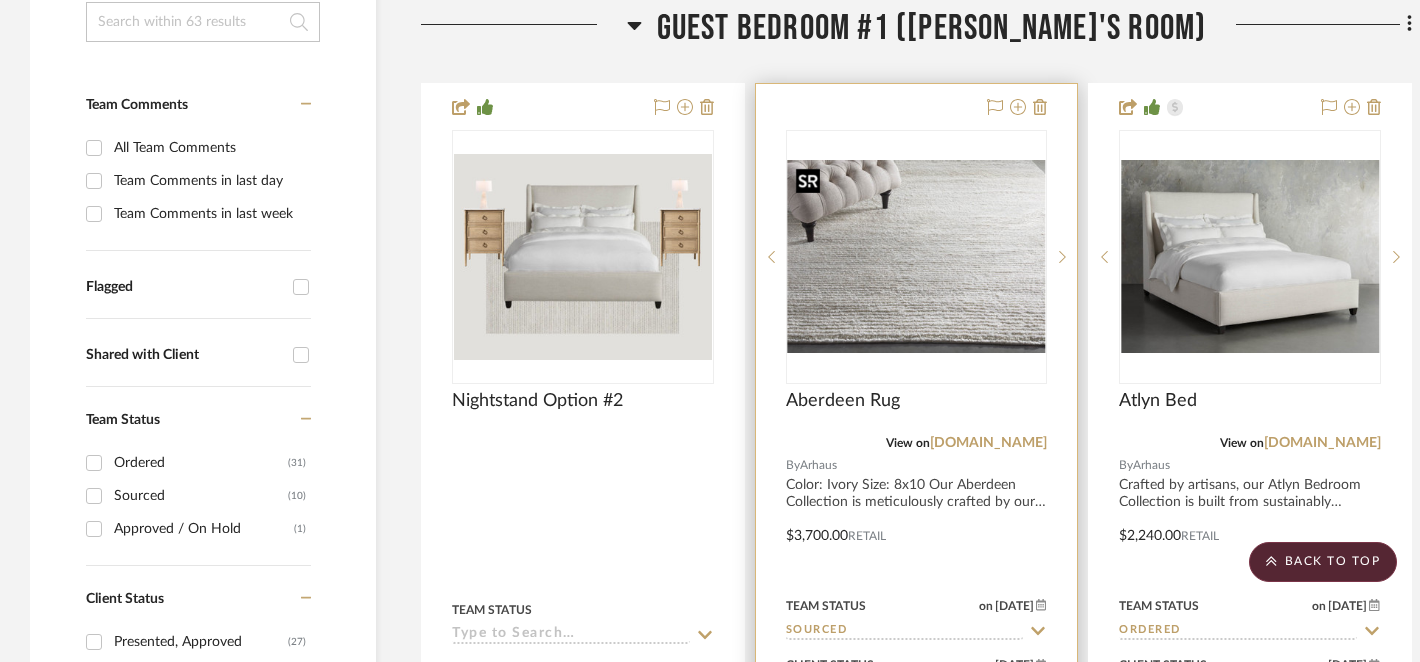 click at bounding box center (917, 257) 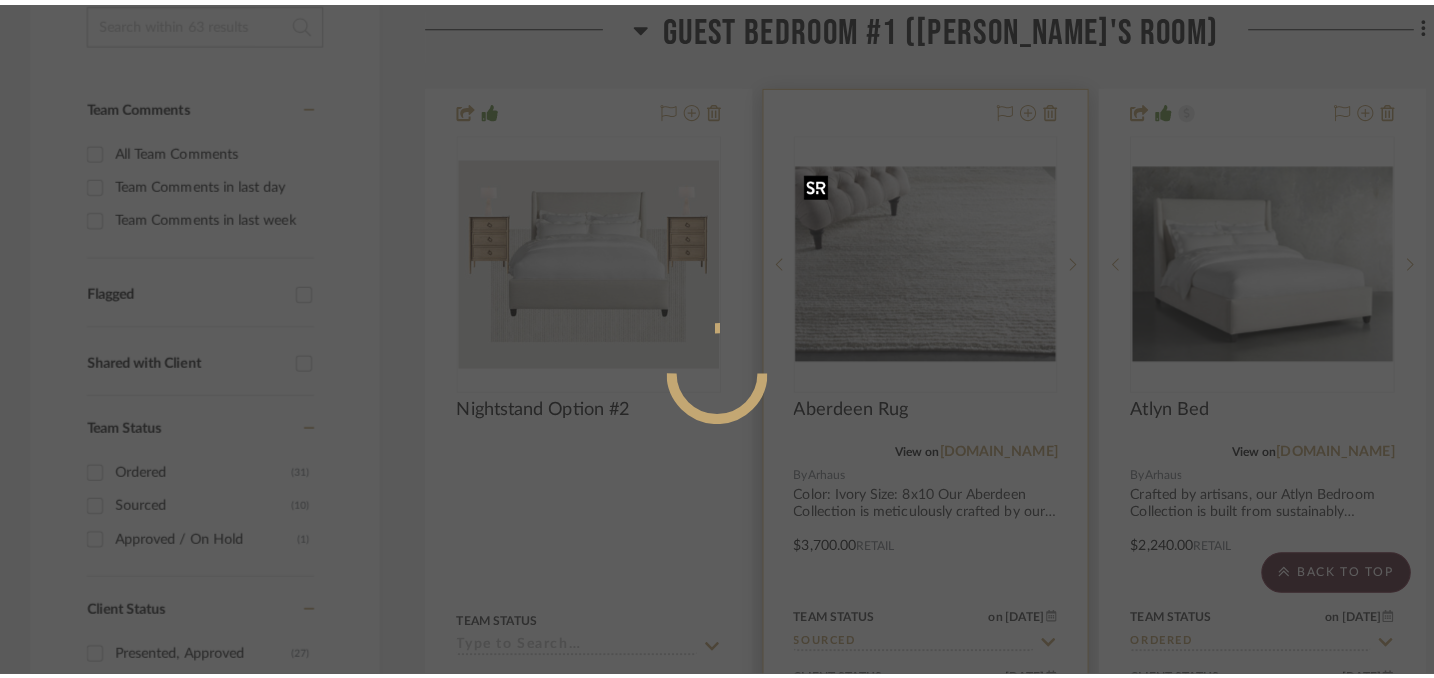 scroll, scrollTop: 0, scrollLeft: 0, axis: both 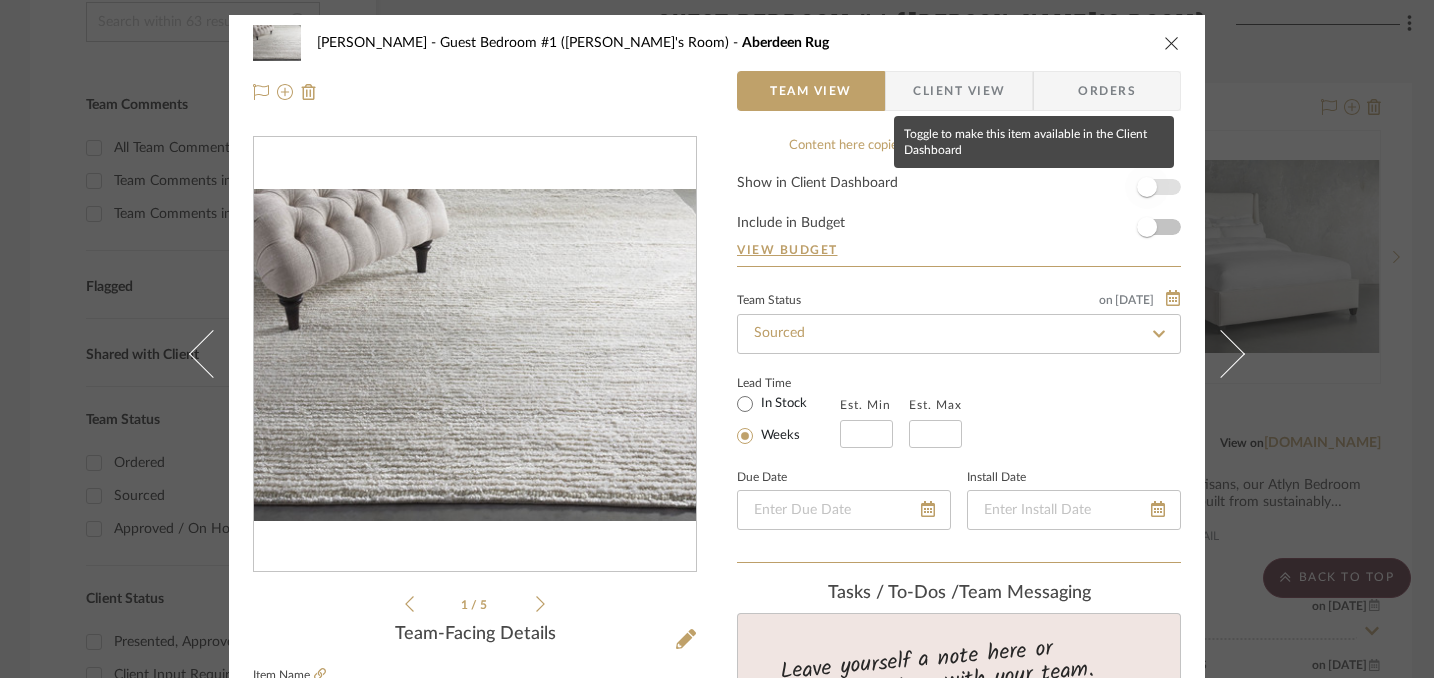 click at bounding box center (1147, 187) 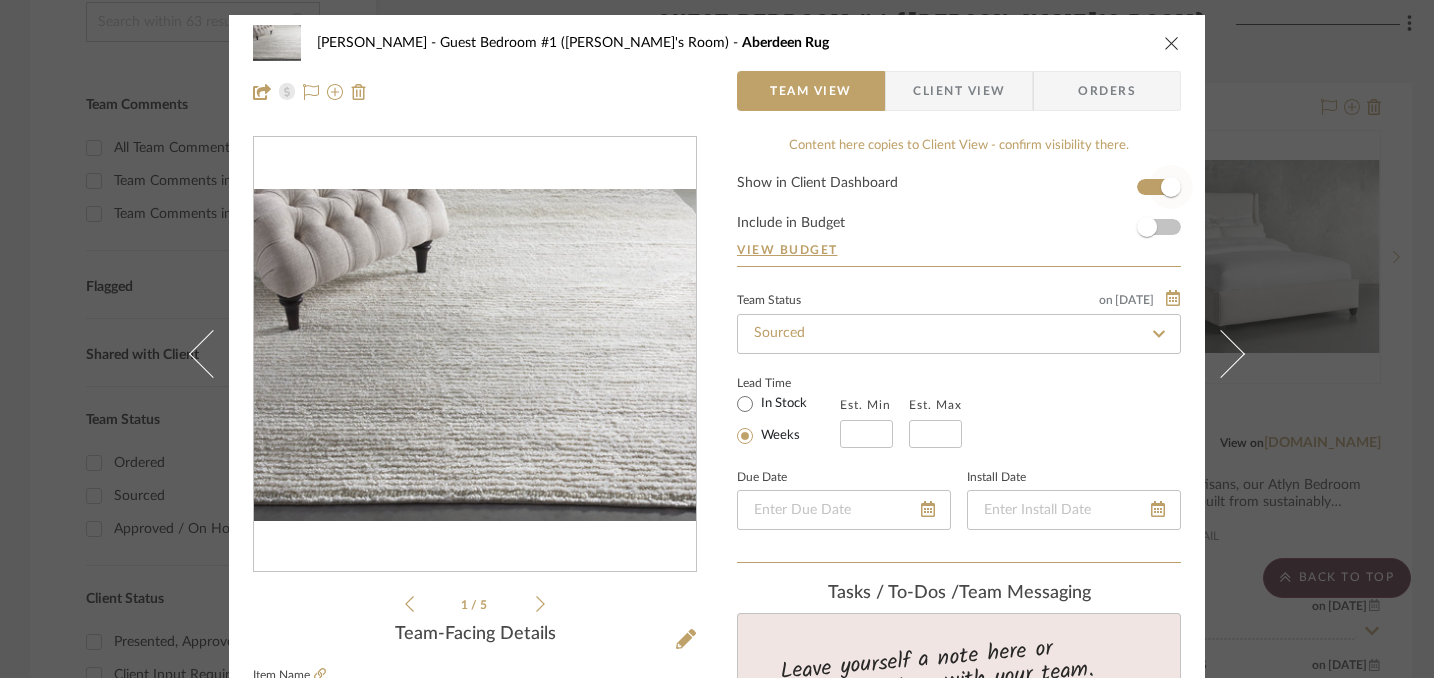 type 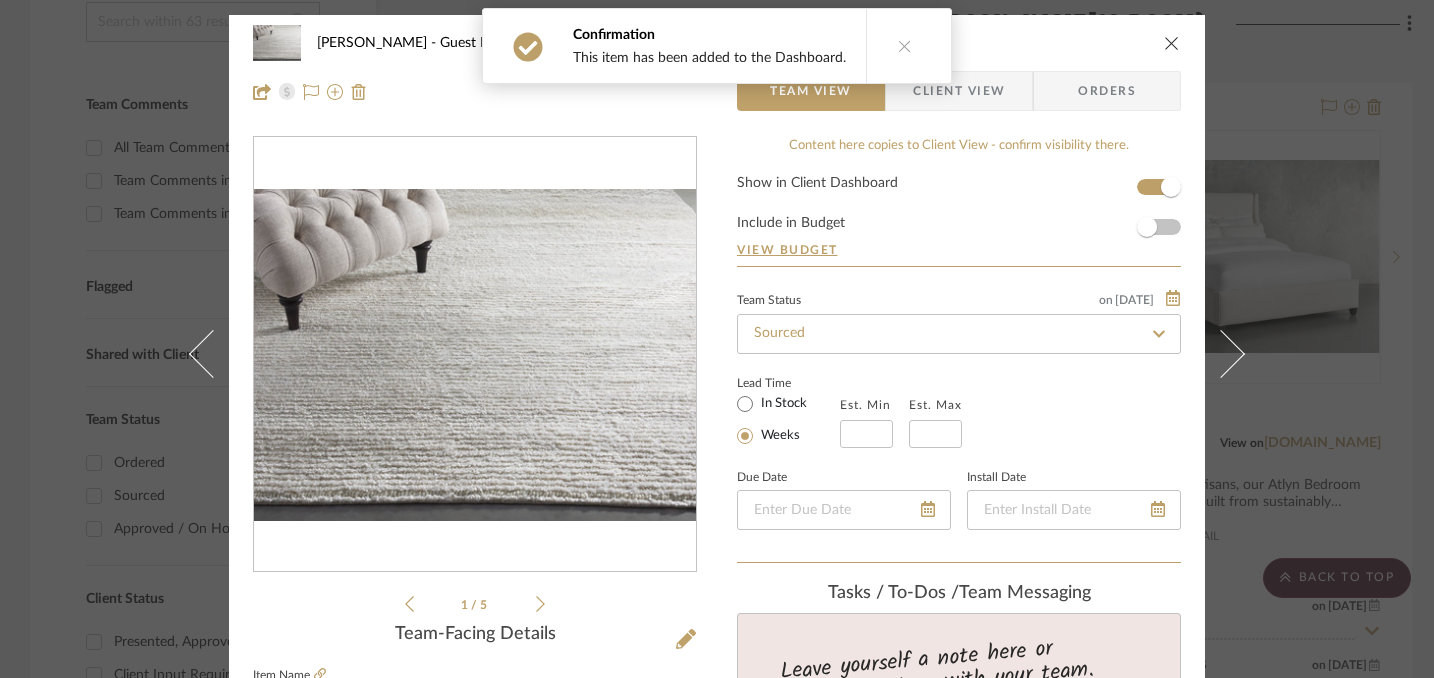 click at bounding box center (1172, 43) 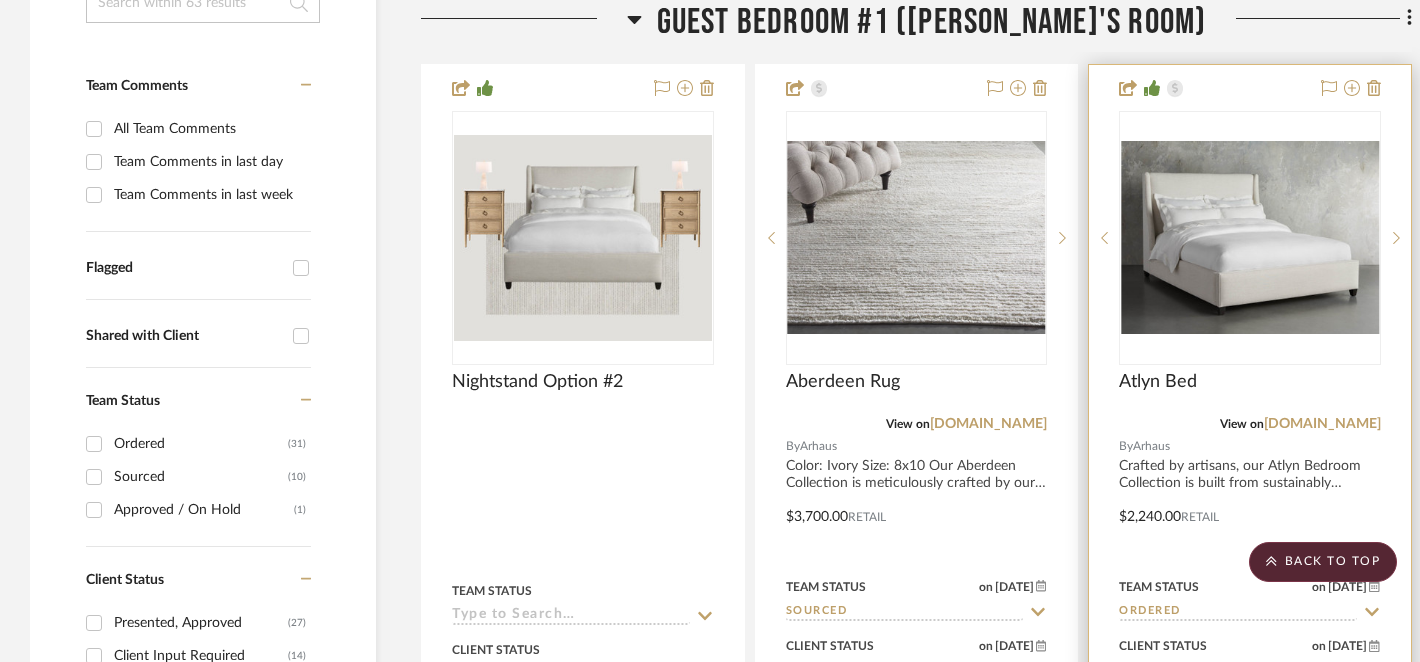 scroll, scrollTop: 476, scrollLeft: 0, axis: vertical 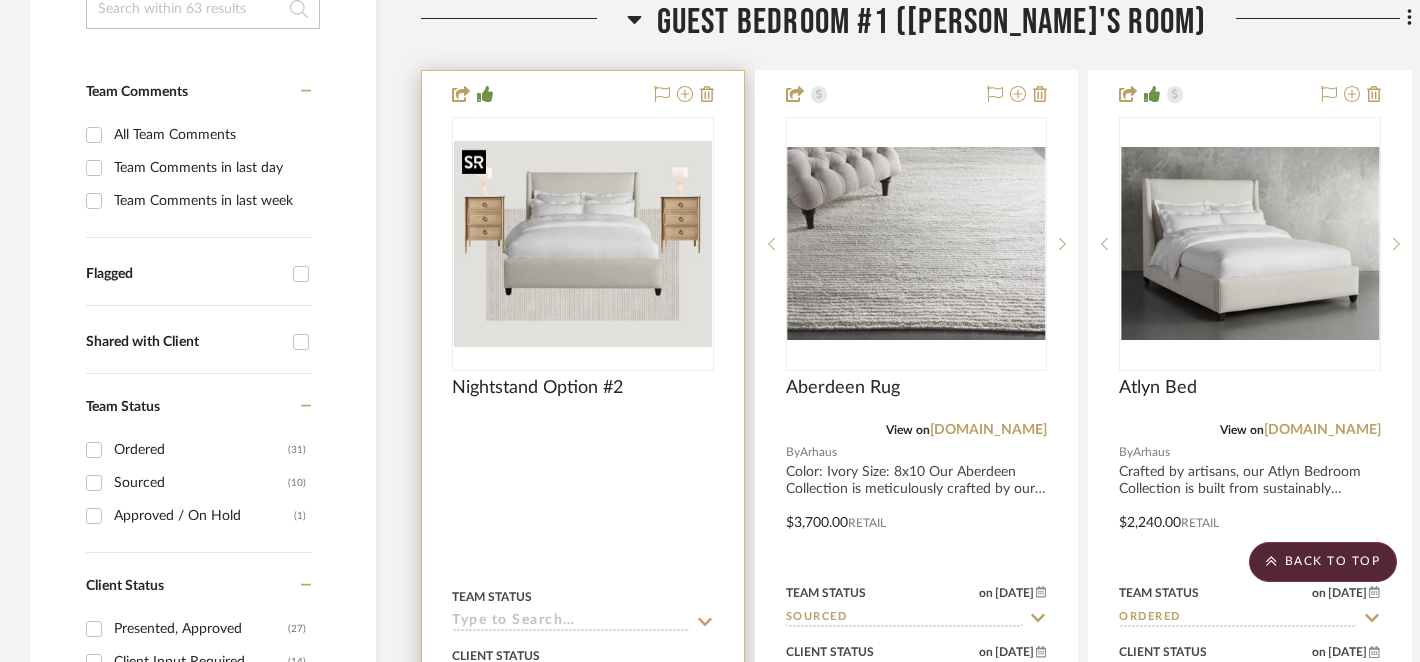 click at bounding box center [583, 244] 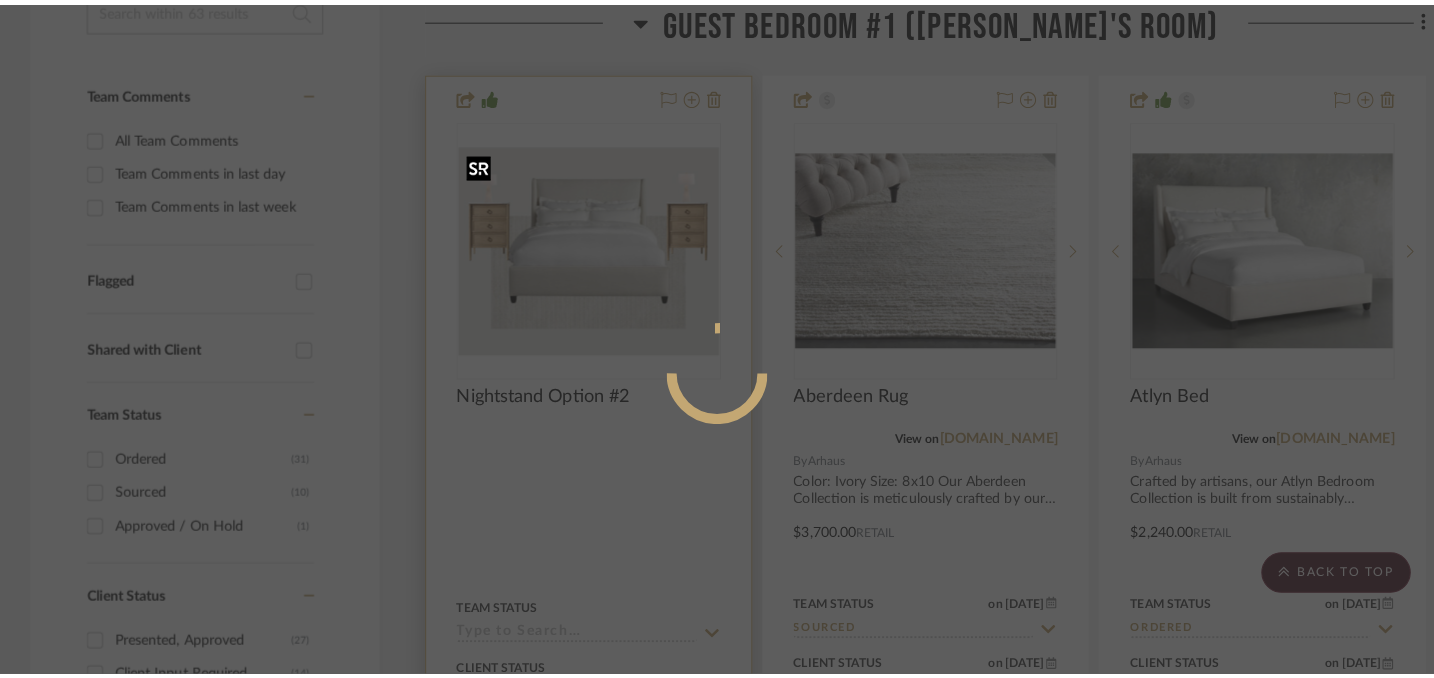 scroll, scrollTop: 0, scrollLeft: 0, axis: both 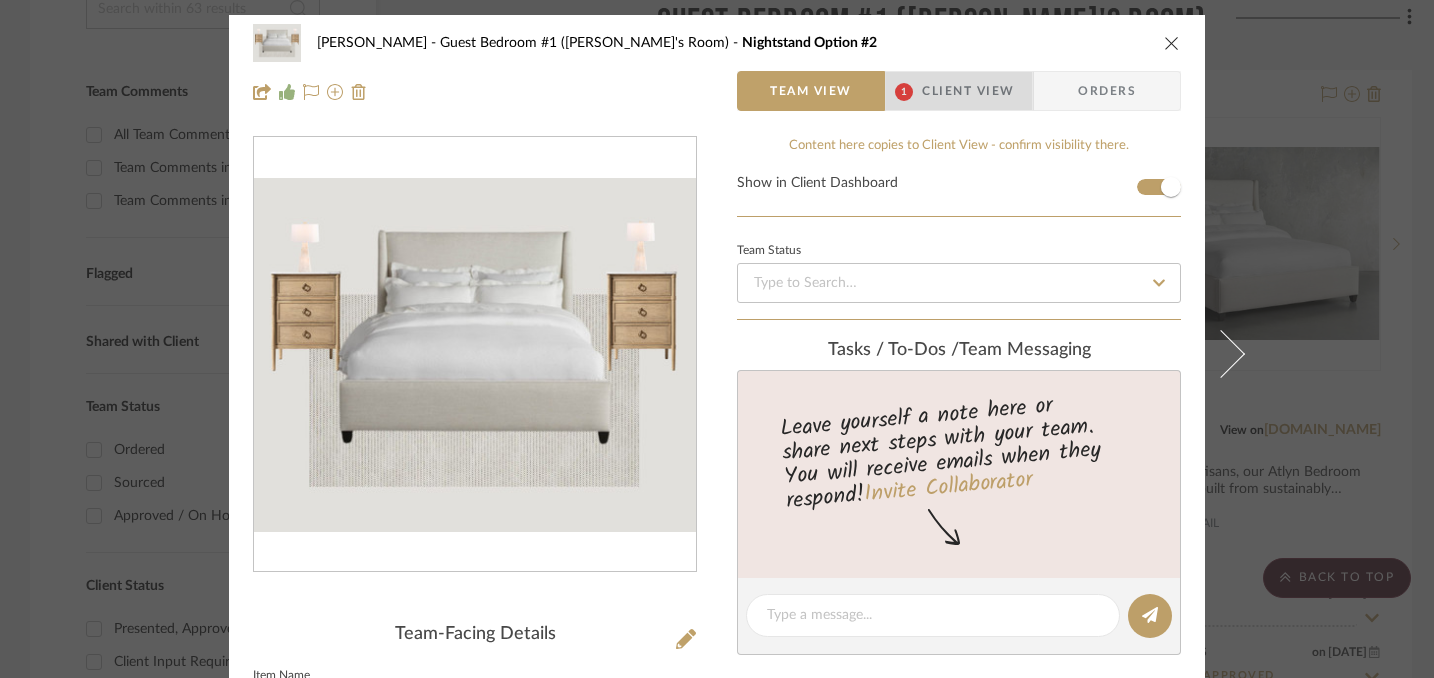 click on "Client View" at bounding box center [968, 91] 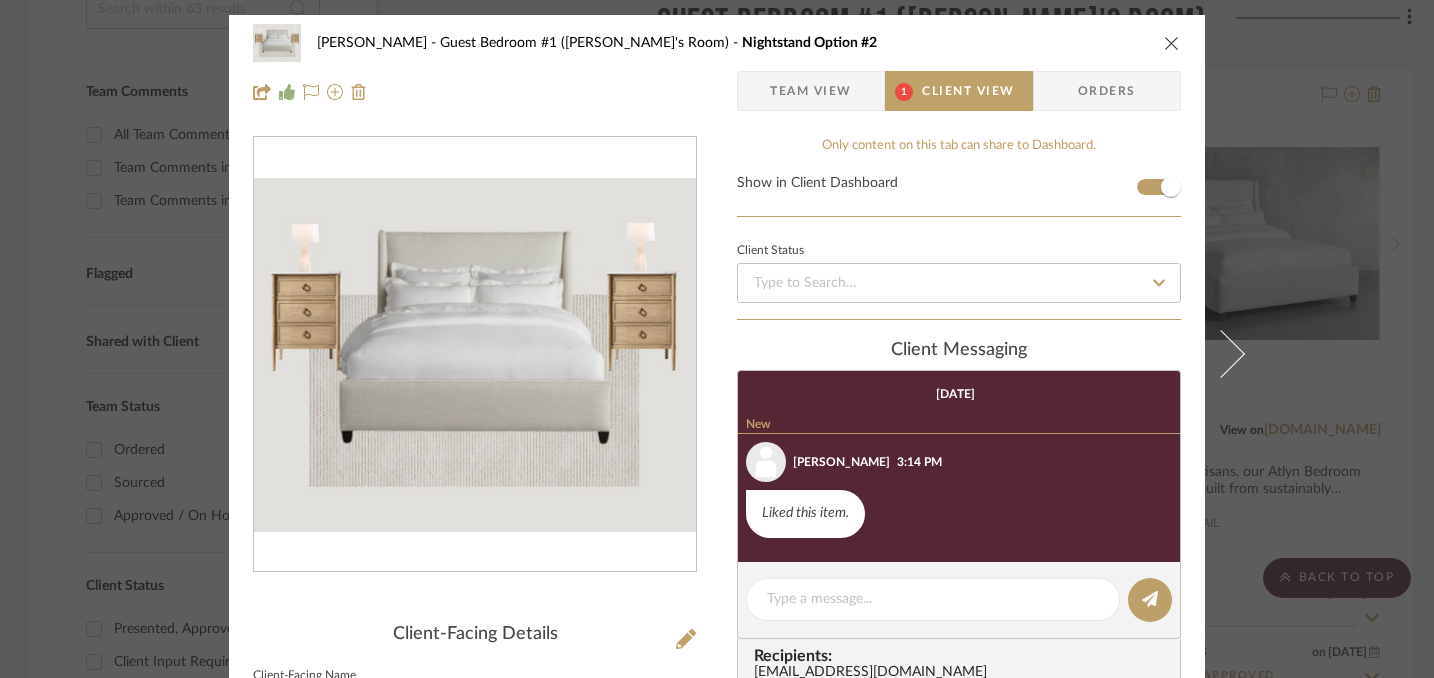 click at bounding box center [1172, 43] 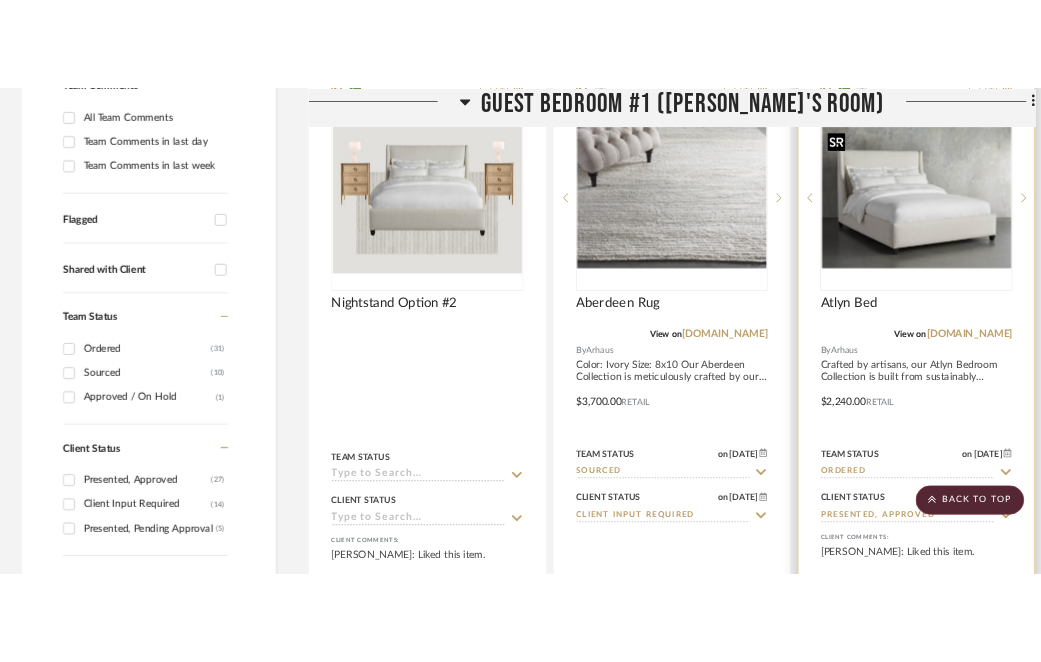 scroll, scrollTop: 571, scrollLeft: 0, axis: vertical 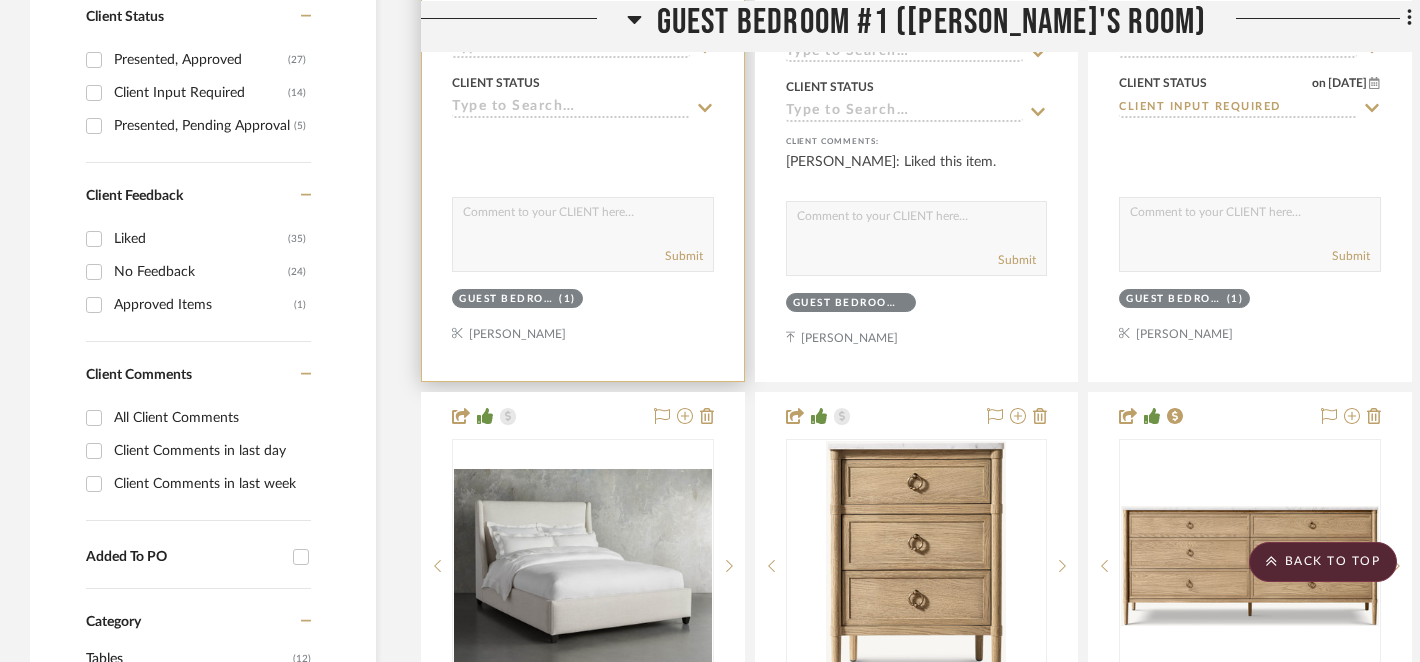 type 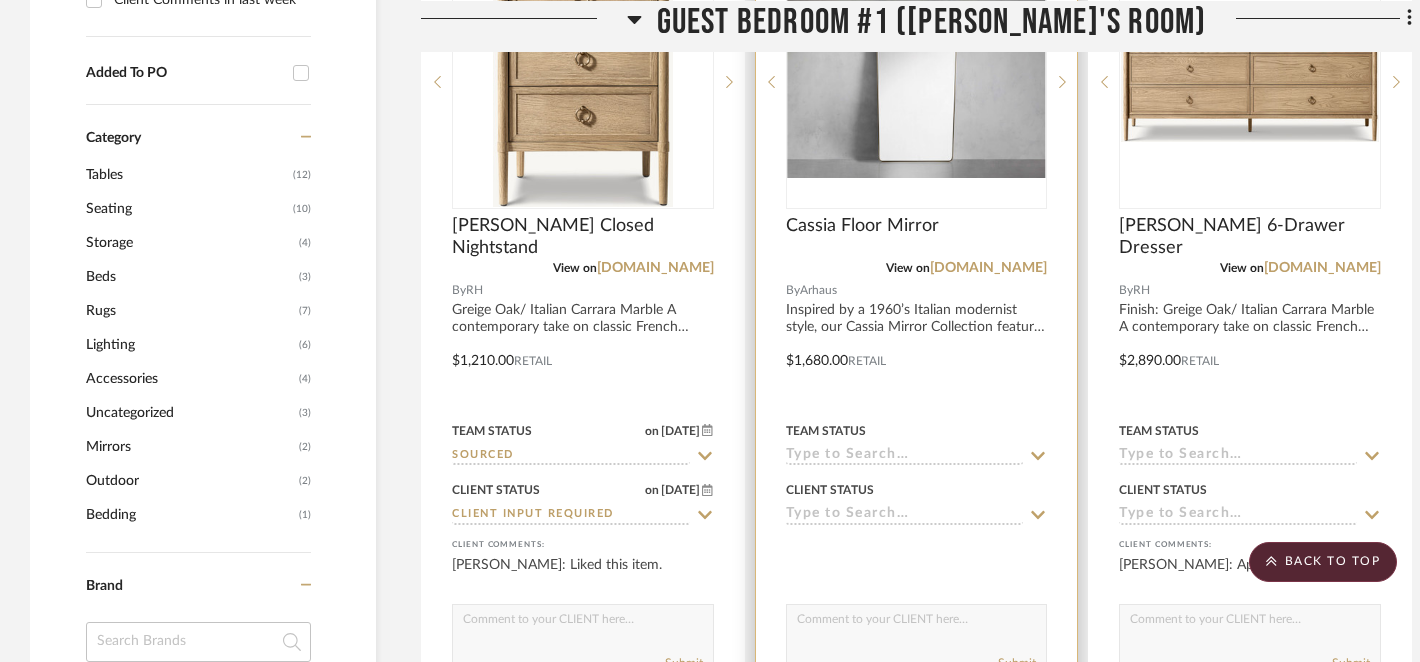 scroll, scrollTop: 1531, scrollLeft: 0, axis: vertical 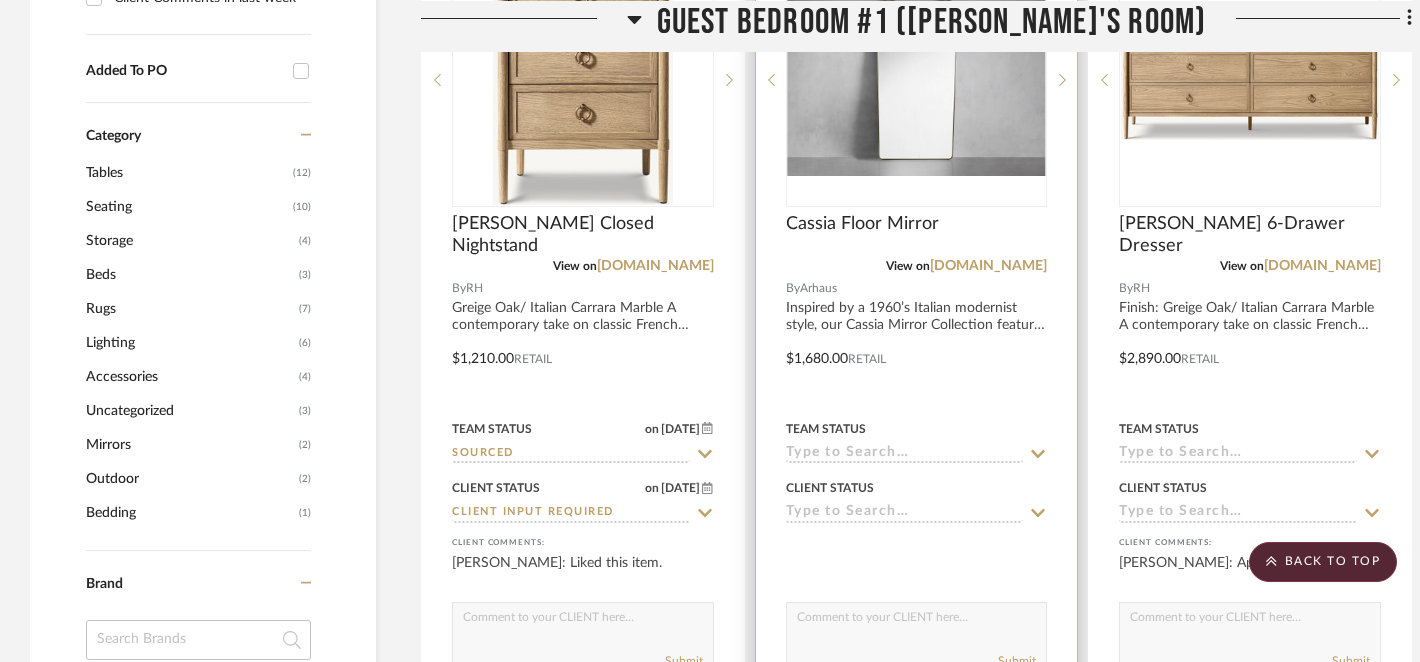 click 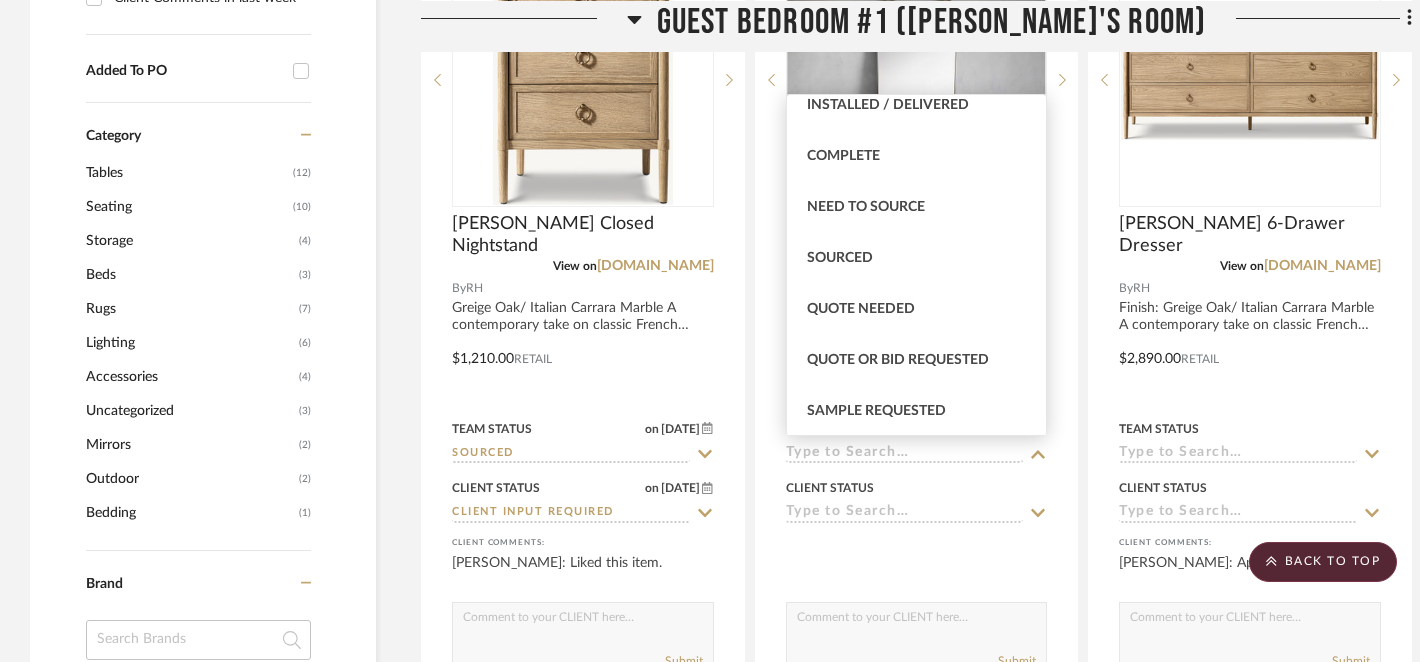 scroll, scrollTop: 583, scrollLeft: 0, axis: vertical 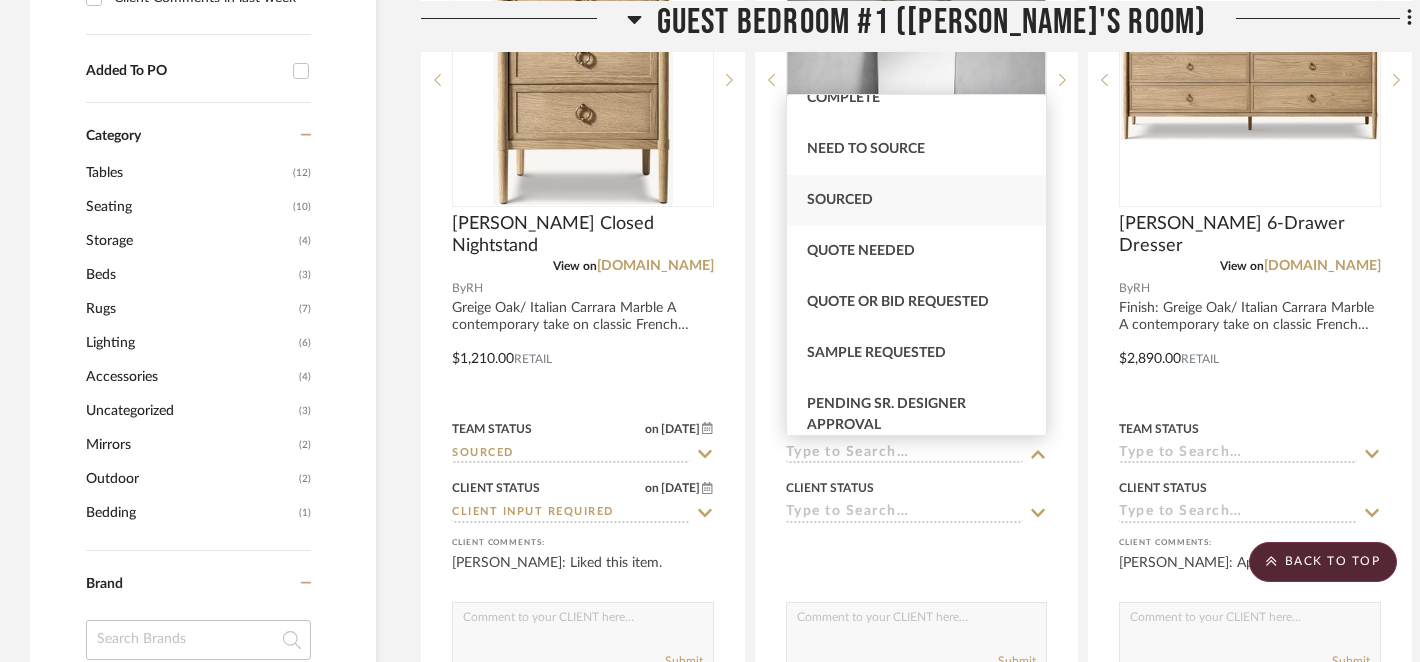 click on "Sourced" at bounding box center (840, 200) 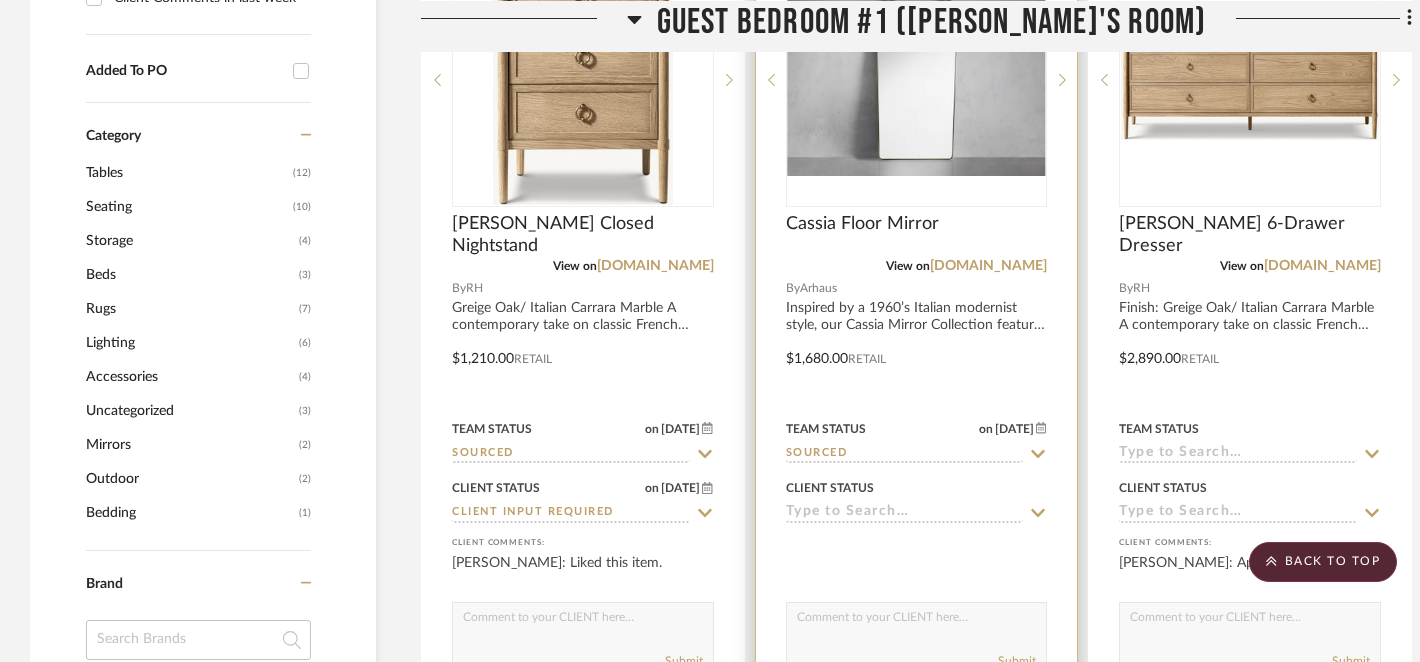 click 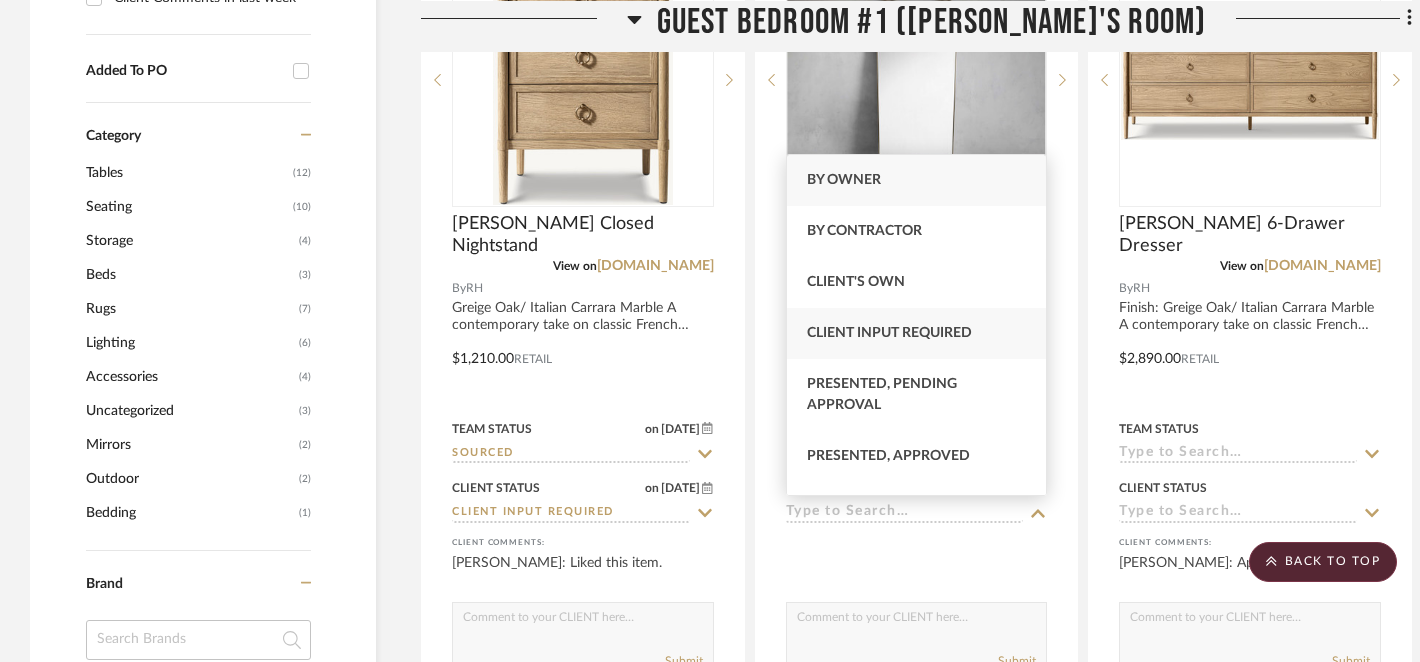 click on "Client Input Required" at bounding box center (889, 333) 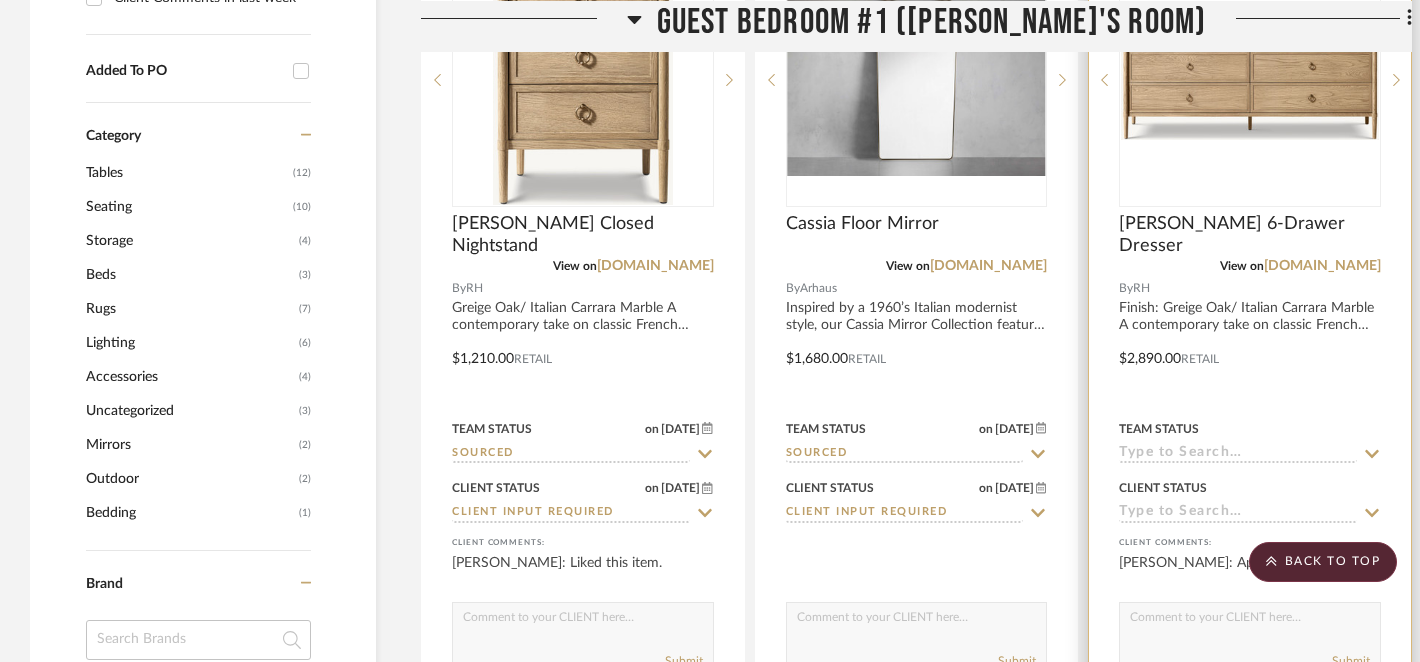 click 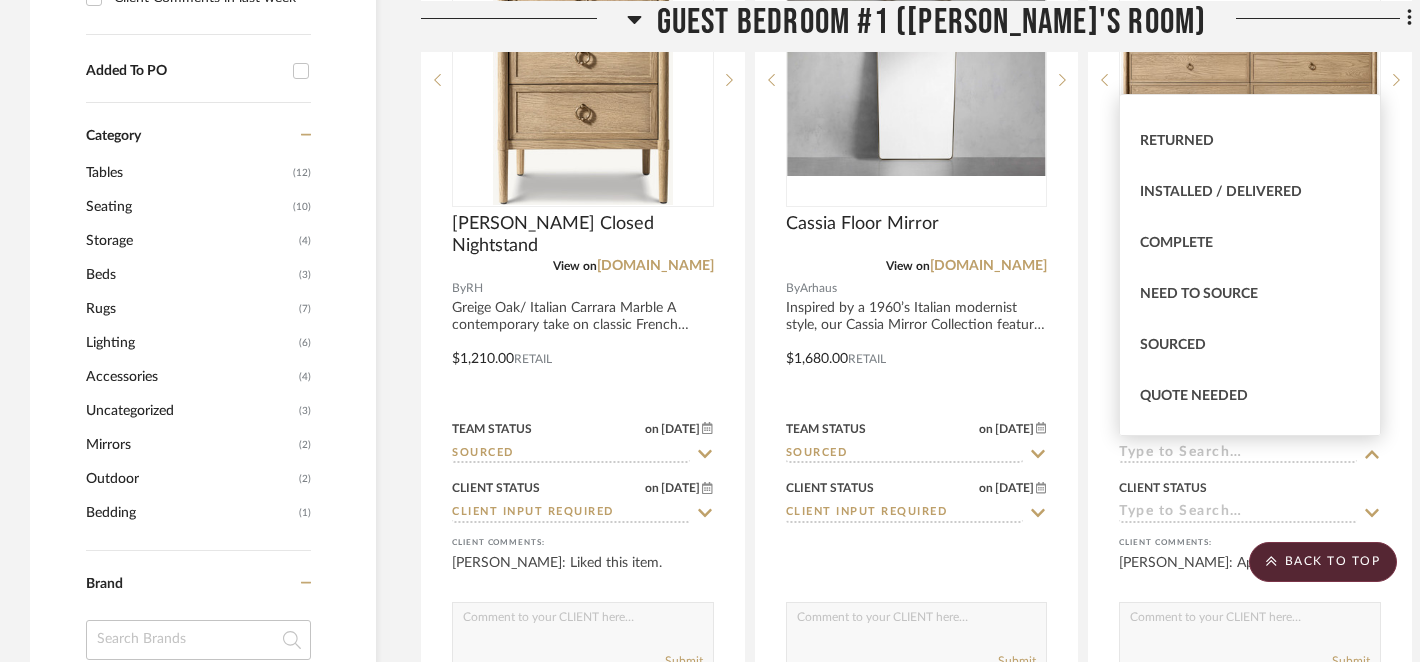scroll, scrollTop: 462, scrollLeft: 0, axis: vertical 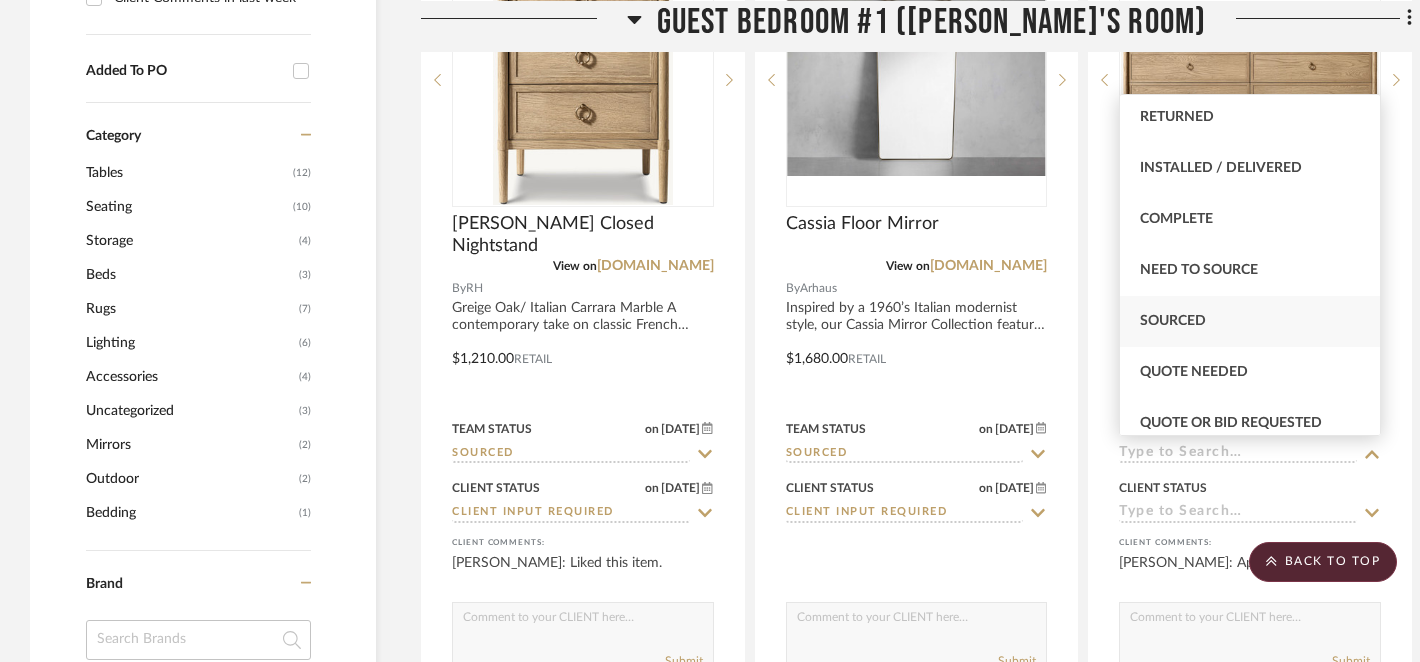 click on "Sourced" at bounding box center [1250, 321] 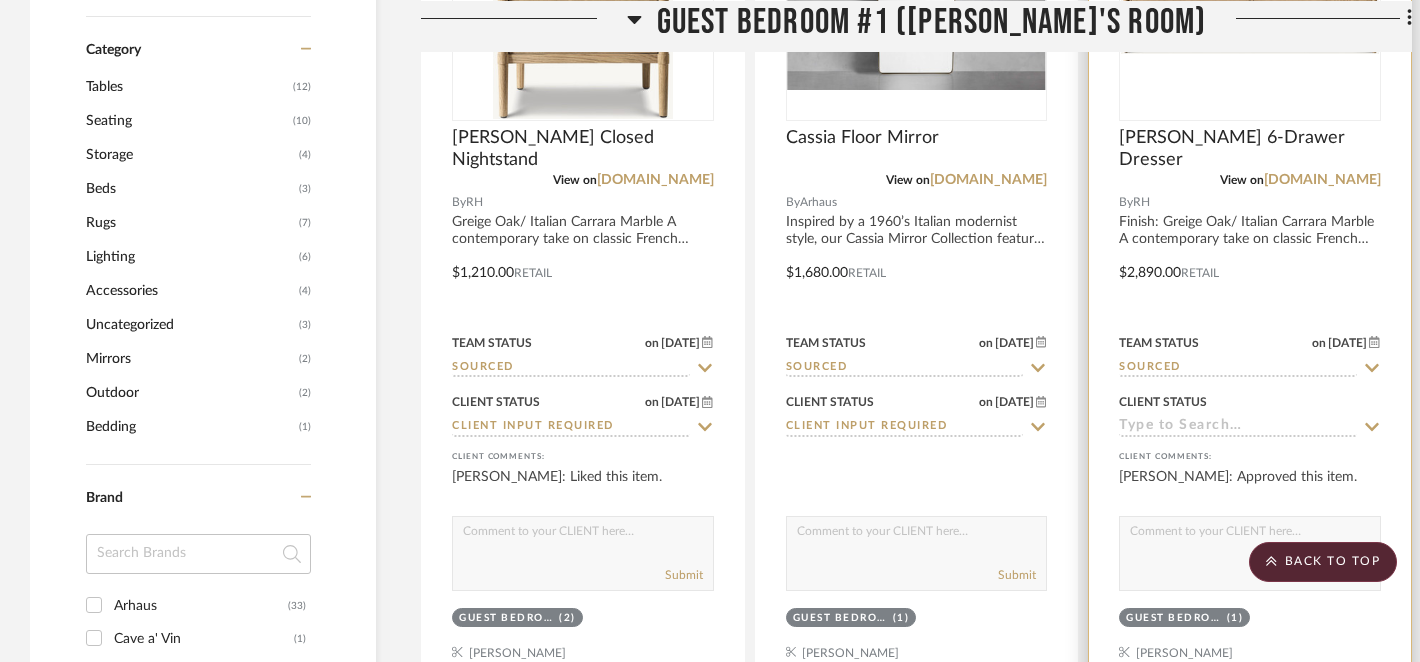 scroll, scrollTop: 1643, scrollLeft: 0, axis: vertical 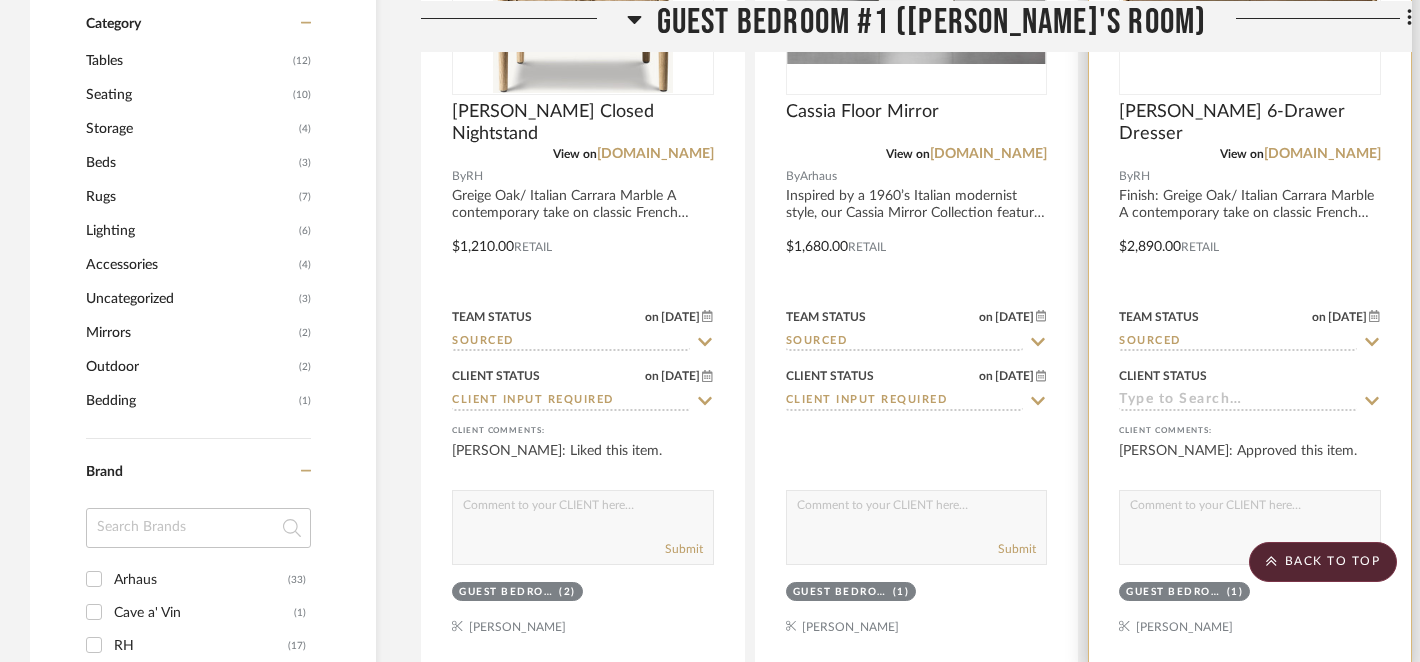click 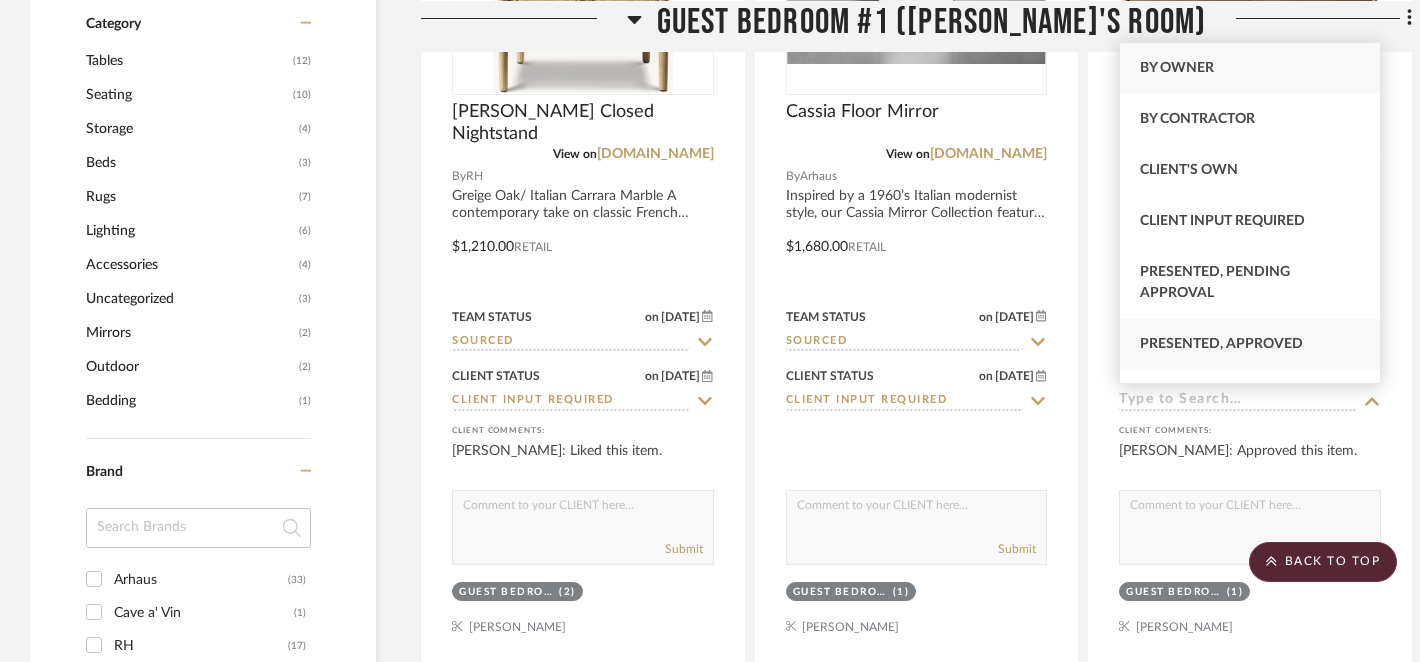 click on "Presented, Approved" at bounding box center [1221, 344] 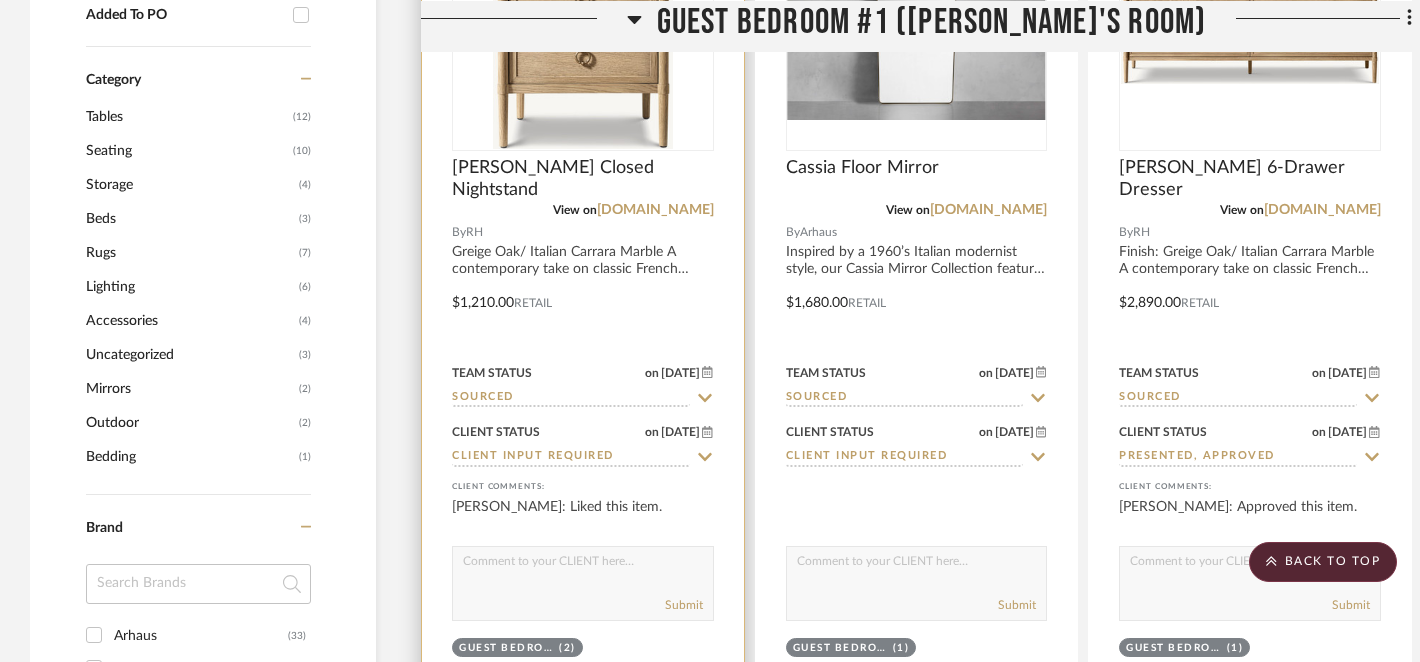 scroll, scrollTop: 1591, scrollLeft: 0, axis: vertical 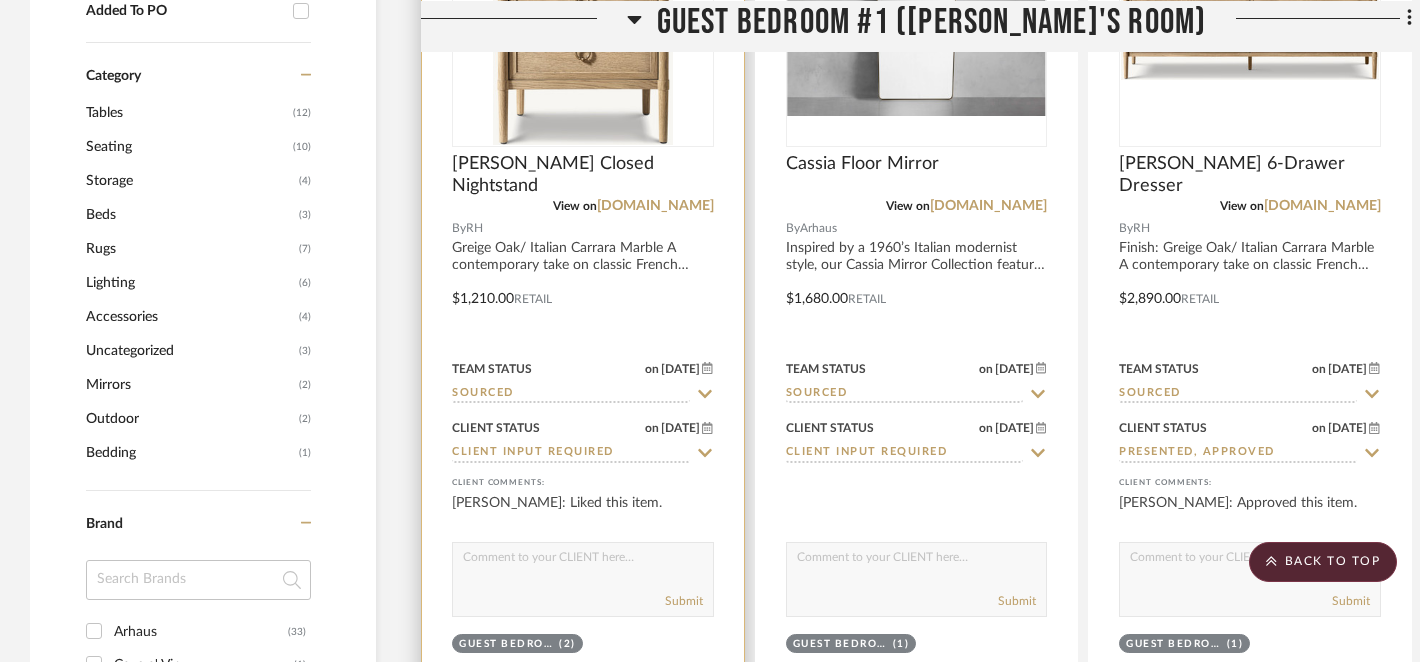 click 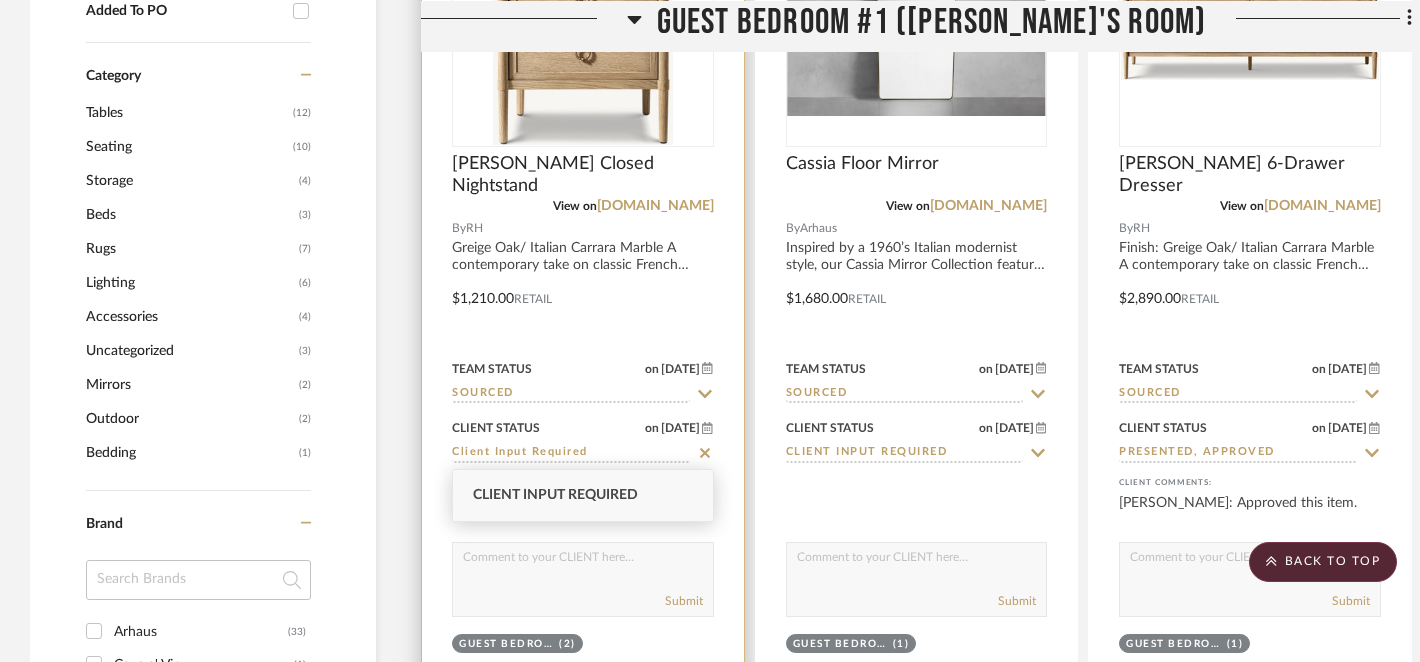 click 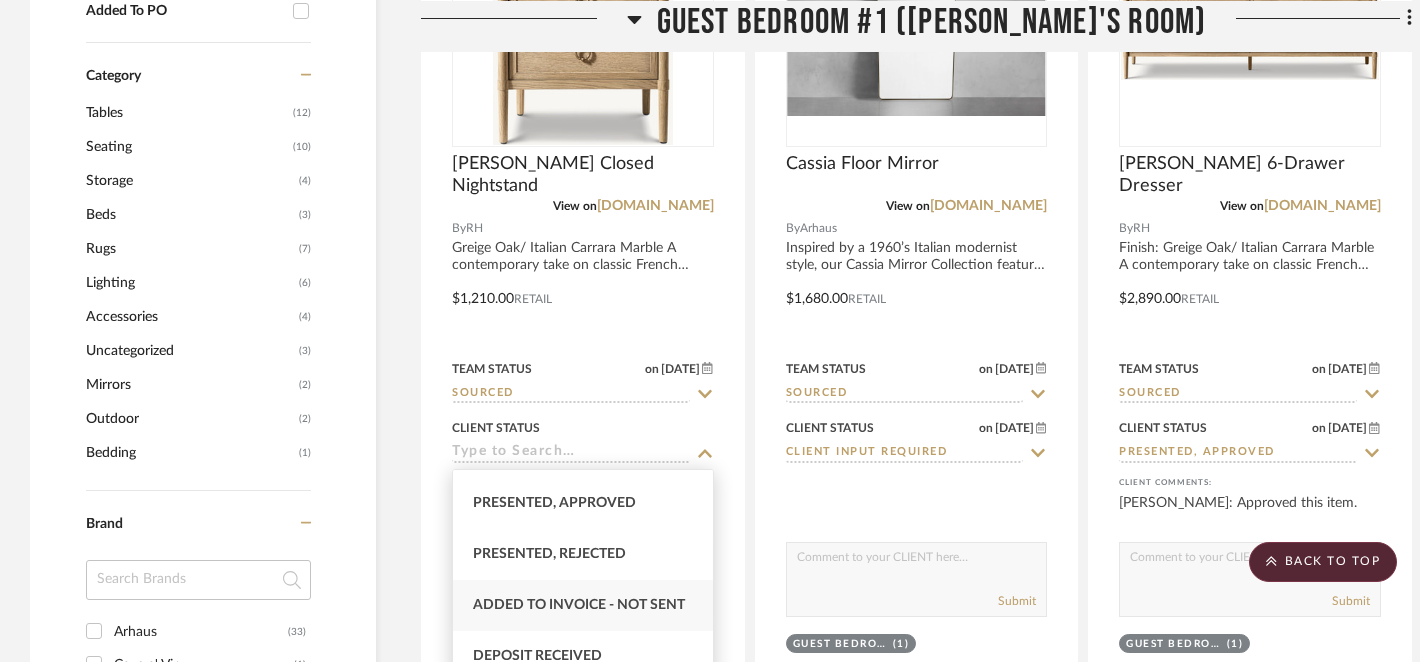 scroll, scrollTop: 260, scrollLeft: 0, axis: vertical 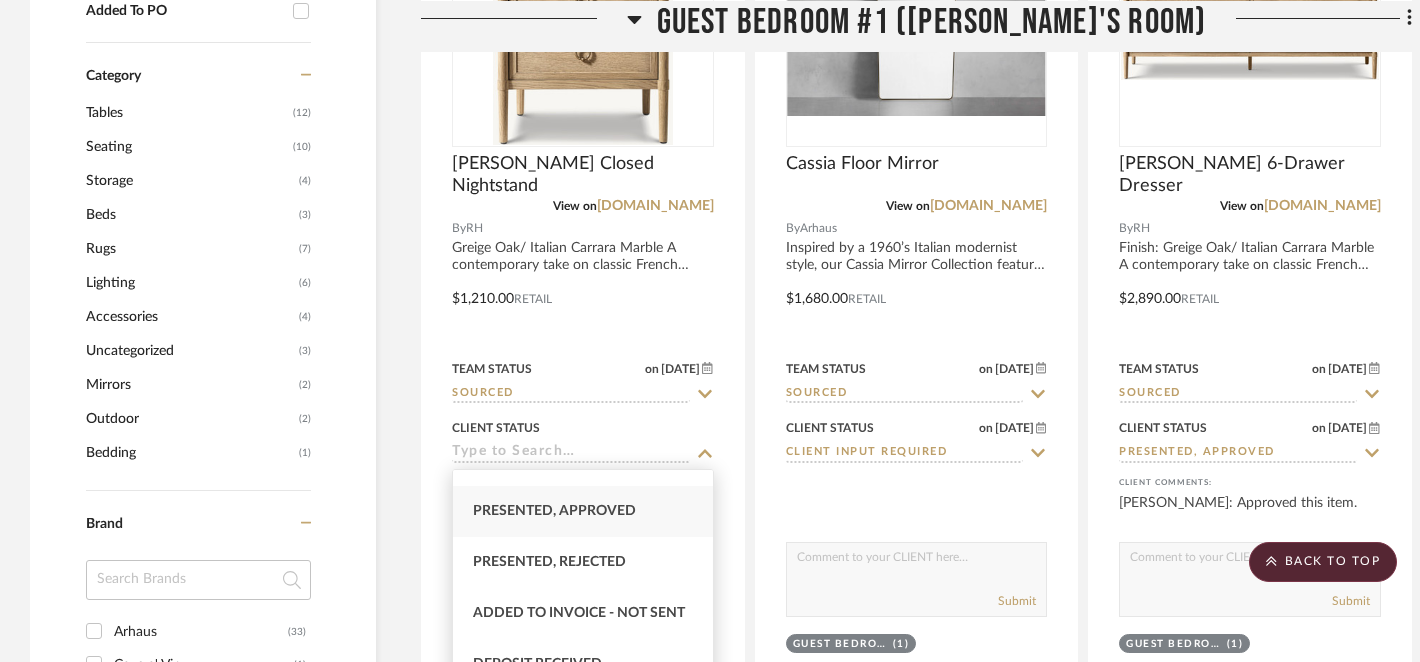 click on "Presented, Approved" at bounding box center [554, 511] 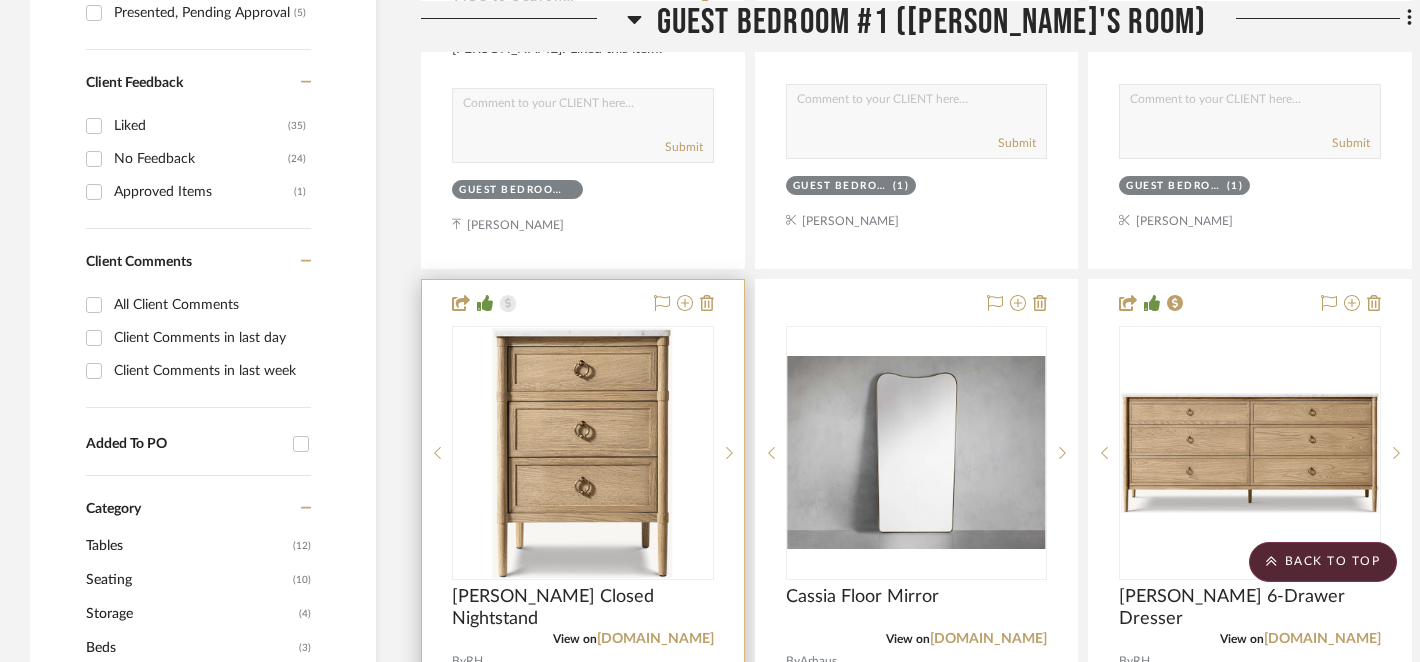 scroll, scrollTop: 1149, scrollLeft: 0, axis: vertical 